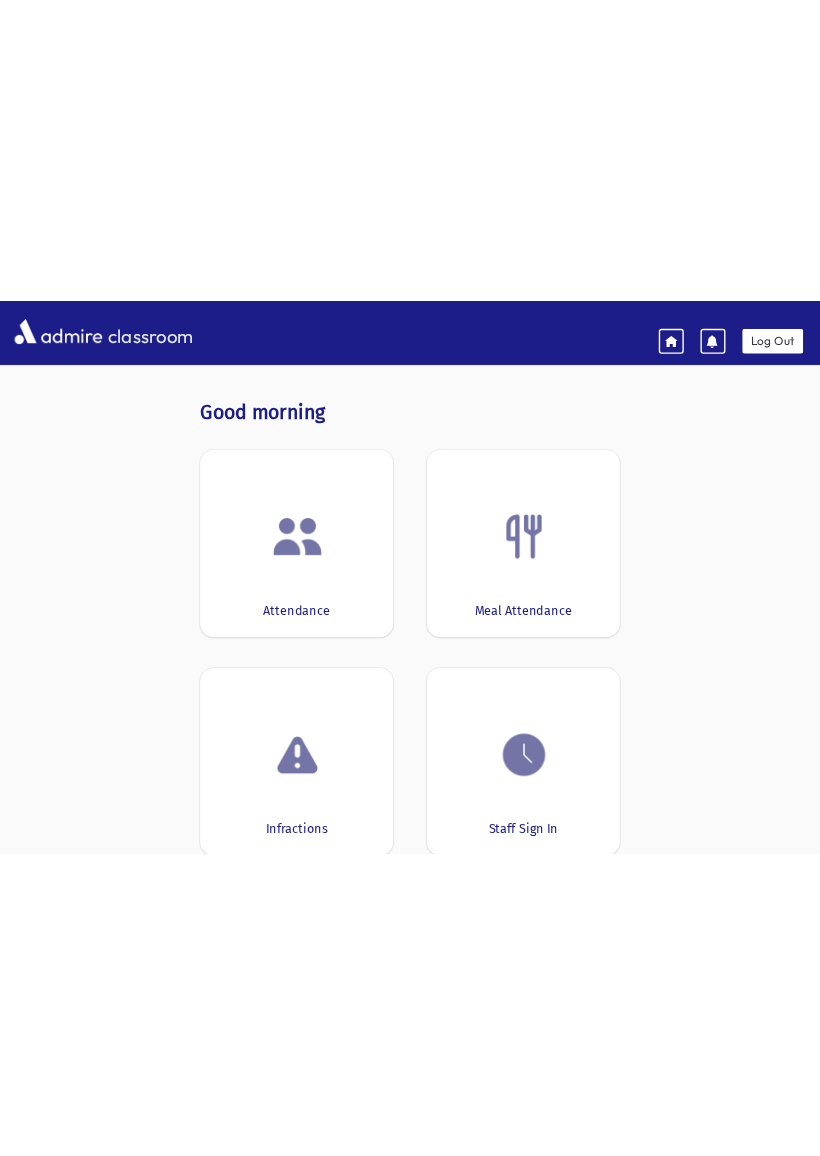 scroll, scrollTop: 0, scrollLeft: 0, axis: both 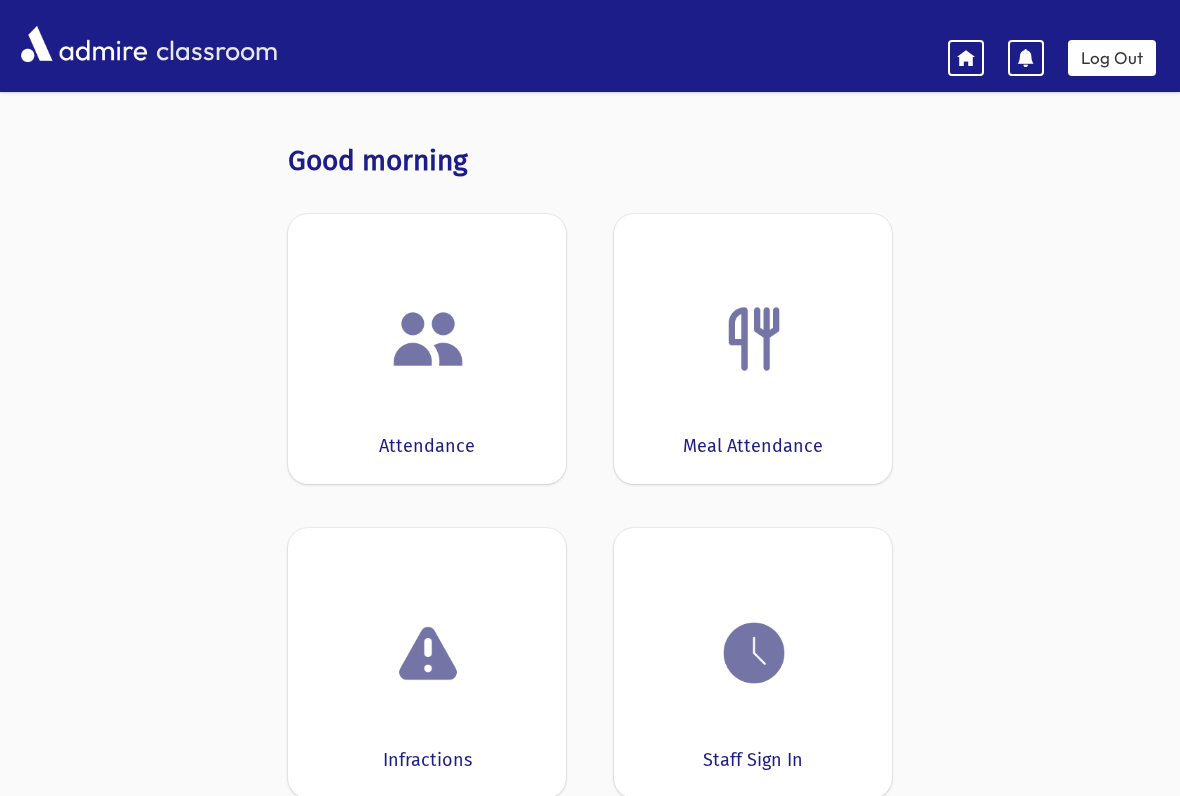 click at bounding box center (754, 339) 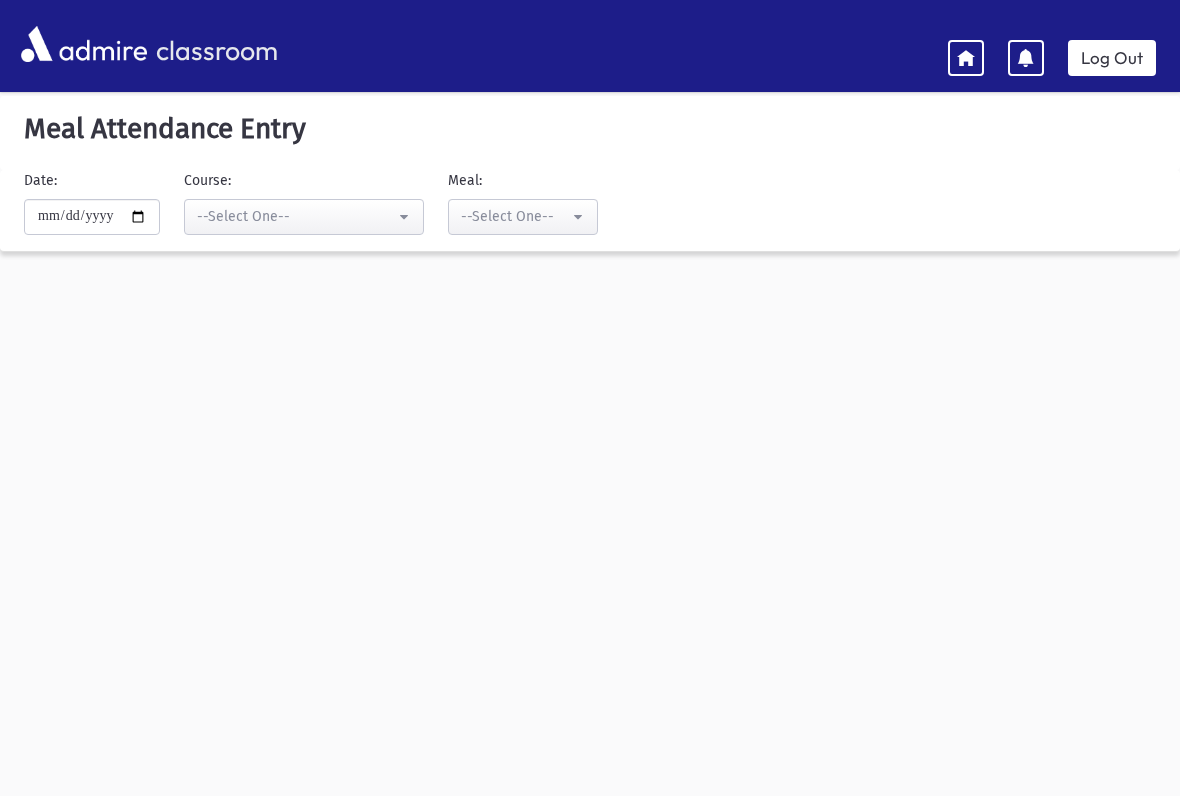 click on "**********" at bounding box center (92, 217) 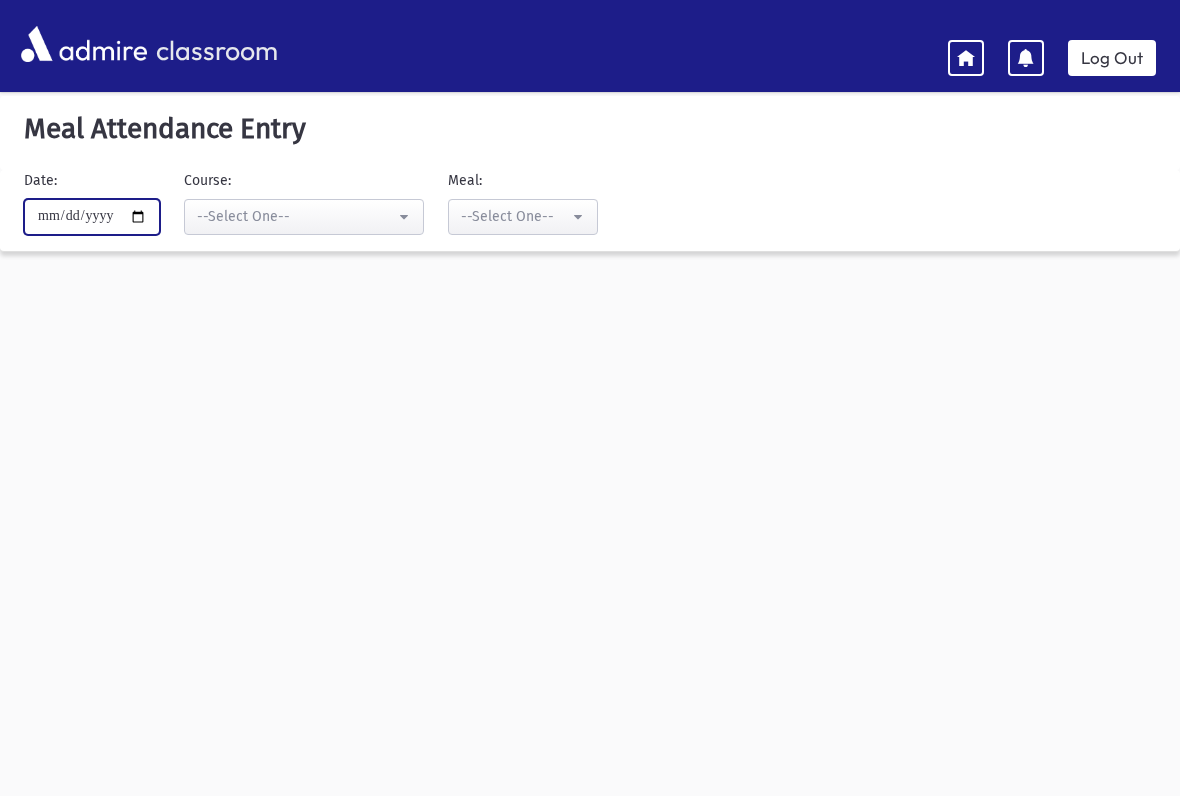 type on "**********" 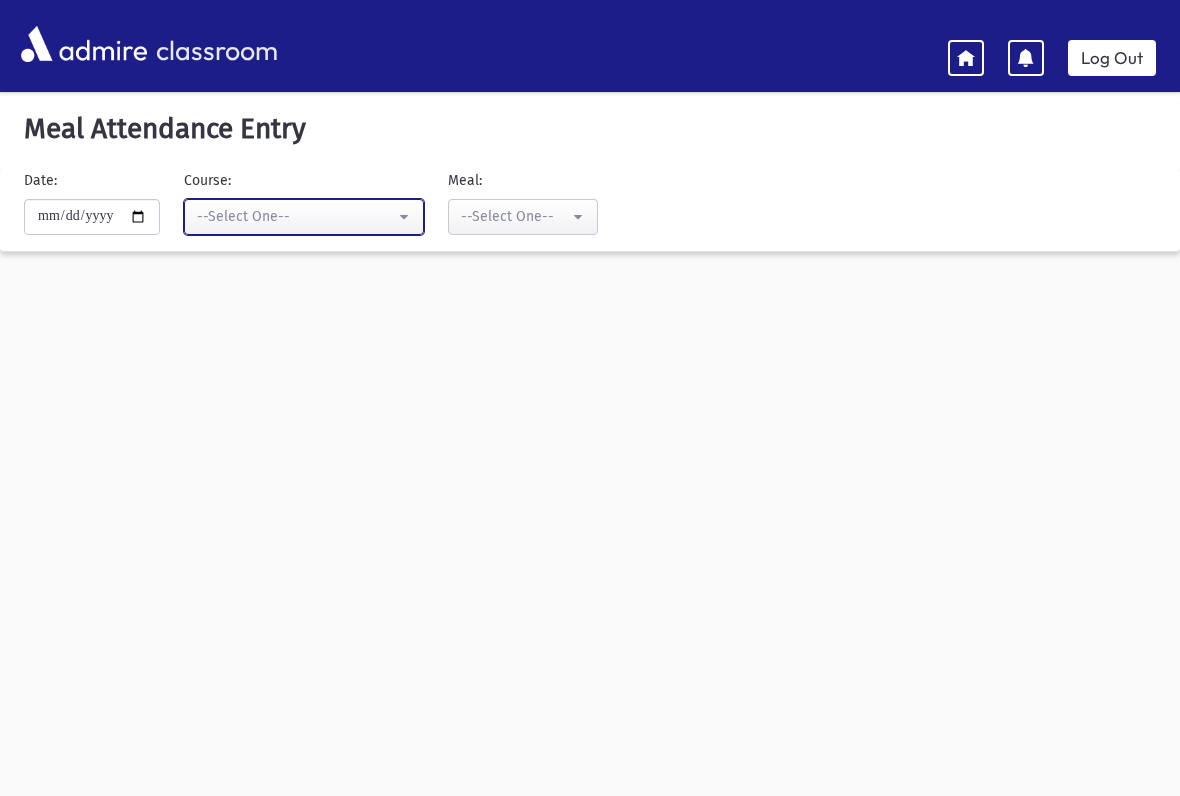 click on "--Select One--" at bounding box center [304, 217] 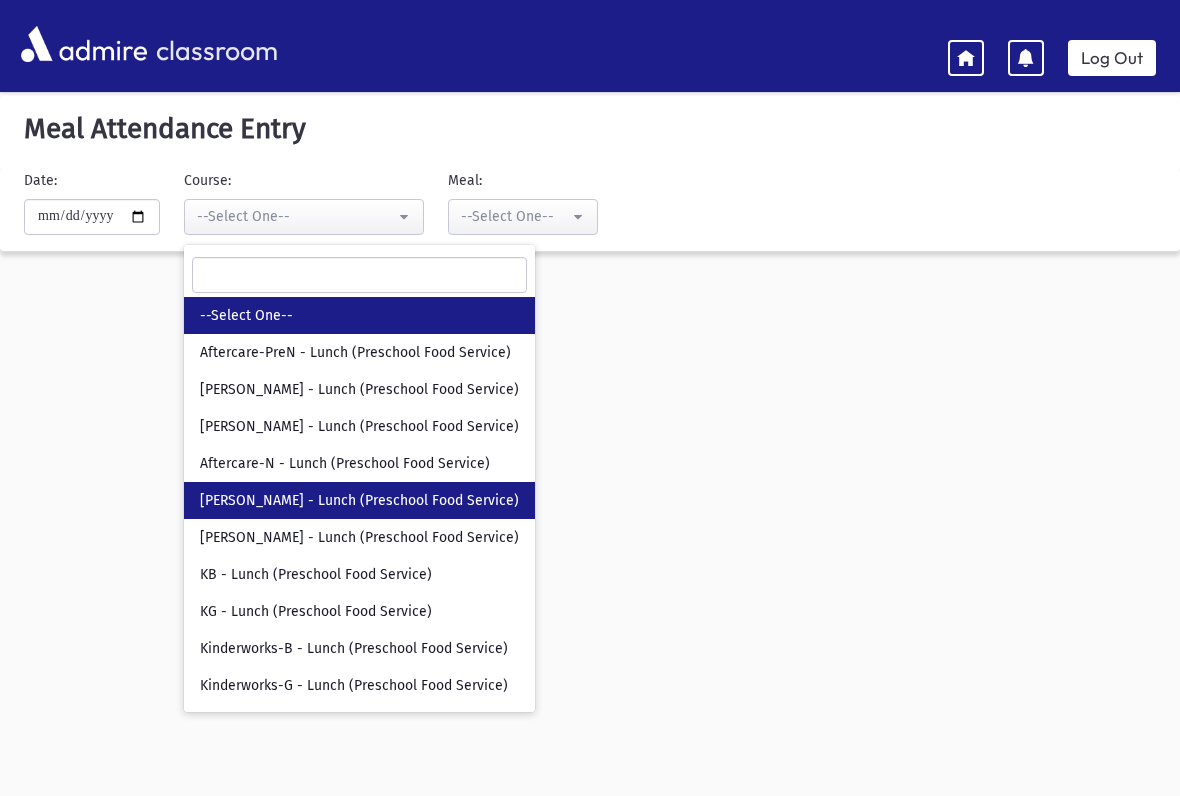 click on "[PERSON_NAME] - Lunch (Preschool Food Service)" at bounding box center (359, 501) 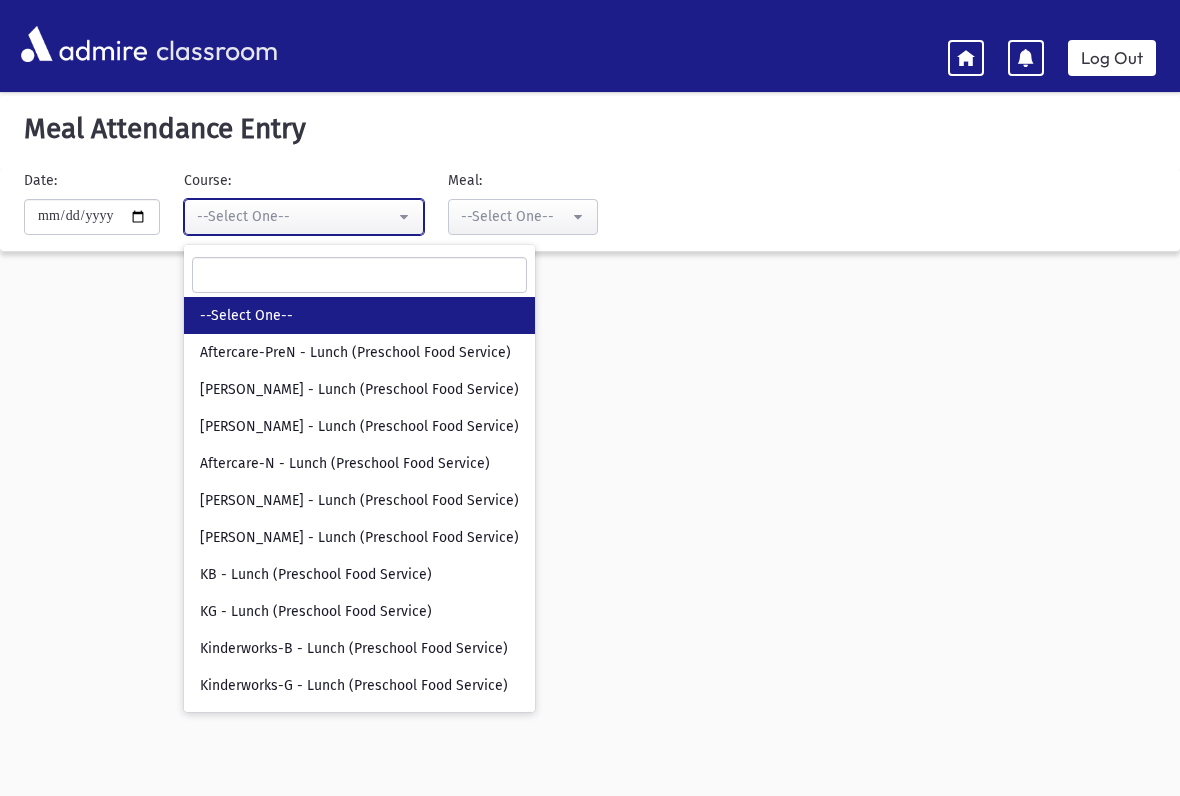select on "***" 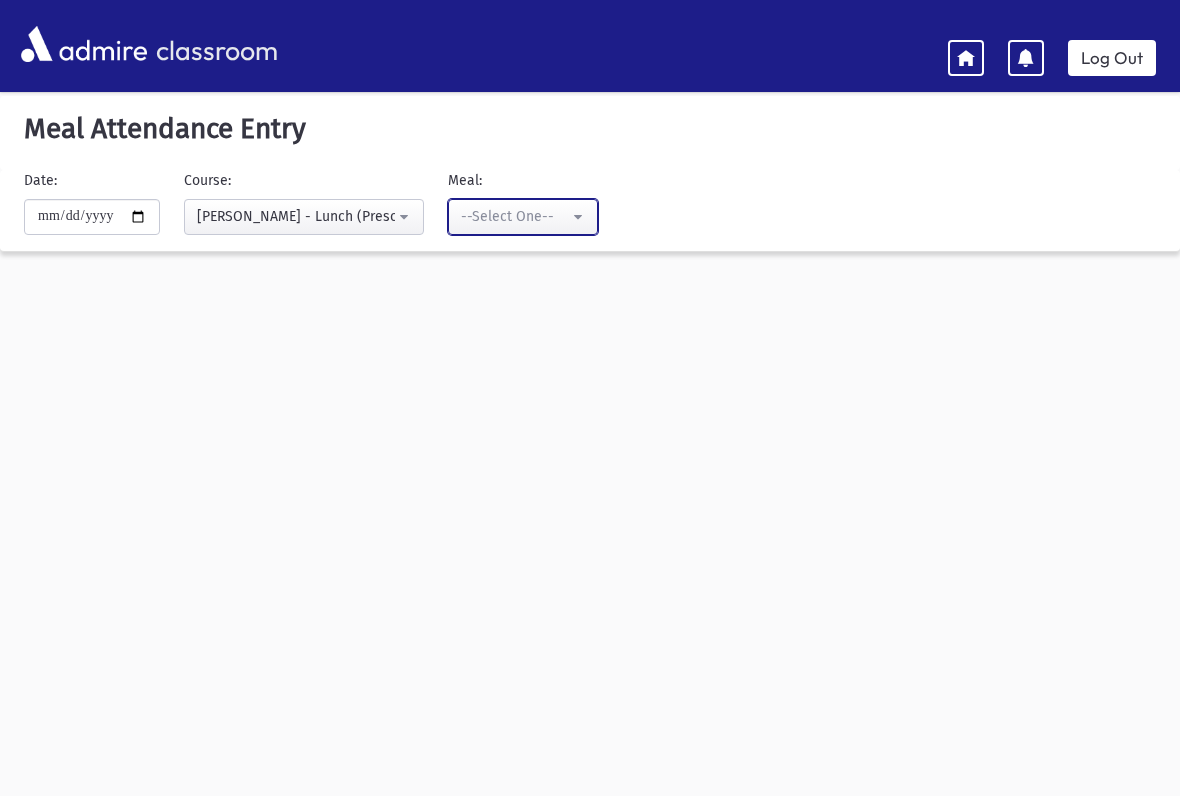 click on "--Select One--" at bounding box center (515, 216) 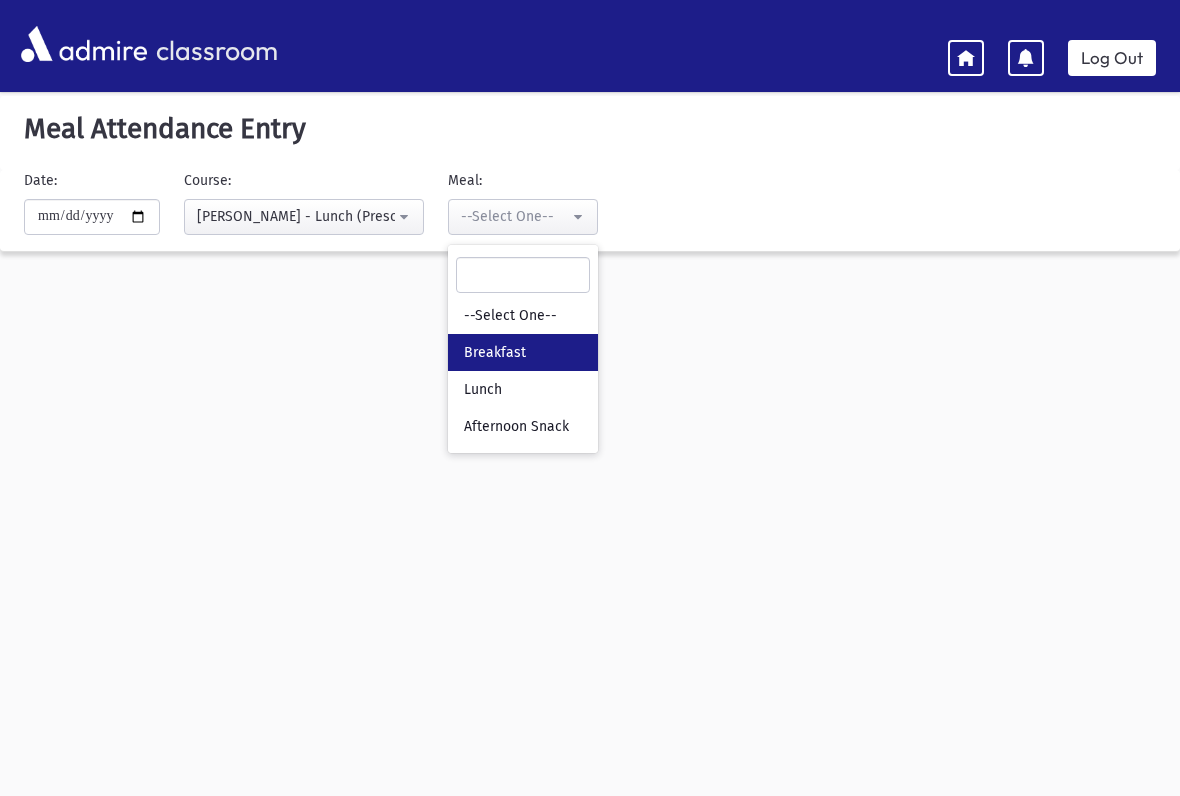 click on "Breakfast" at bounding box center [523, 352] 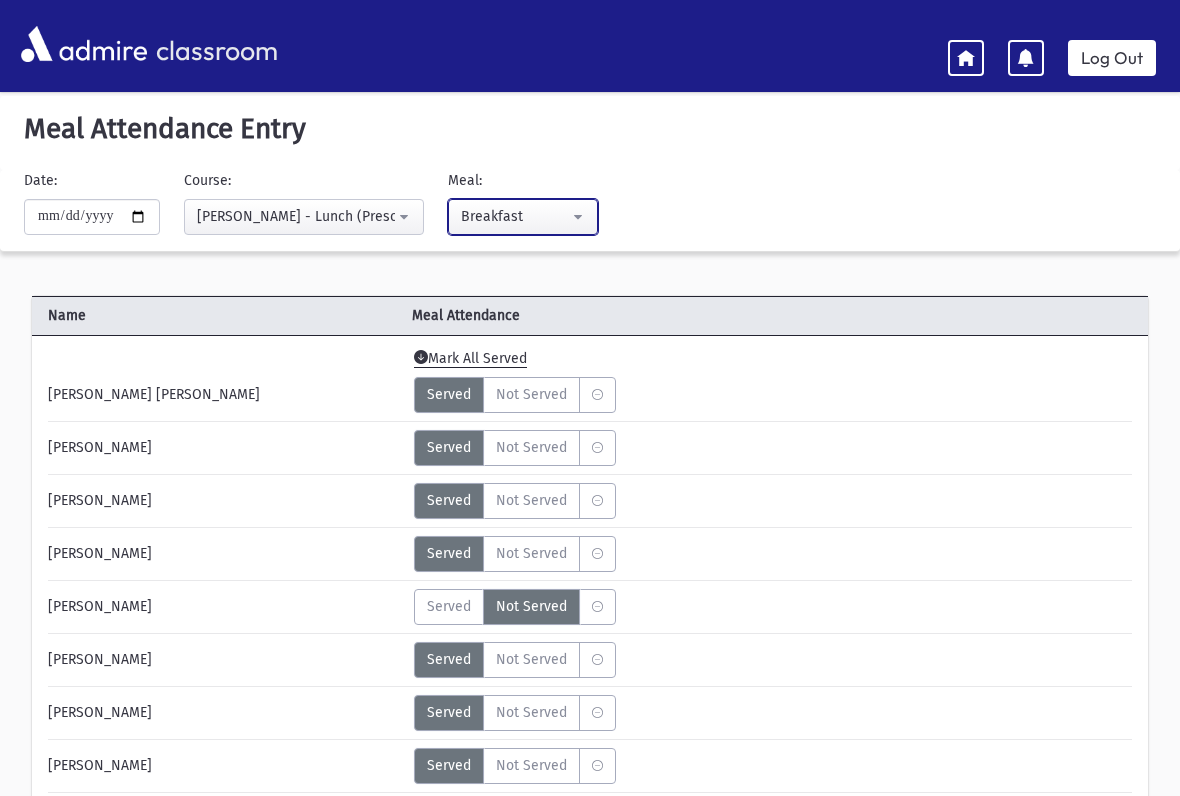 click on "Breakfast" at bounding box center [515, 216] 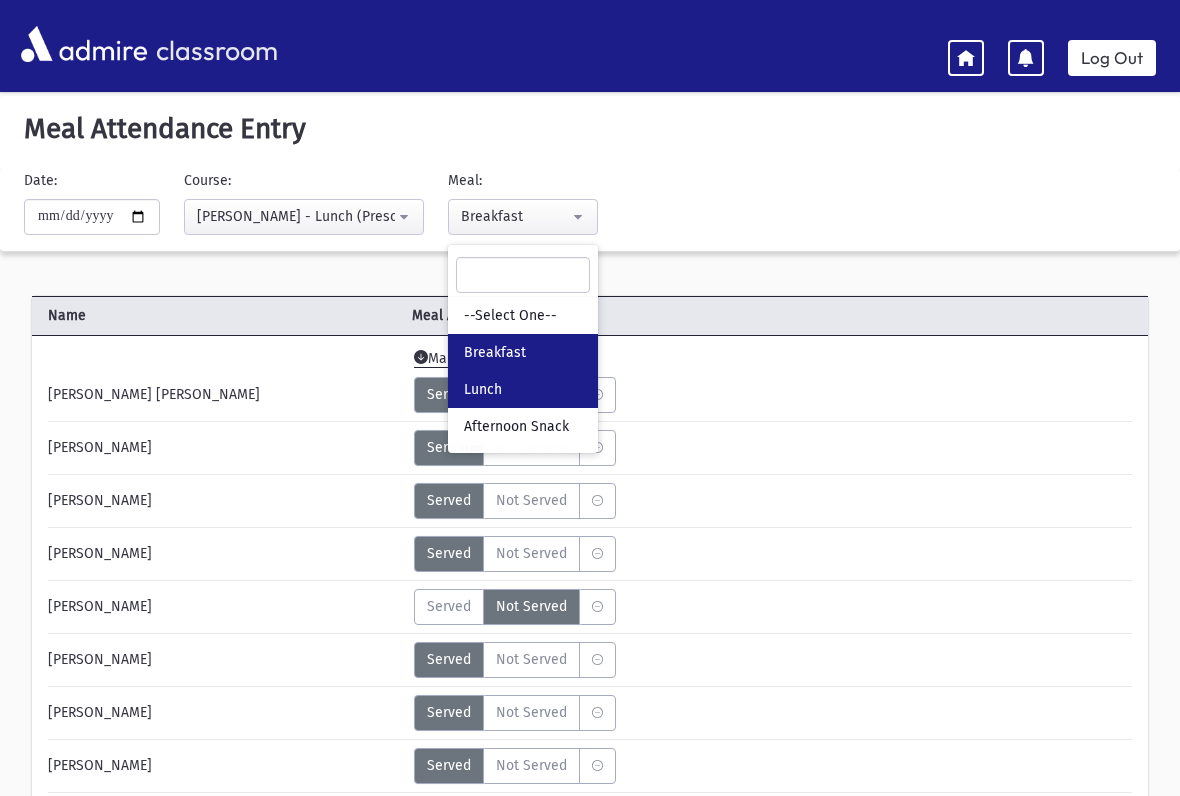 click on "Lunch" at bounding box center (523, 389) 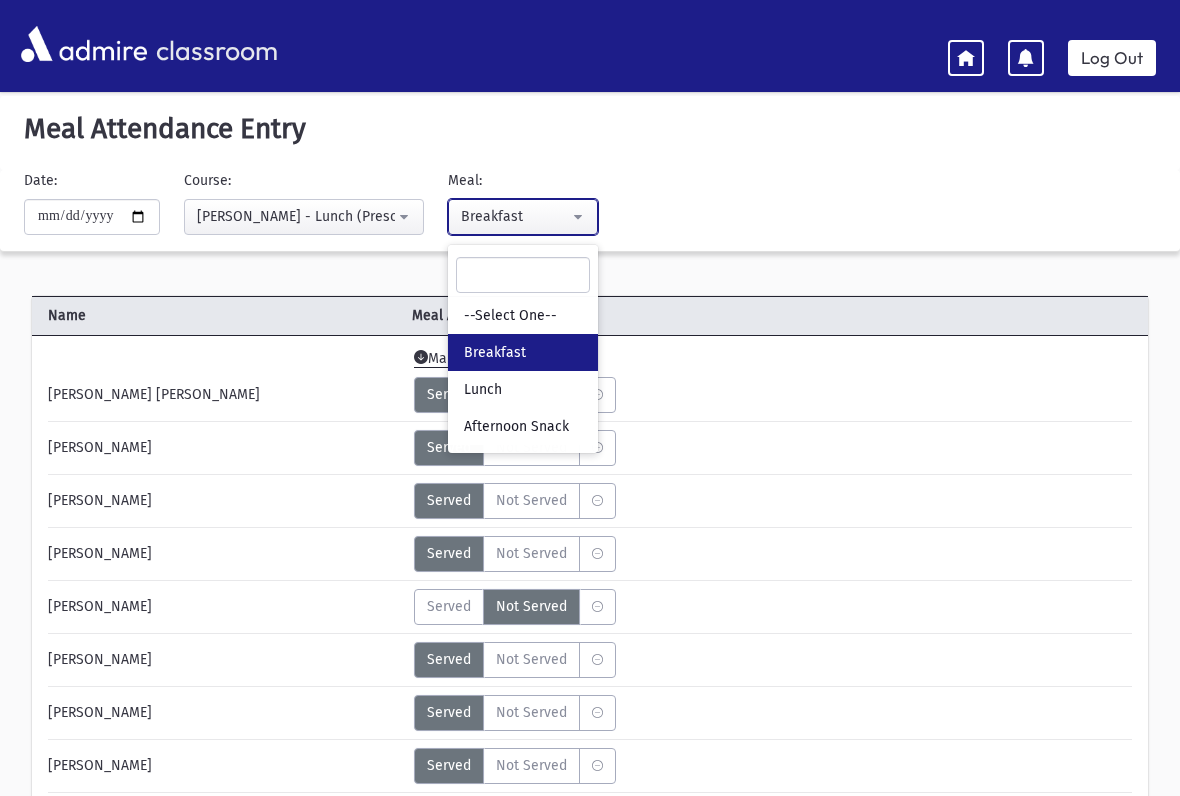 select on "*" 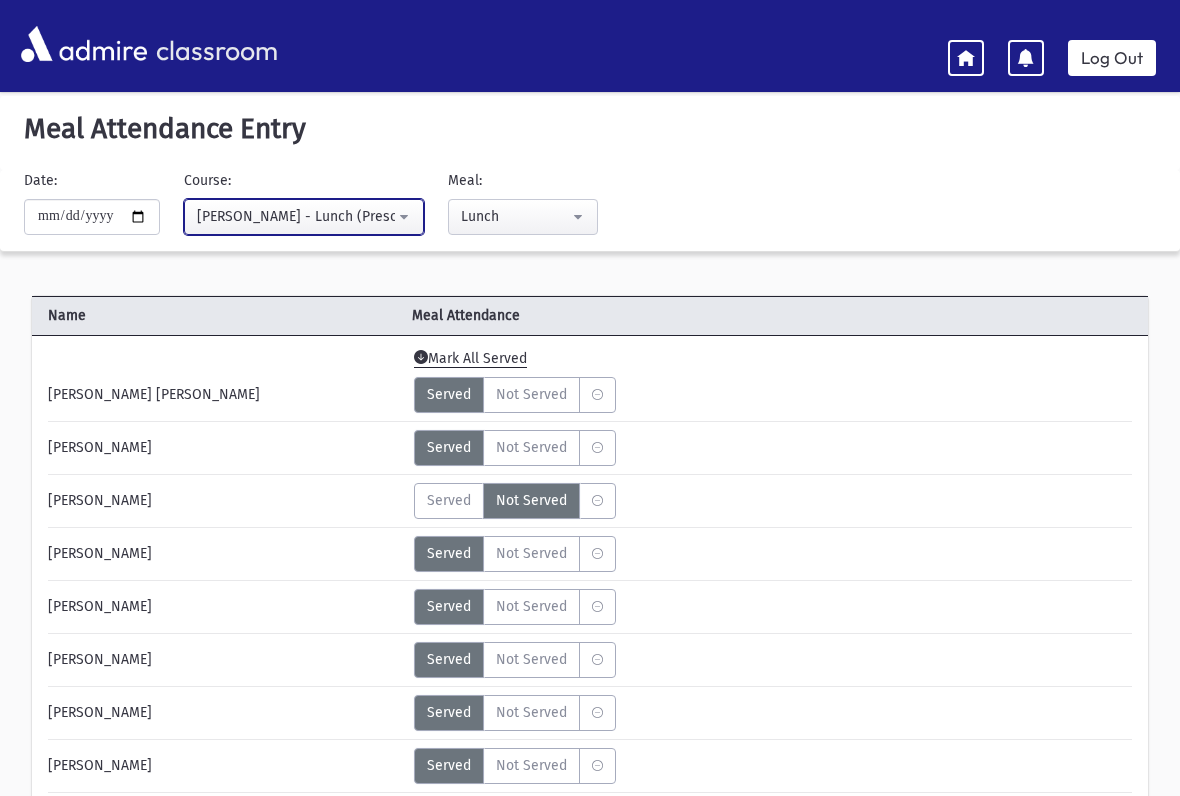 click on "[PERSON_NAME] - Lunch (Preschool Food Service)" at bounding box center [296, 216] 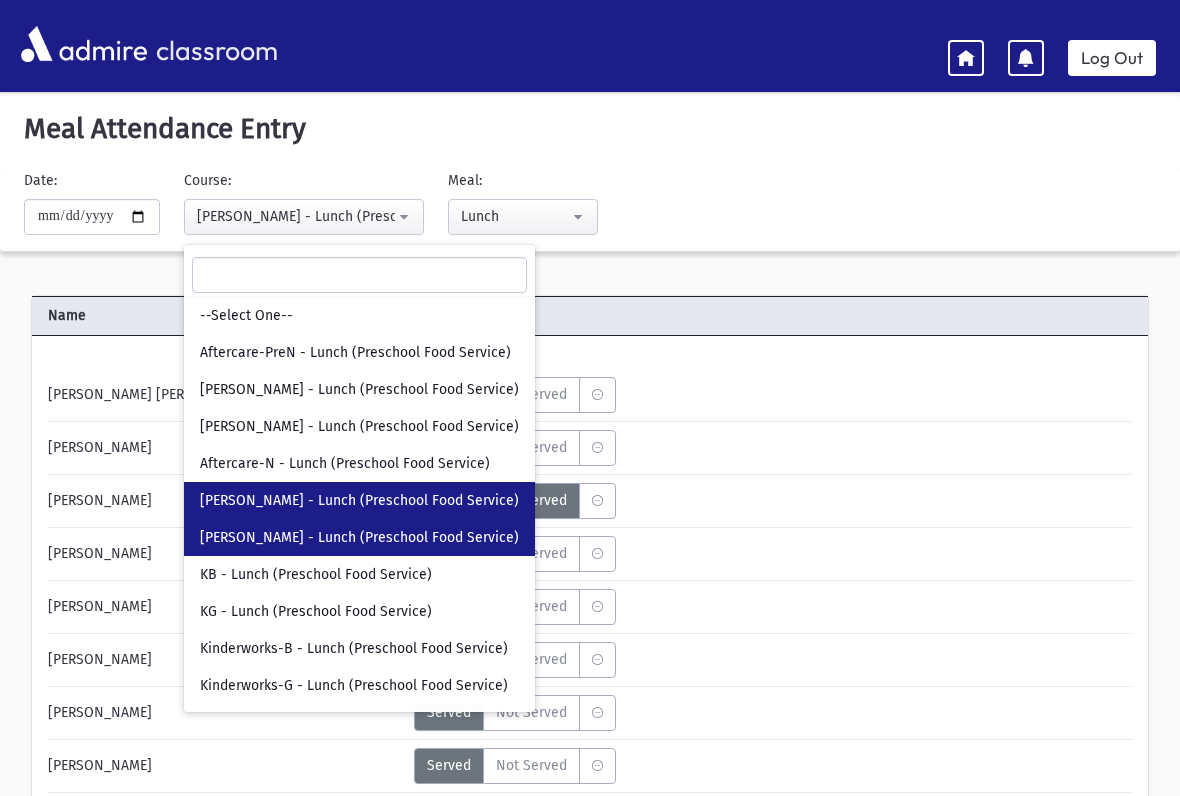 click on "[PERSON_NAME] - Lunch (Preschool Food Service)" at bounding box center (359, 538) 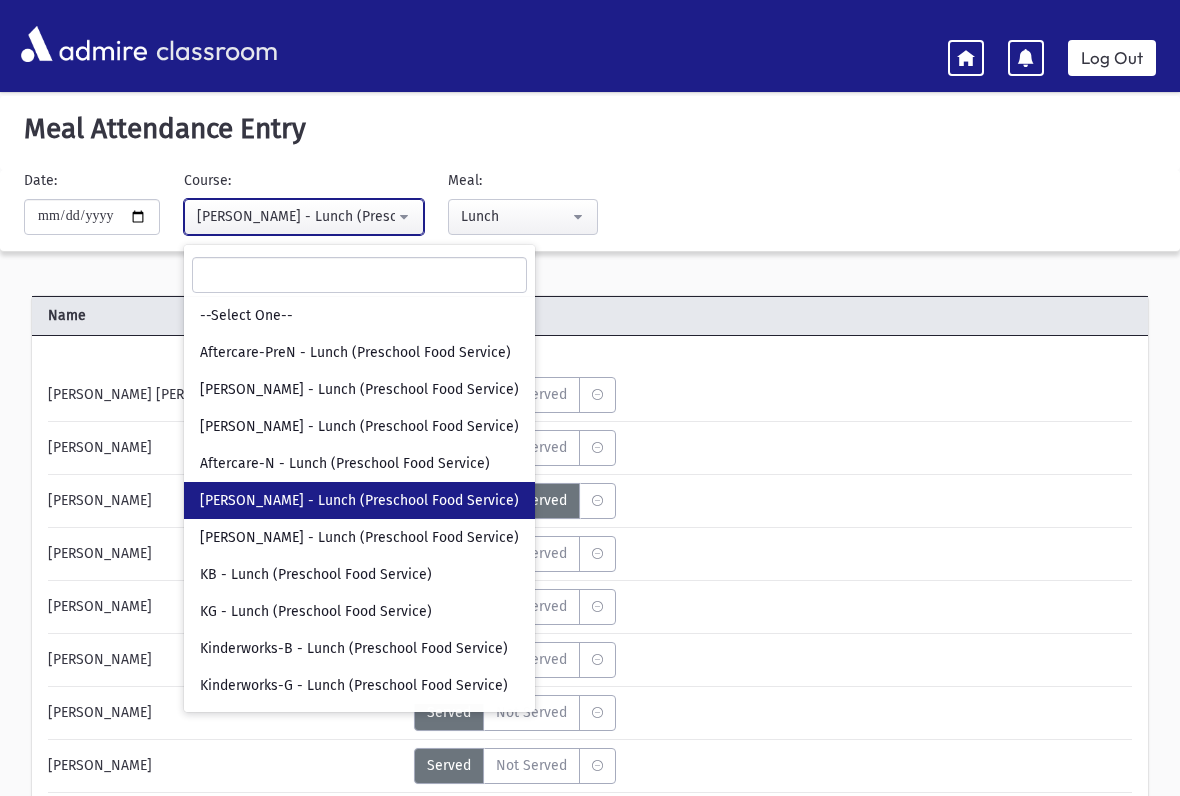 select on "***" 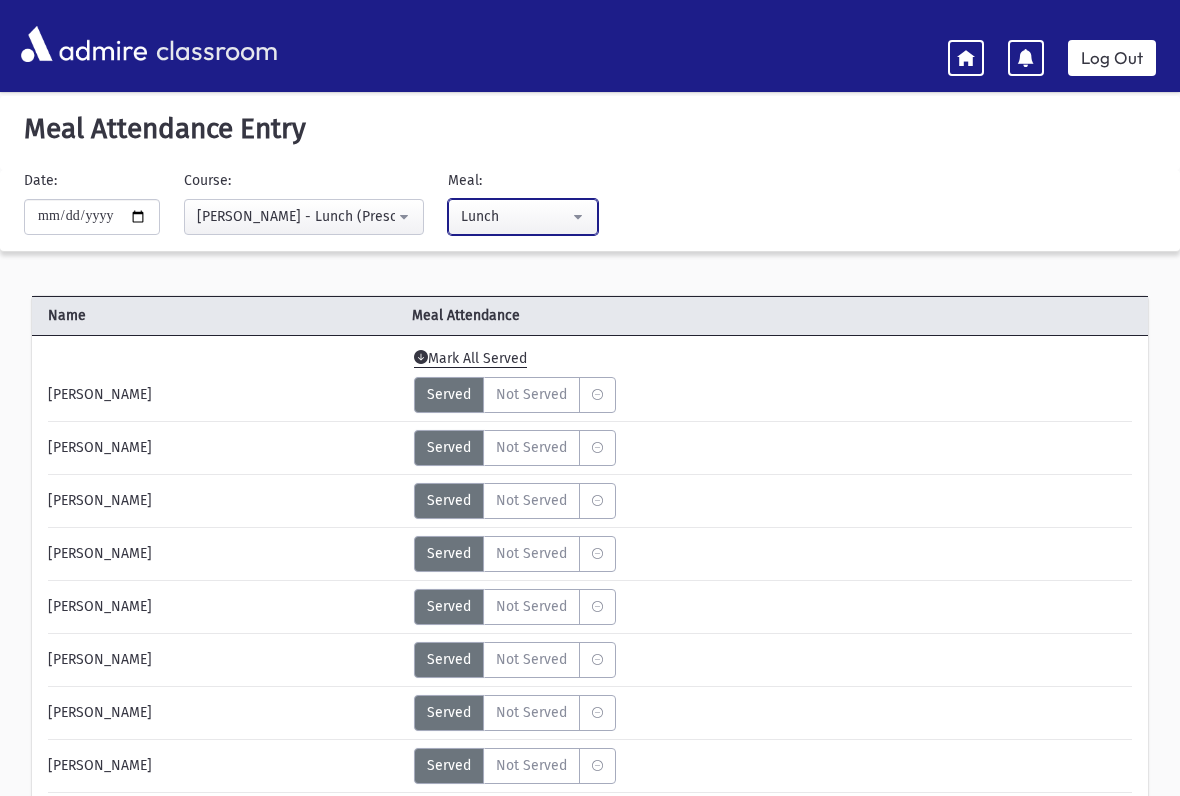 click on "Lunch" at bounding box center [515, 216] 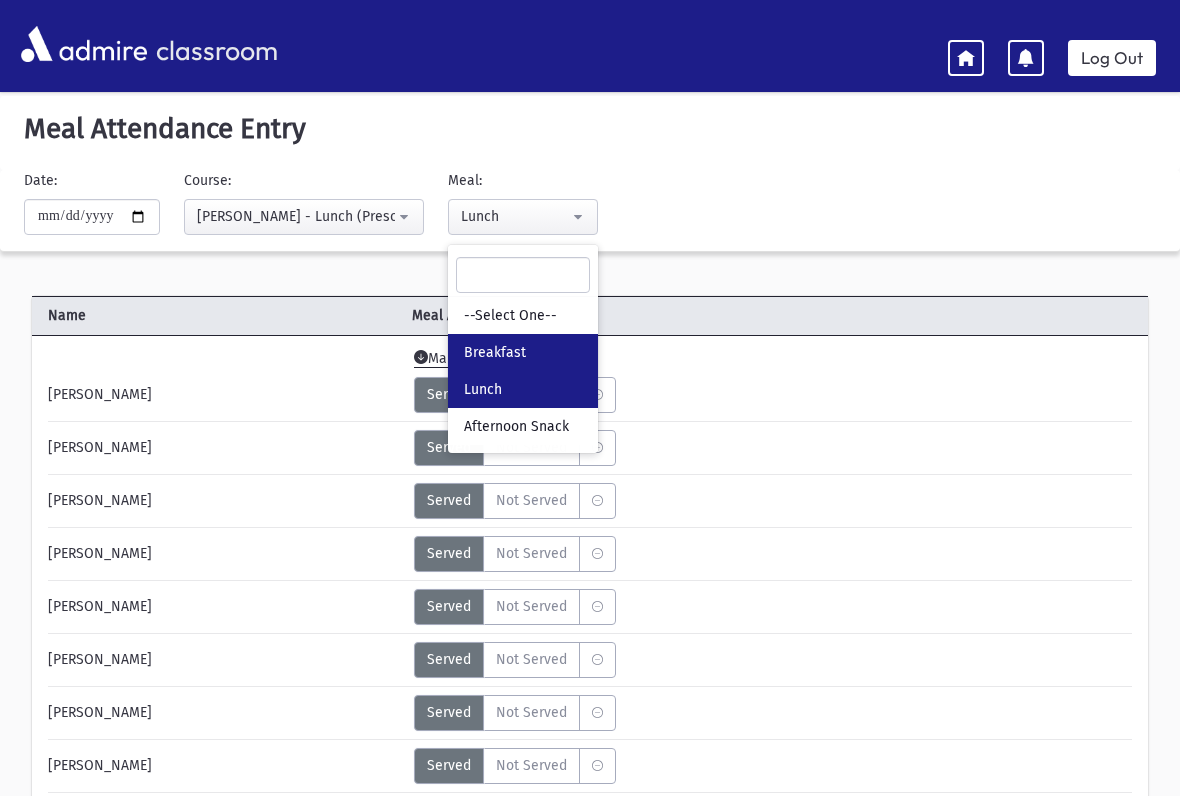 click on "Breakfast" at bounding box center [523, 352] 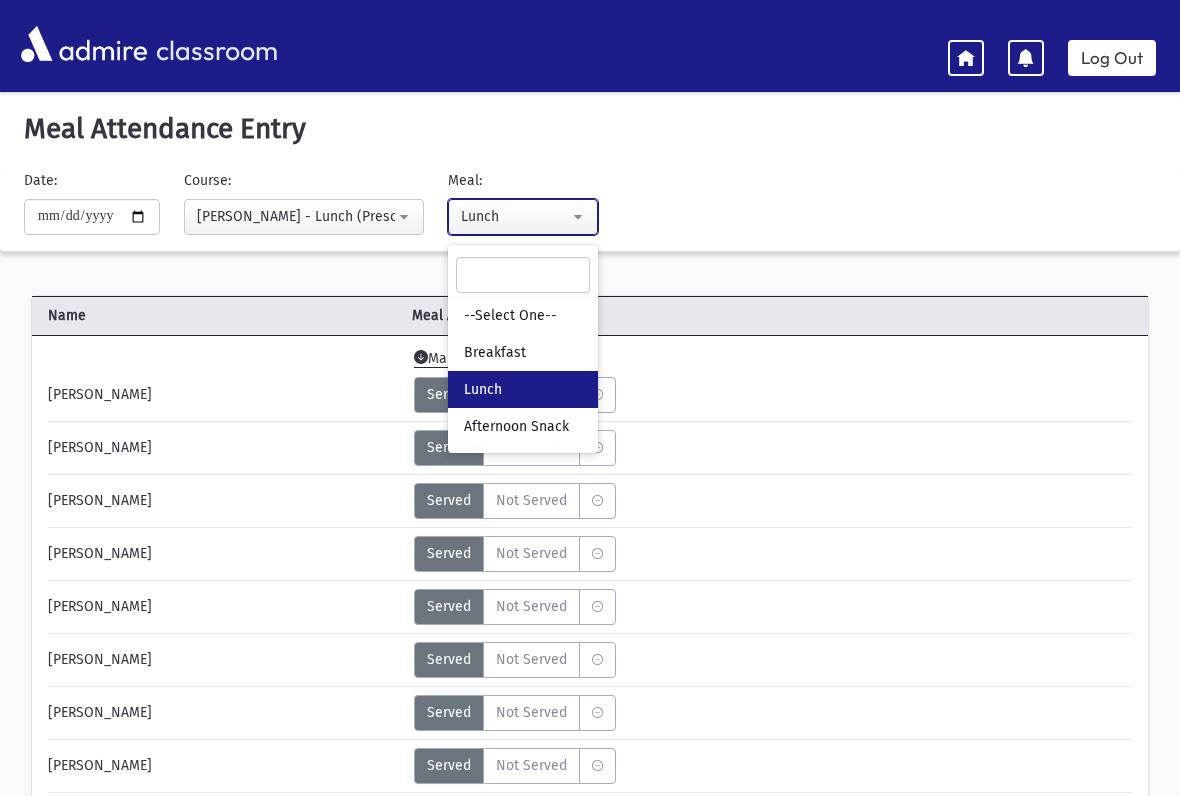 select on "*" 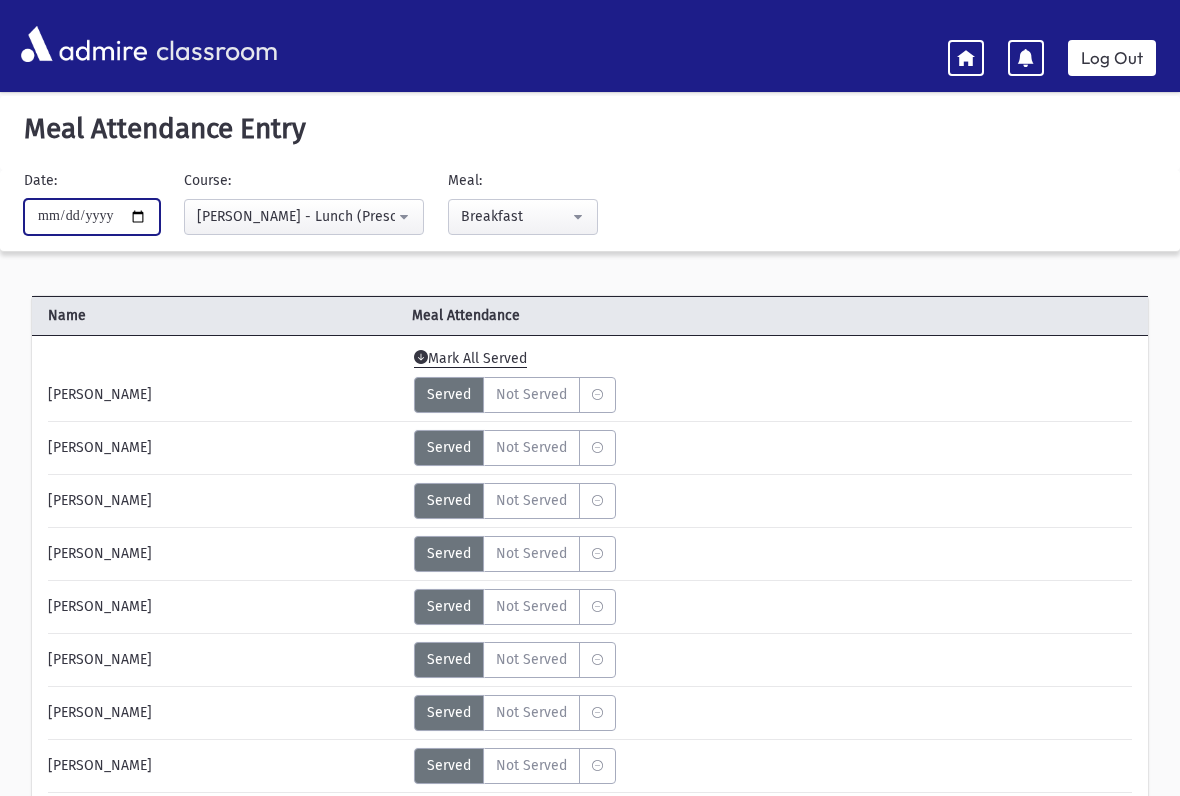 click on "**********" at bounding box center [92, 217] 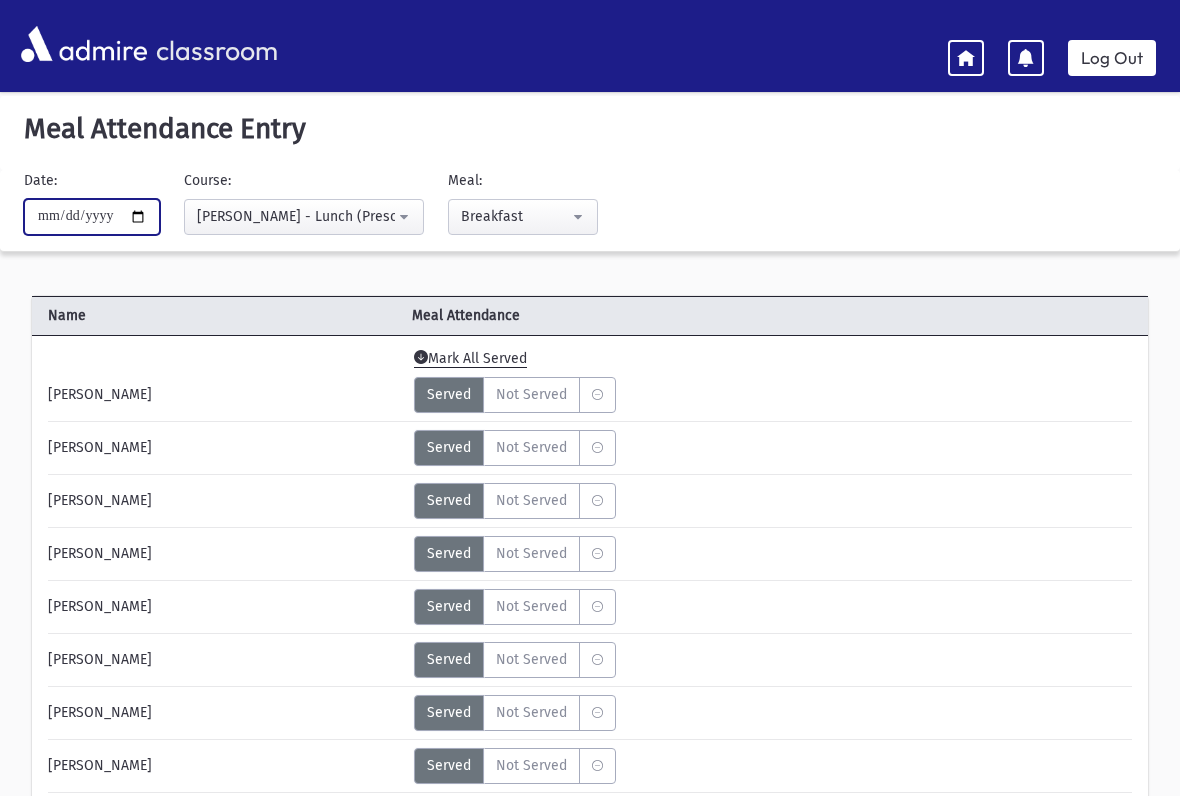 click on "**********" at bounding box center [92, 217] 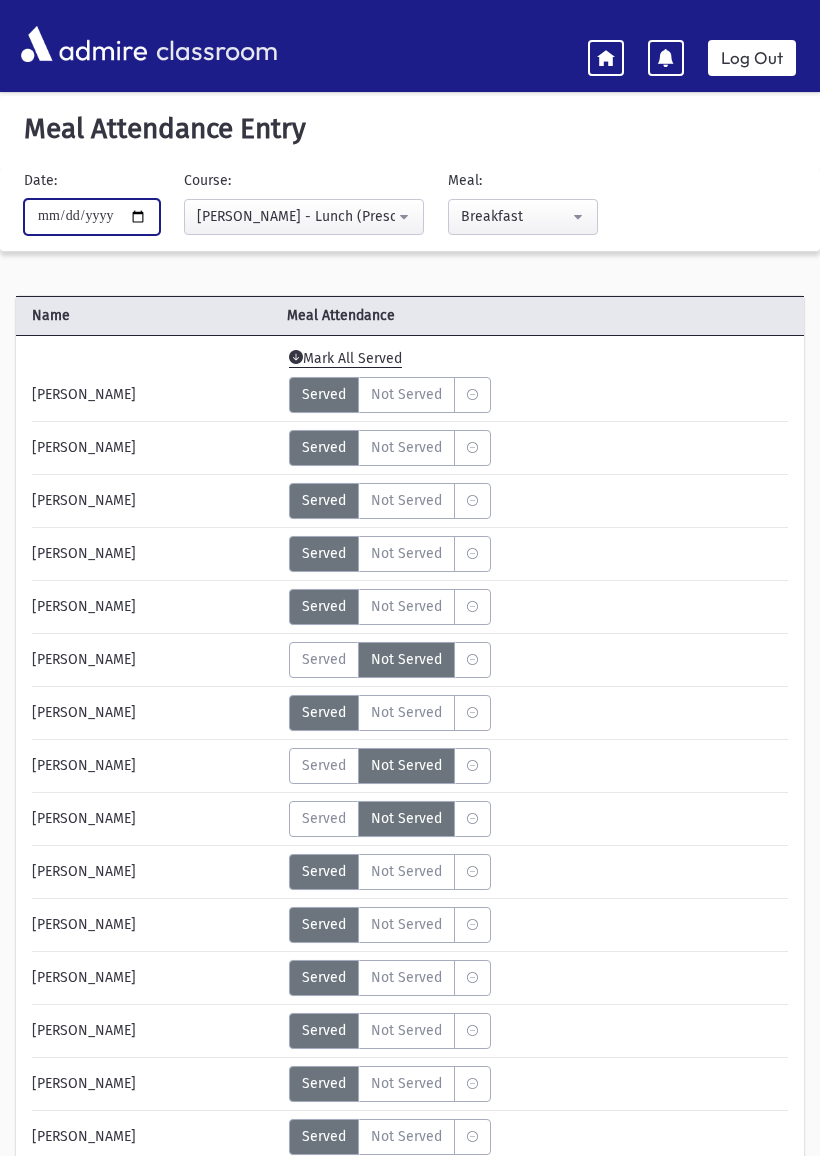 click on "**********" at bounding box center (92, 217) 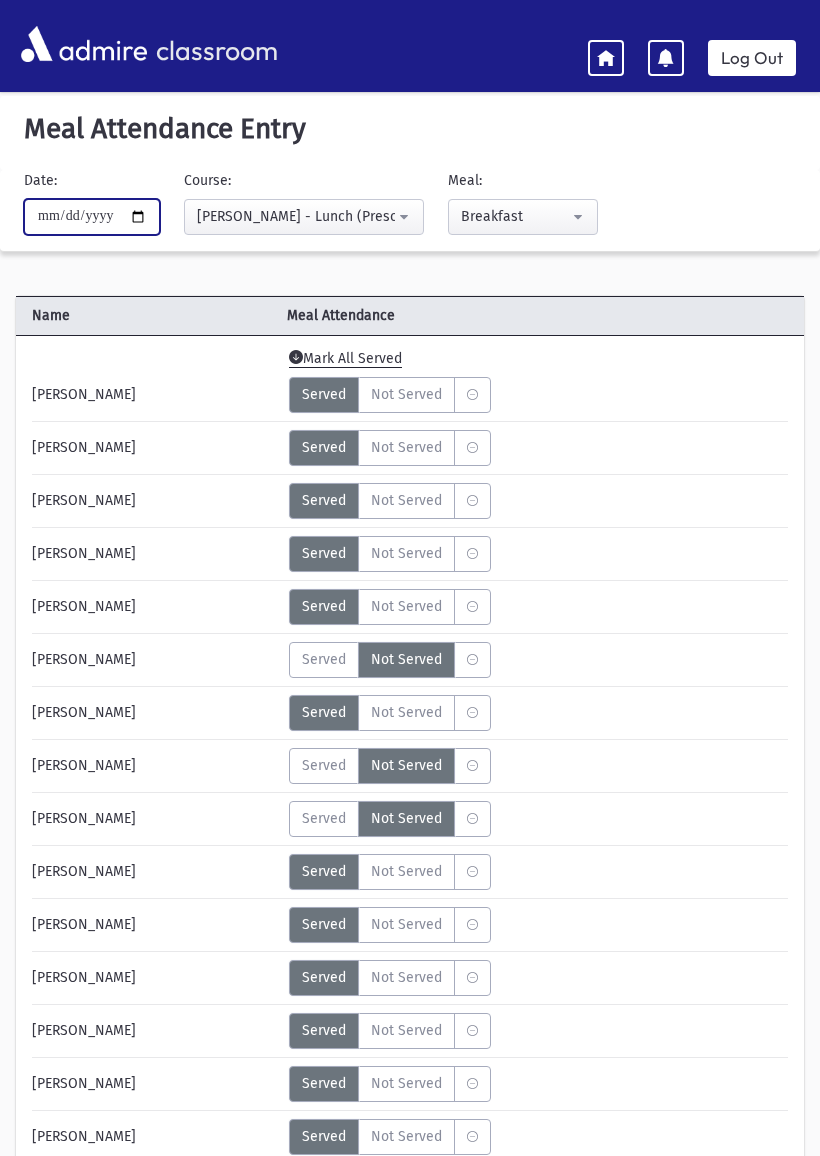 type on "**********" 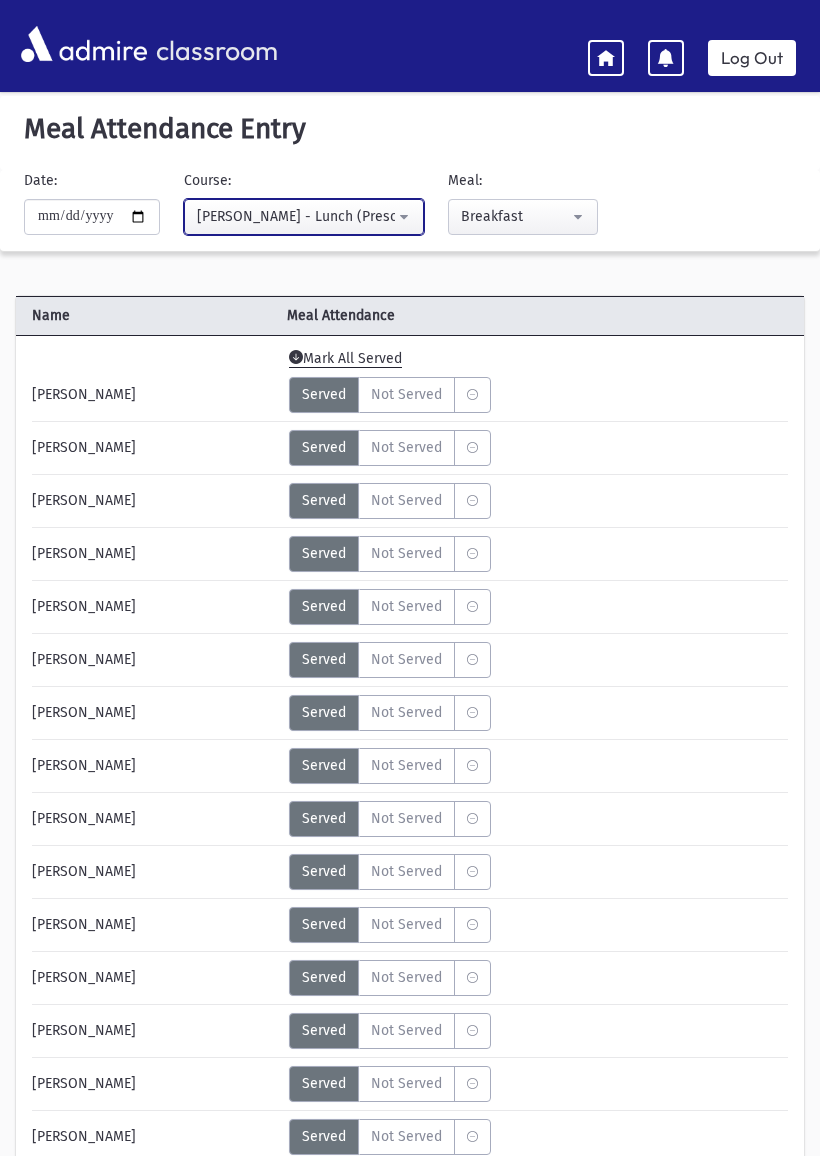 click on "[PERSON_NAME] - Lunch (Preschool Food Service)" at bounding box center [304, 217] 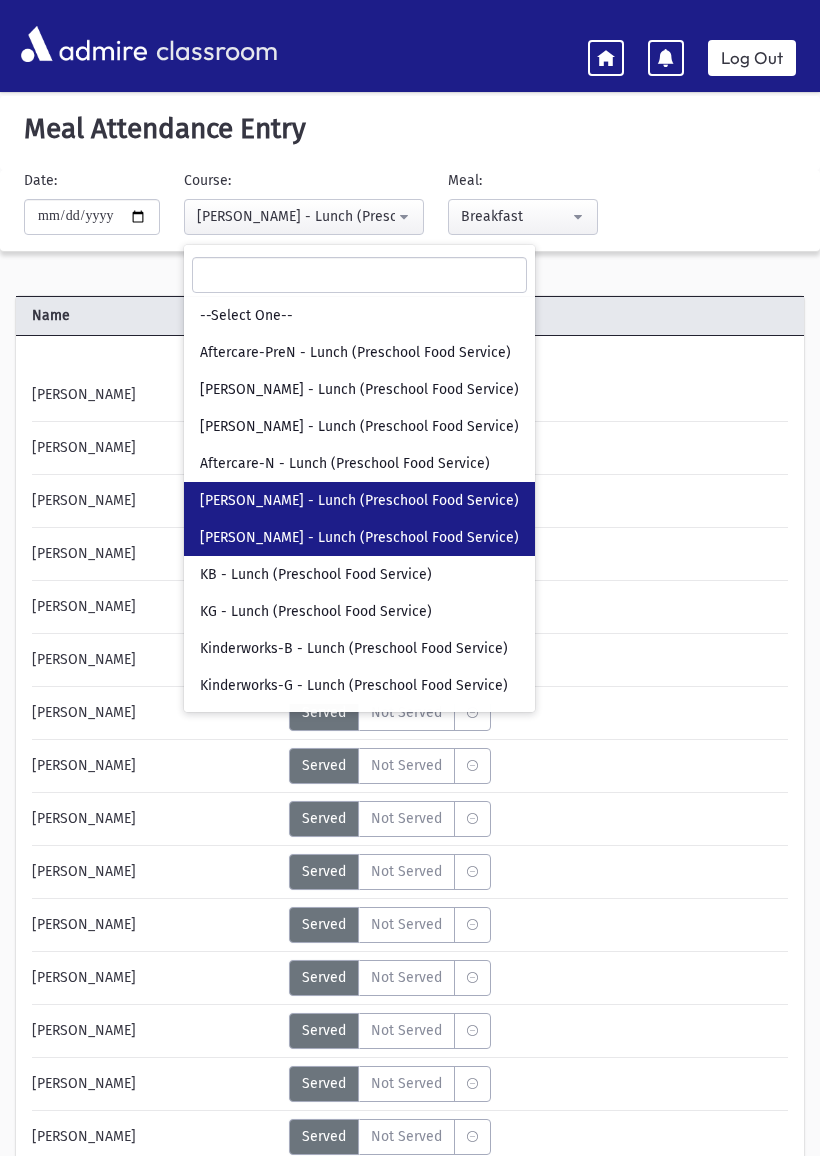 click on "[PERSON_NAME] - Lunch (Preschool Food Service)" at bounding box center (359, 501) 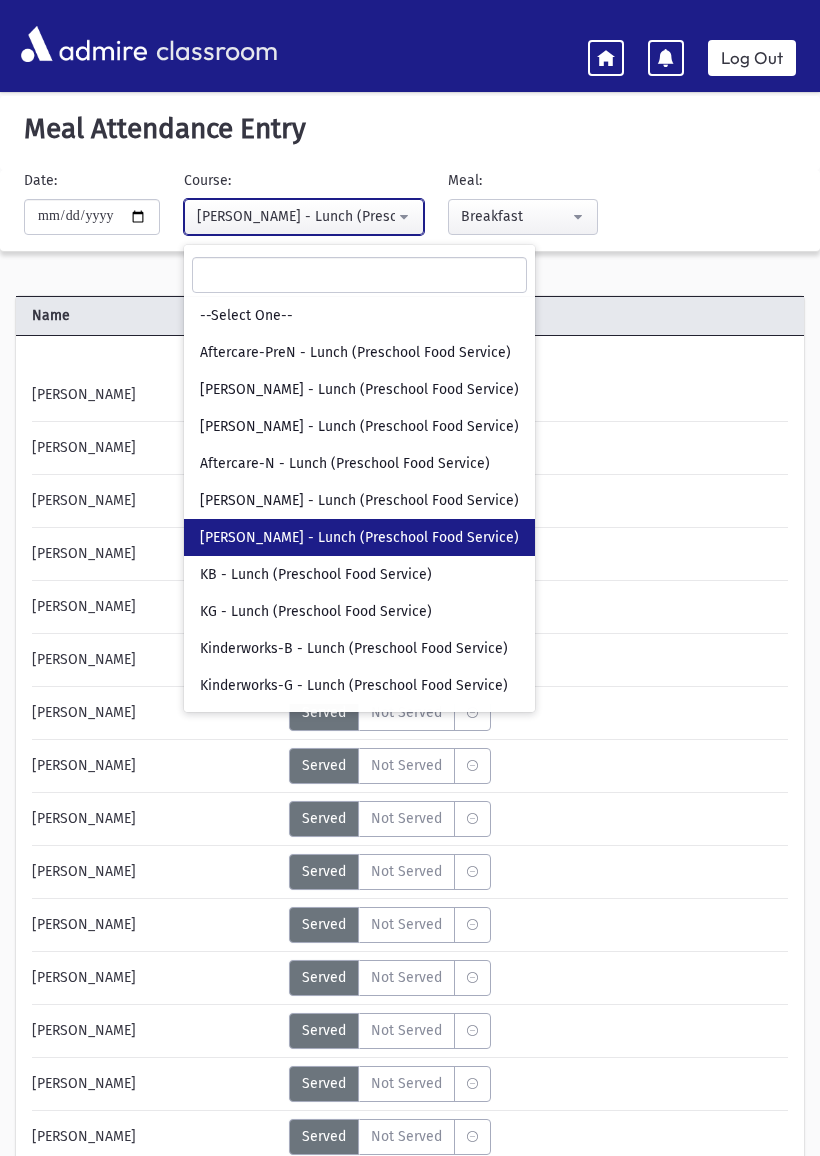 select on "***" 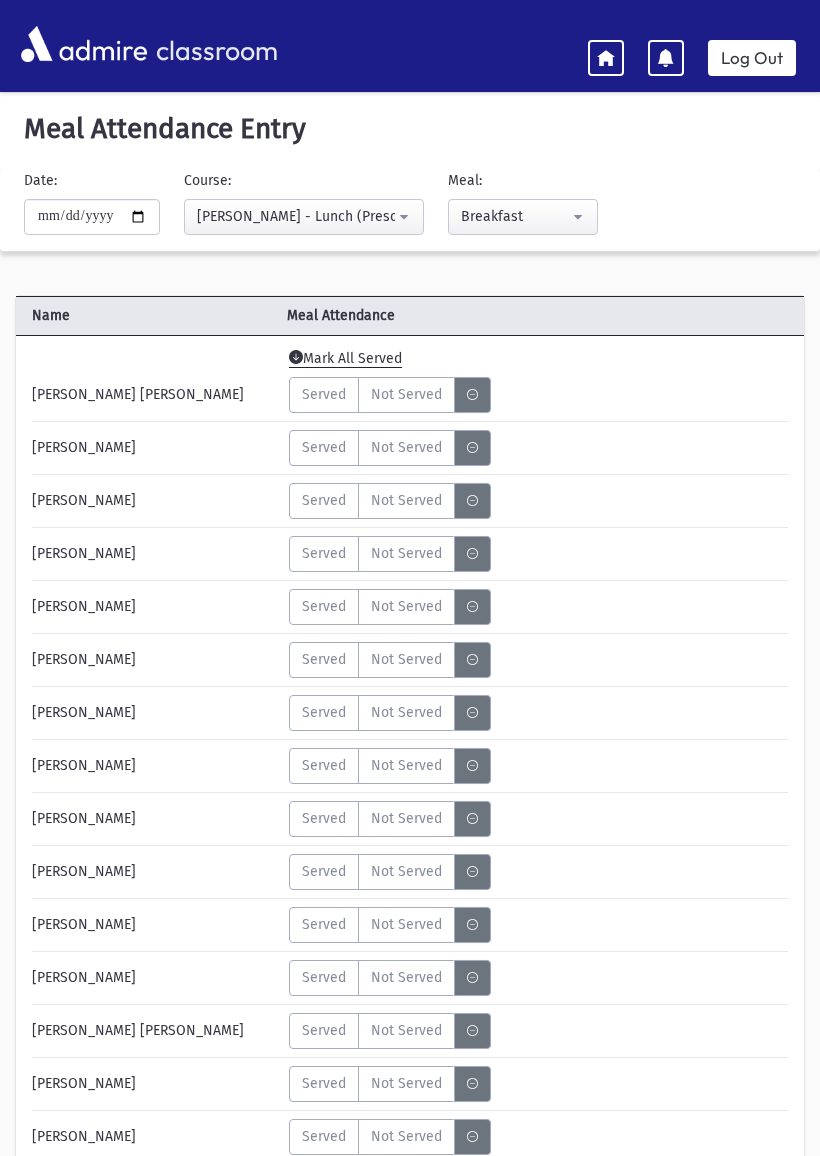 click on "Mark All Served" at bounding box center (345, 359) 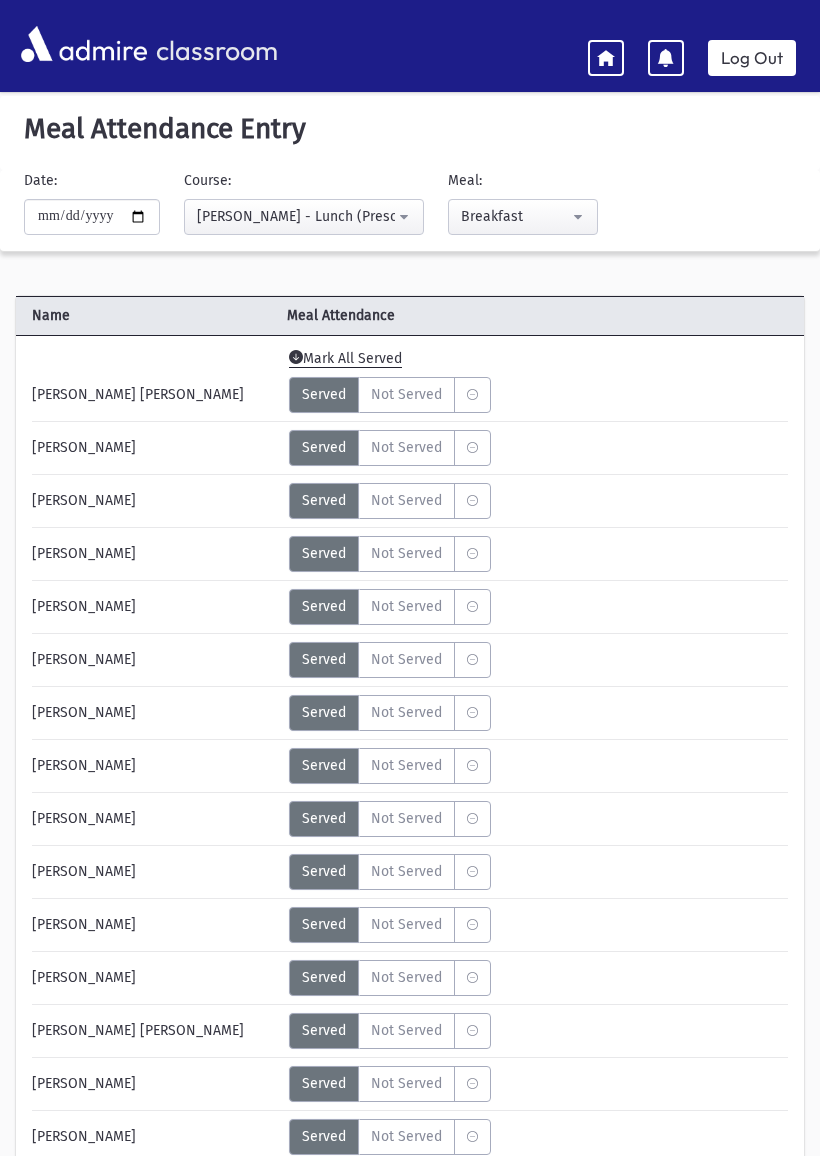 click on "Not Served" at bounding box center [406, 394] 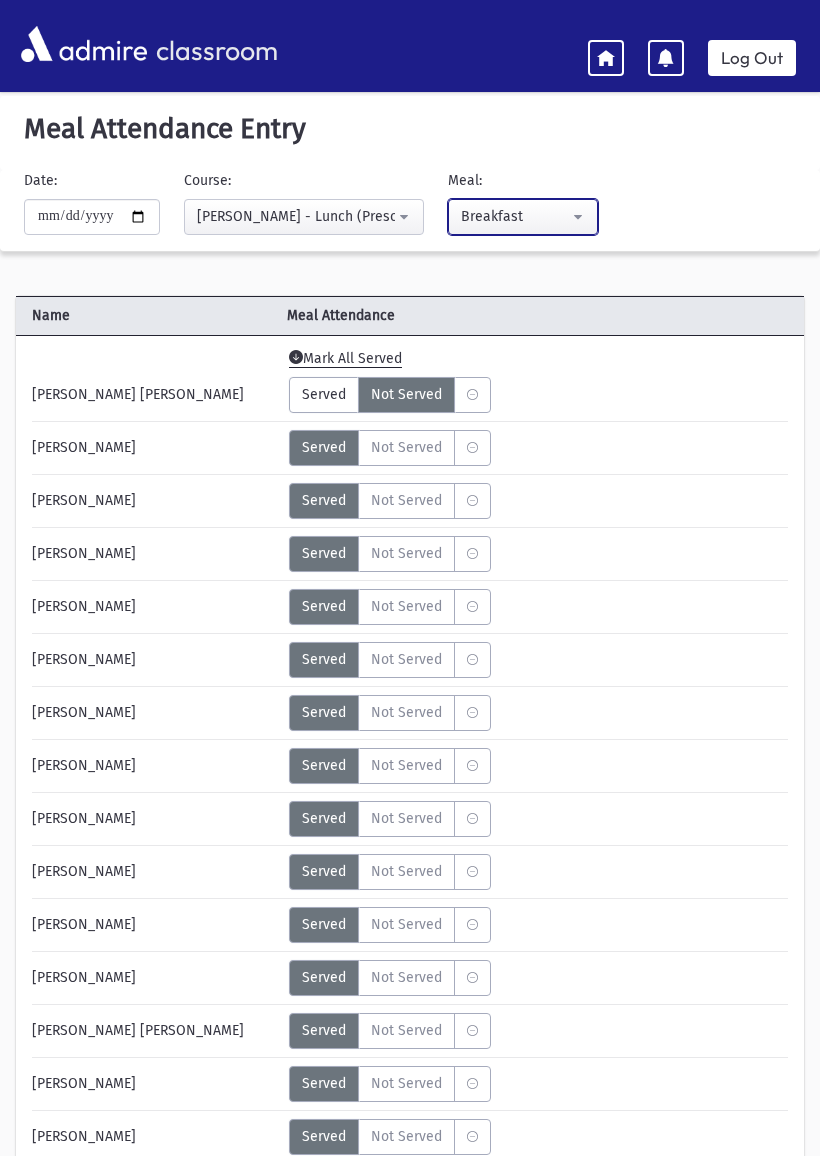 click on "Breakfast" at bounding box center (515, 216) 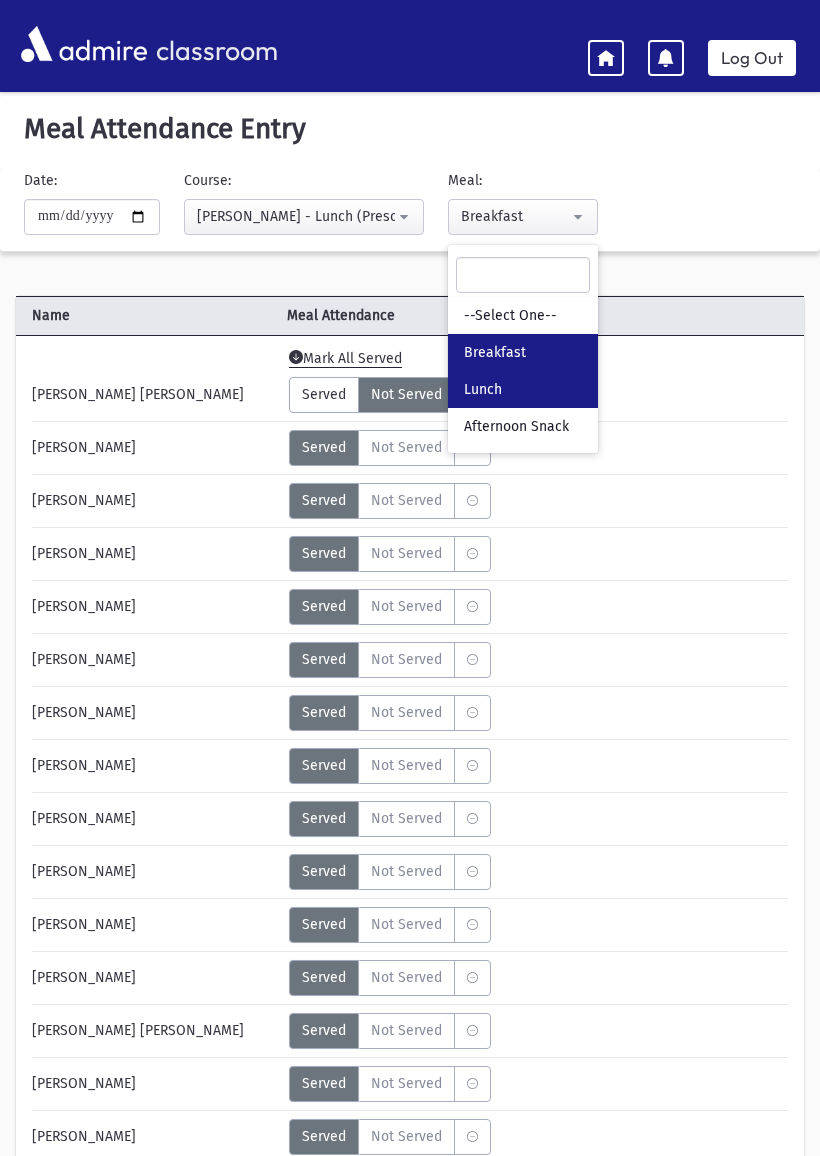 click on "Lunch" at bounding box center (523, 389) 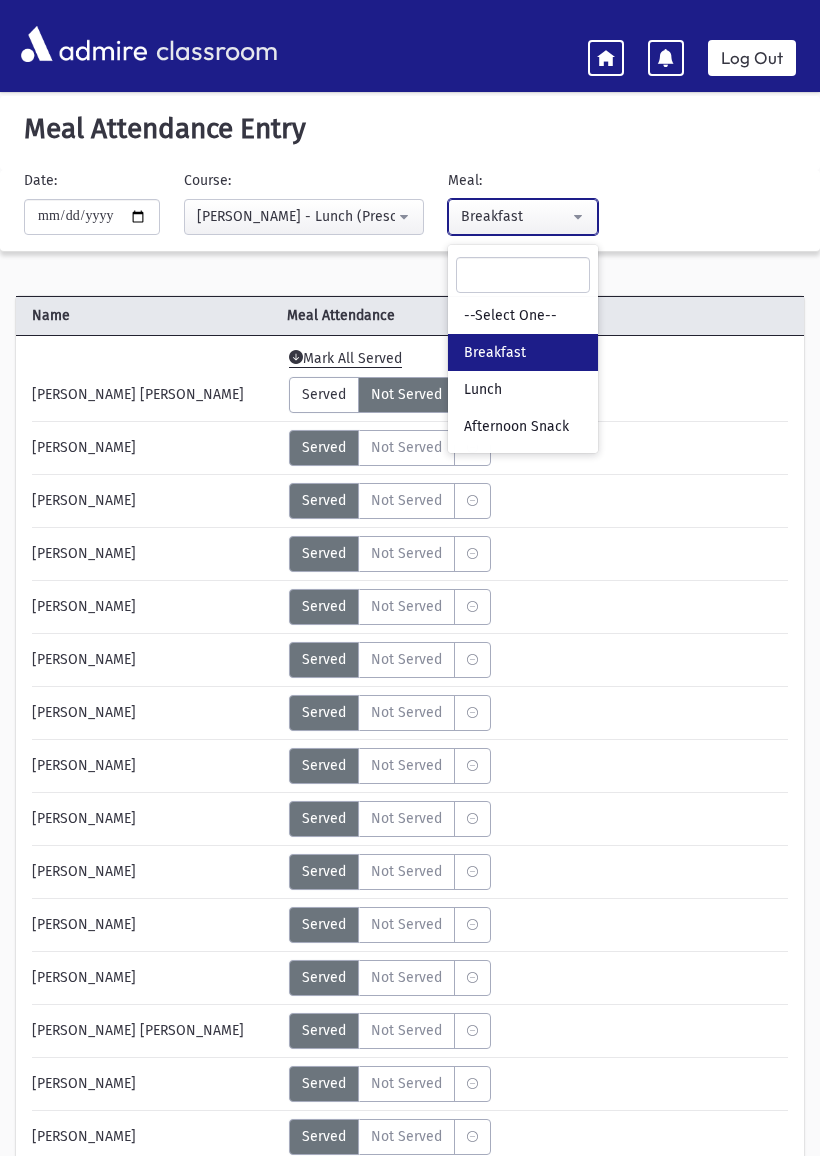 select on "*" 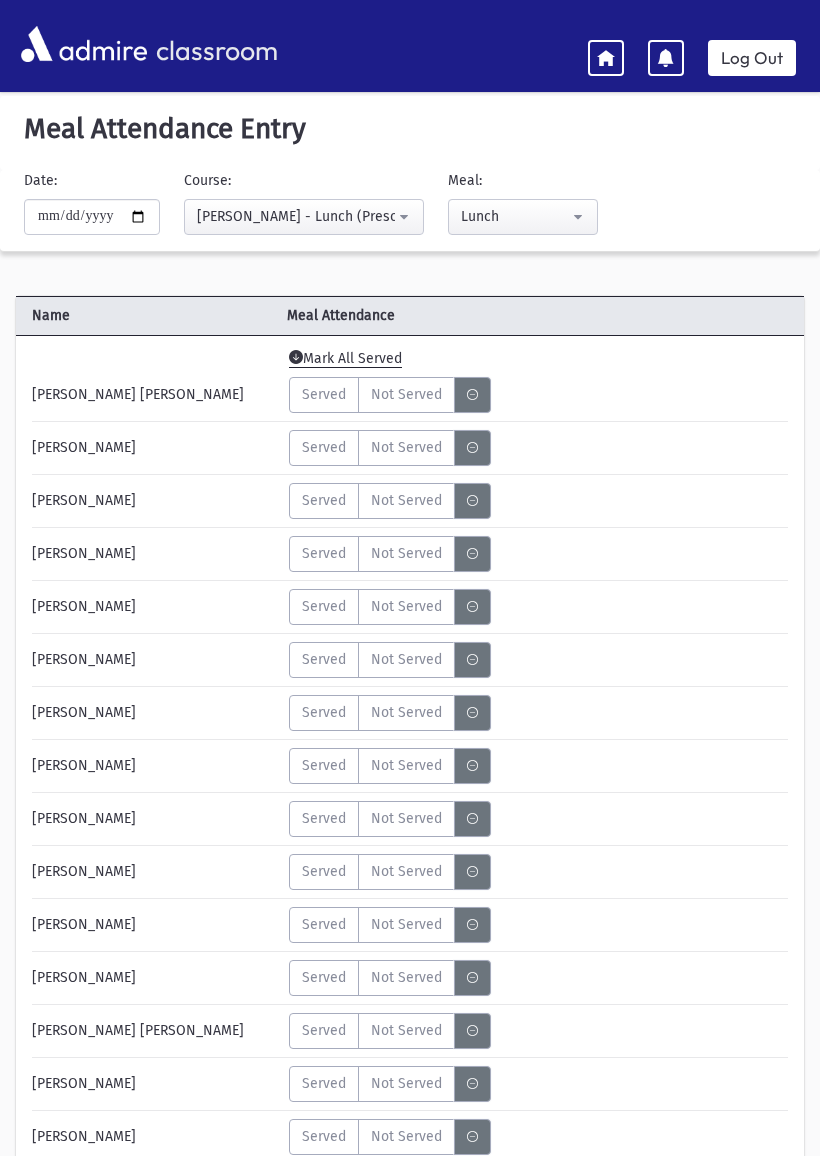 click on "Mark All Served" at bounding box center (345, 359) 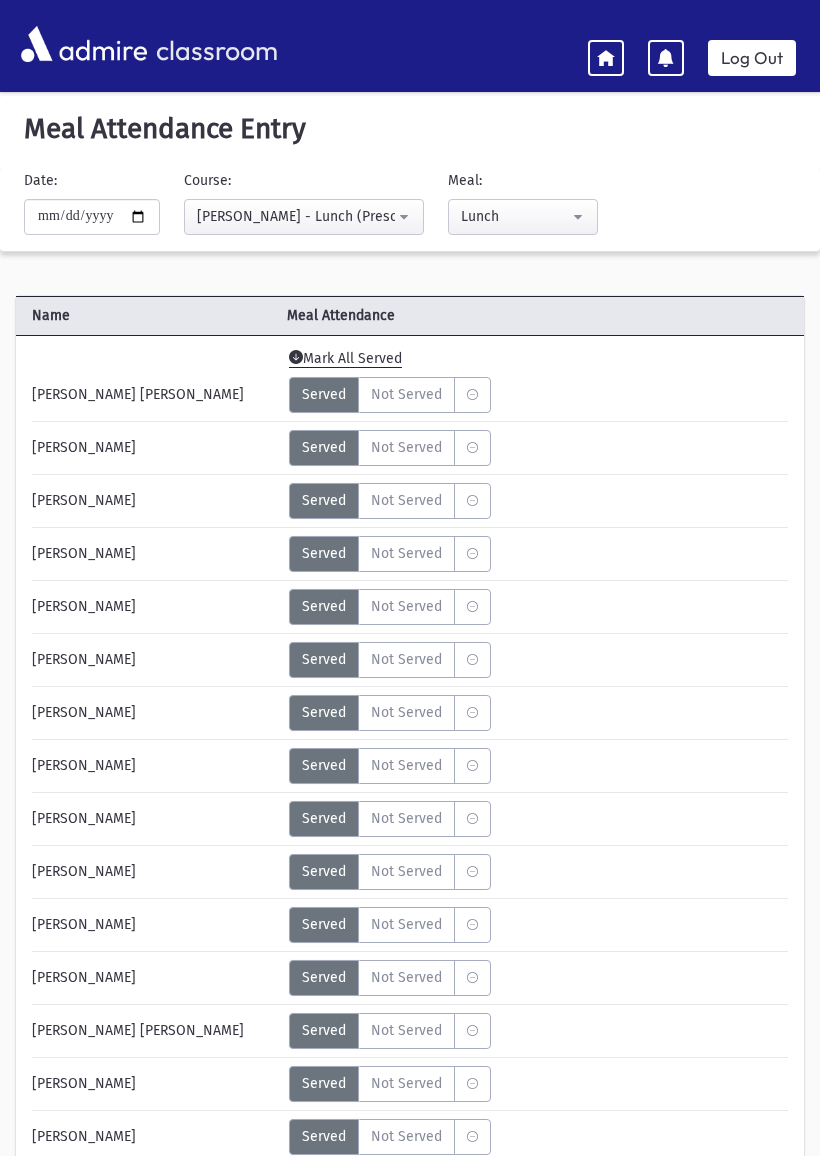 click on "Not Served" at bounding box center (406, 394) 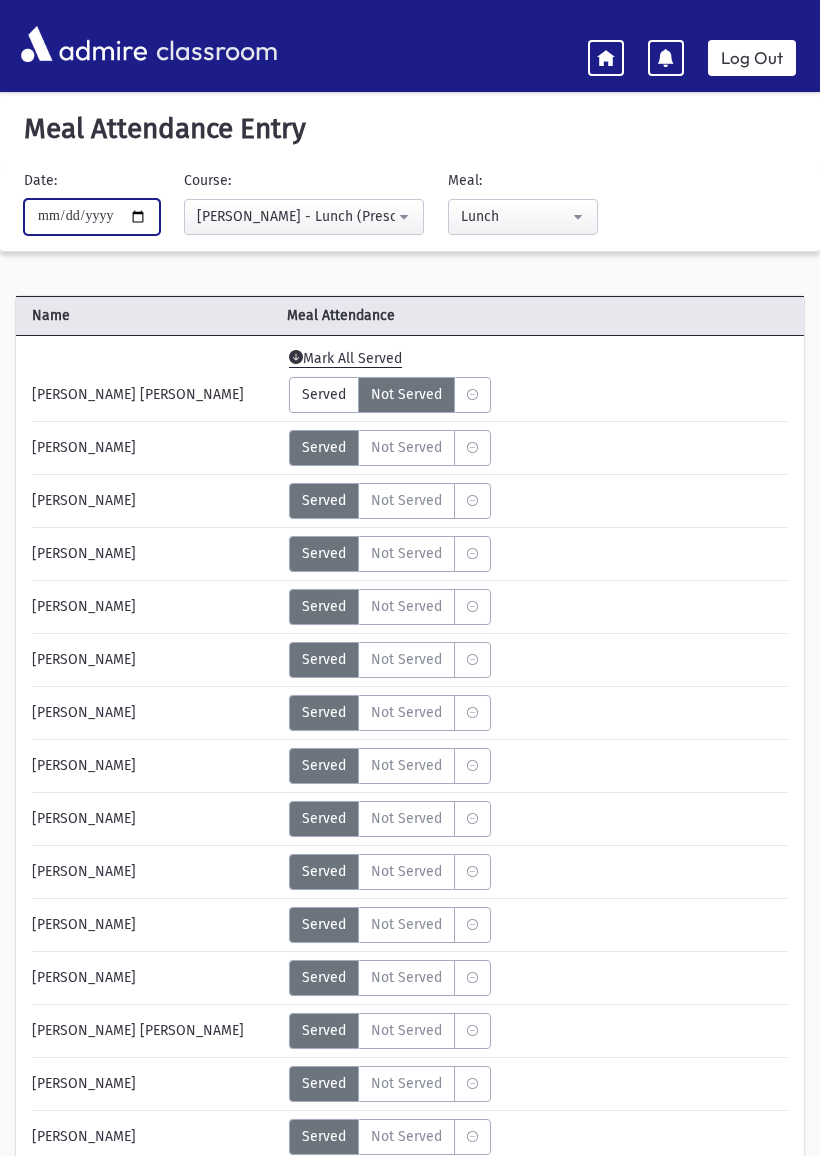 click on "**********" at bounding box center [92, 217] 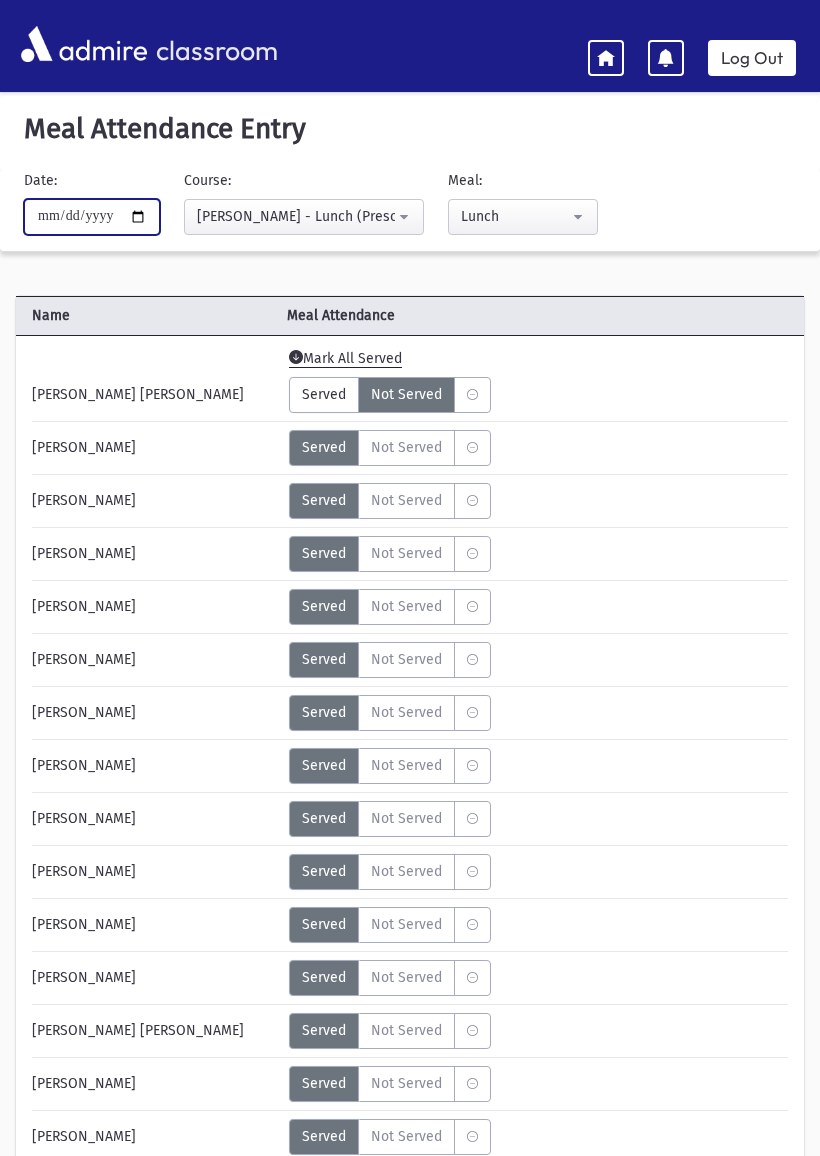 type on "**********" 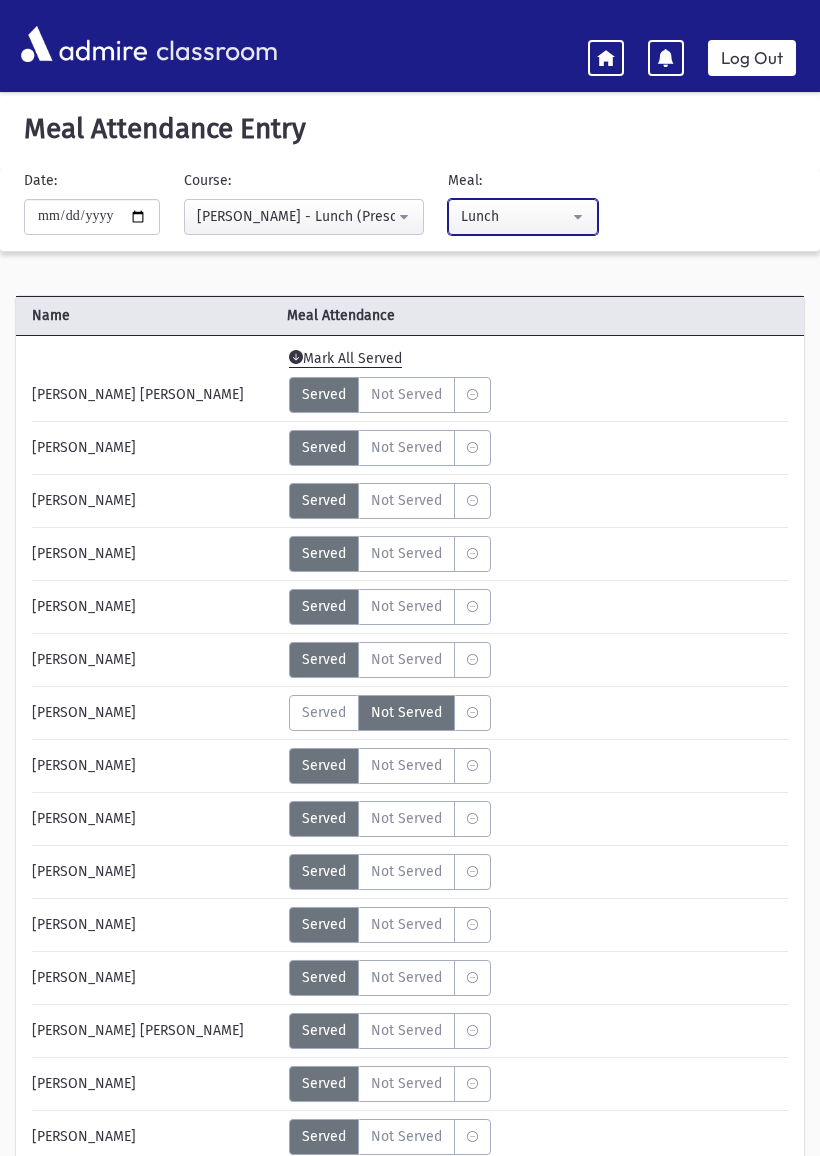 click on "Lunch" at bounding box center (515, 216) 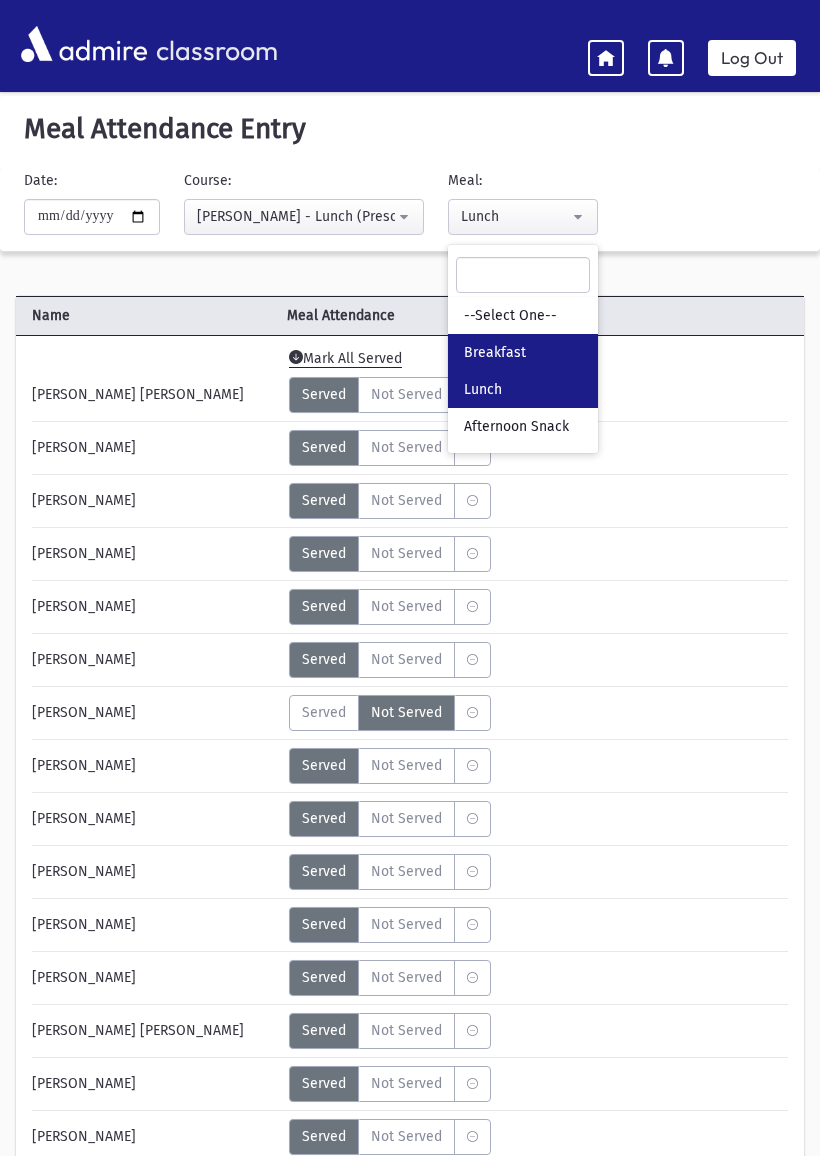 click on "Breakfast" at bounding box center [495, 353] 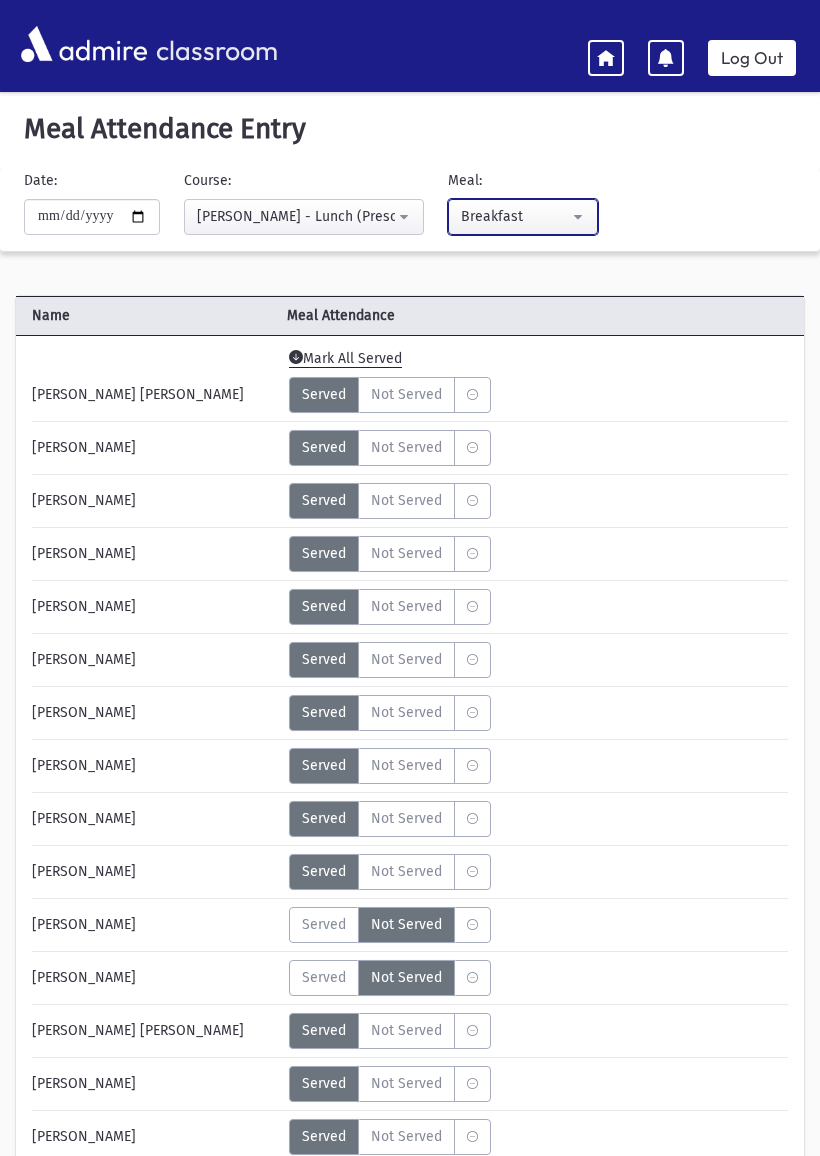 click on "Breakfast" at bounding box center [523, 217] 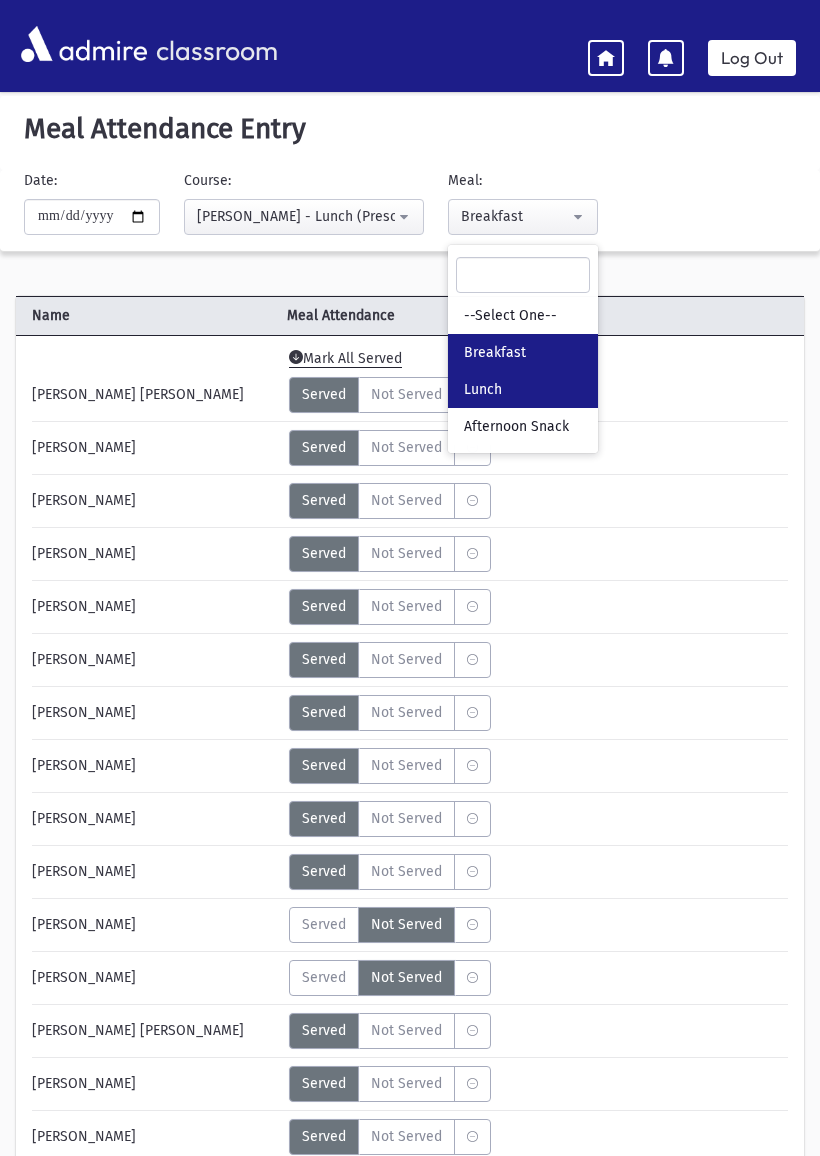 click on "Lunch" at bounding box center (523, 389) 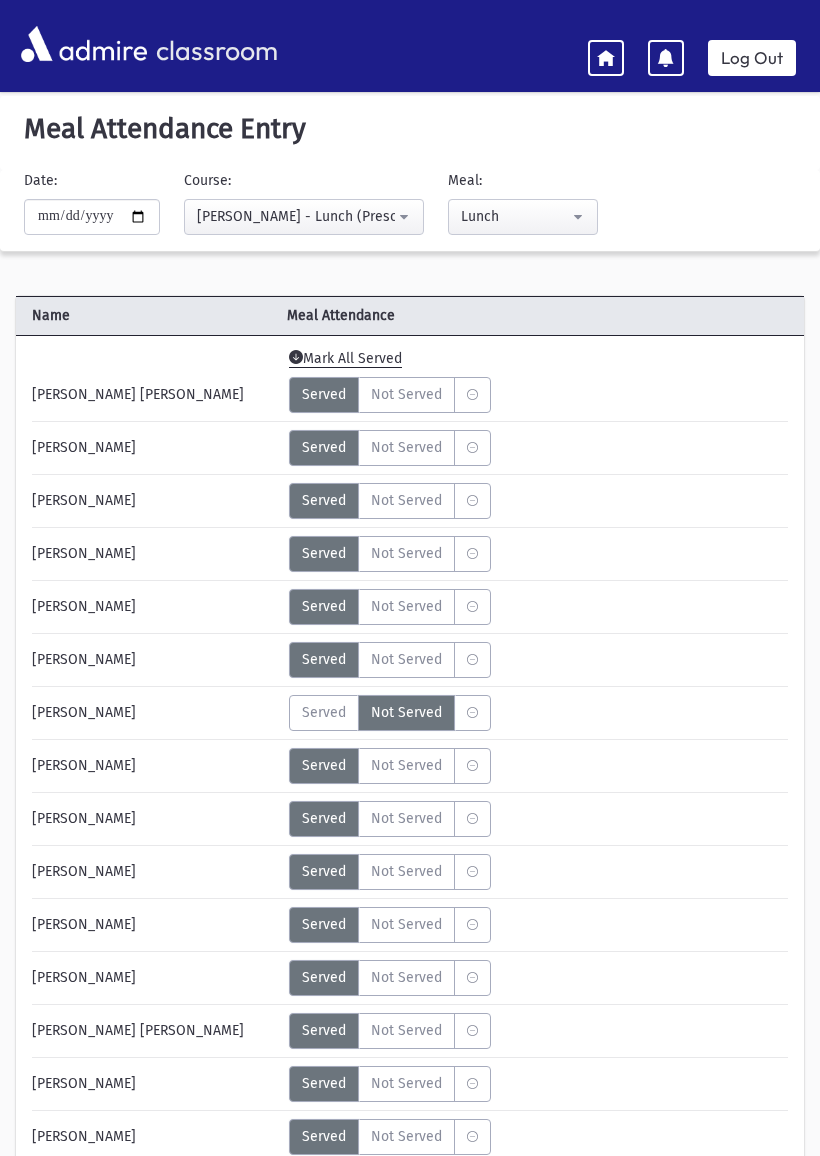 click on "Not Served" at bounding box center (406, 394) 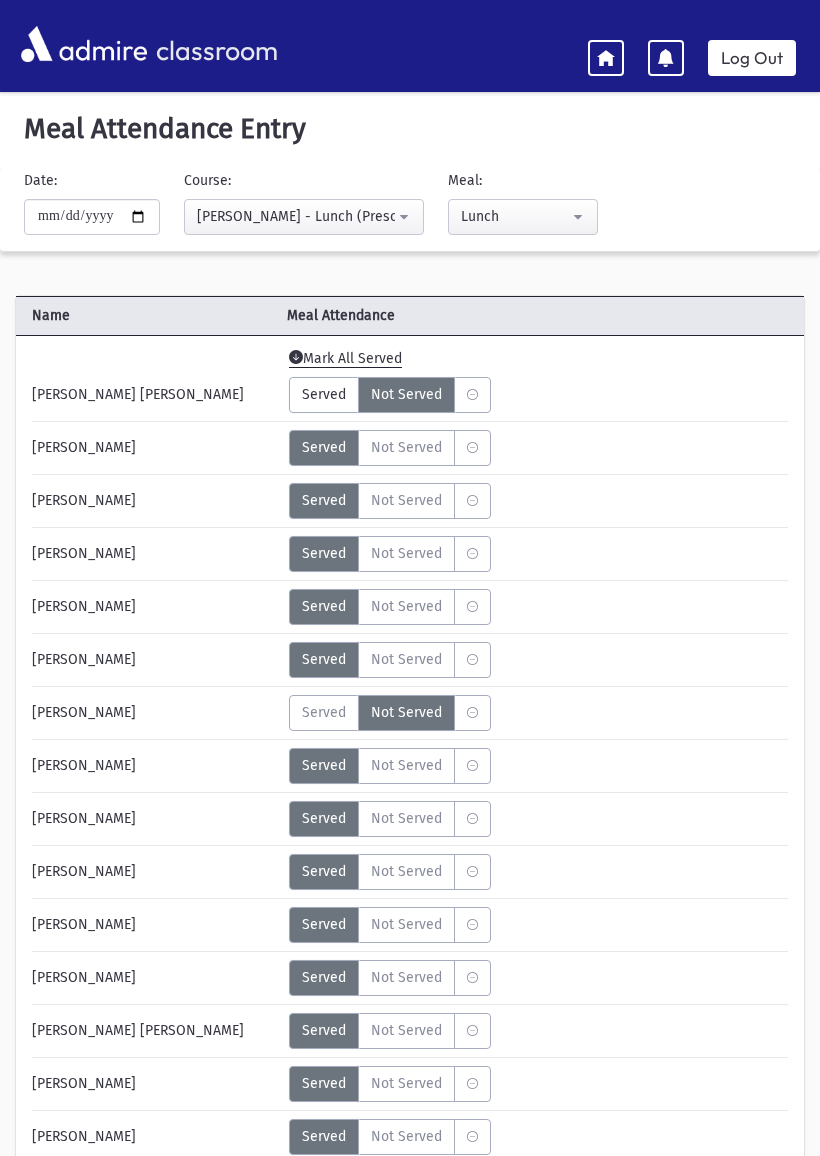 click at bounding box center (472, 395) 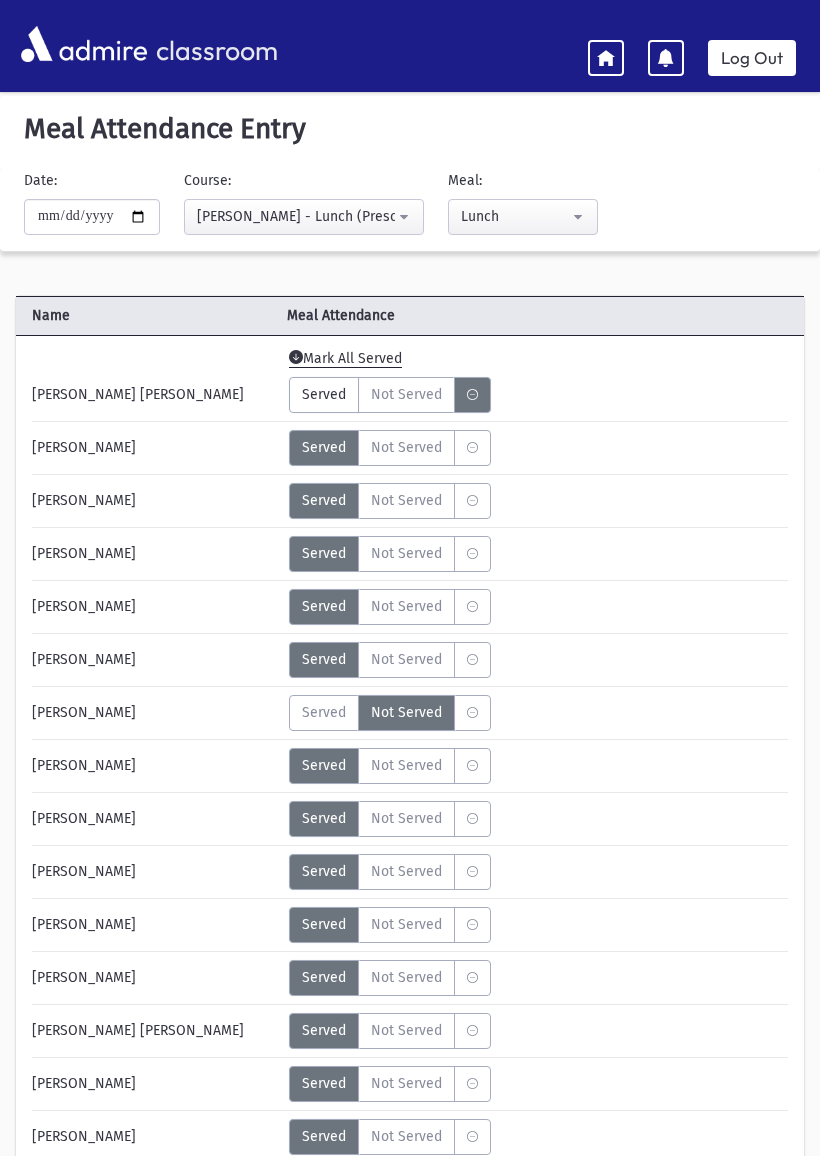 click at bounding box center [472, 448] 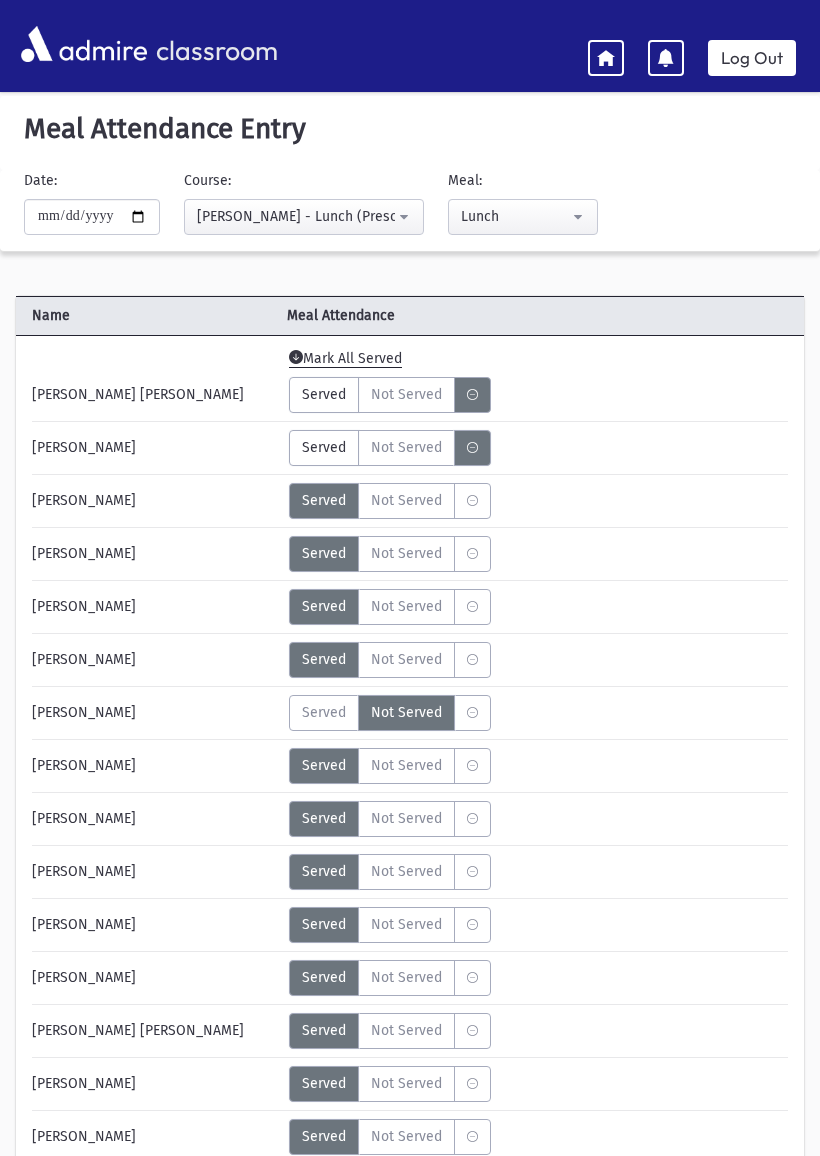 click at bounding box center [472, 501] 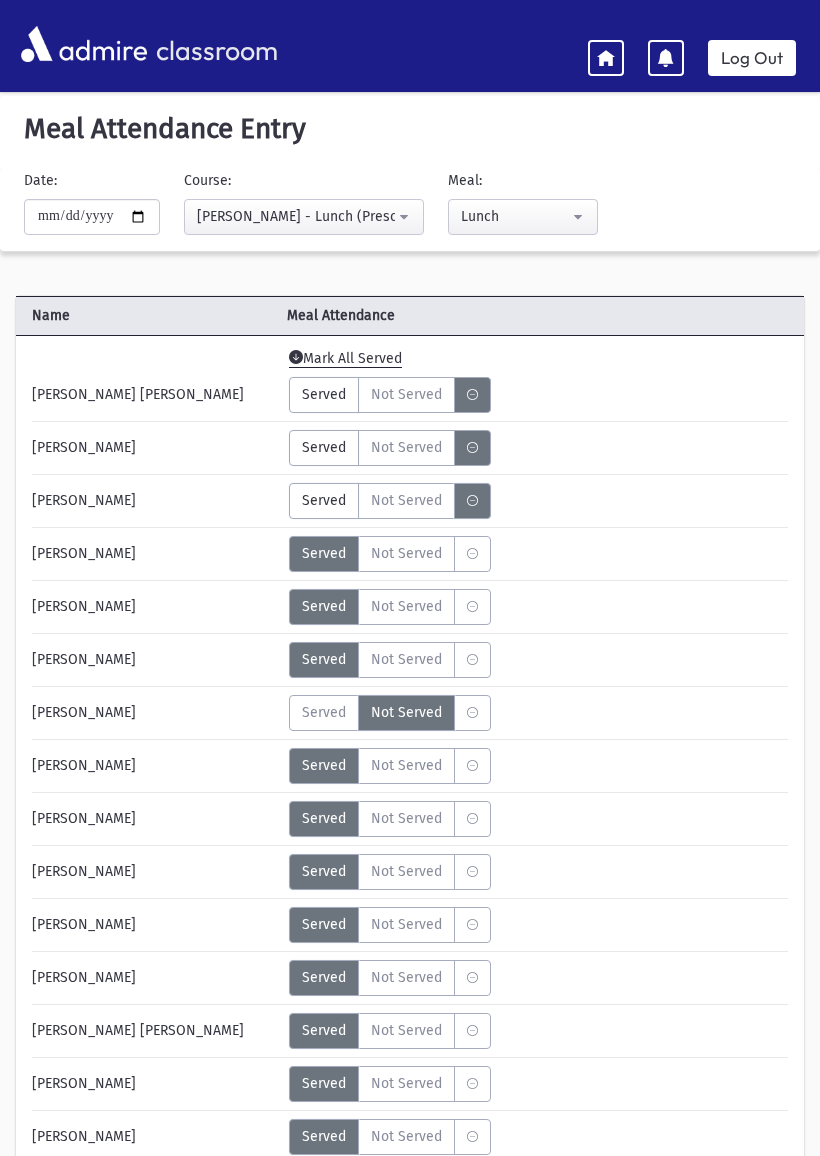 click at bounding box center [472, 554] 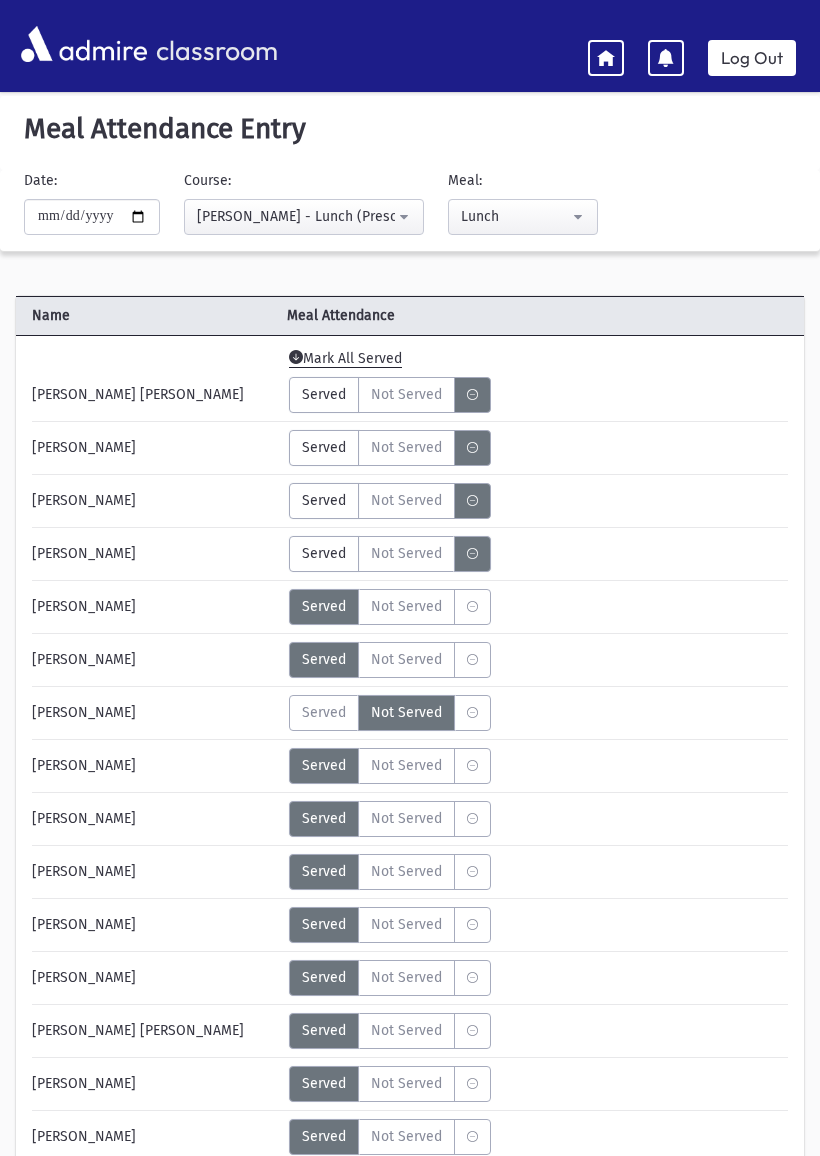 click at bounding box center [472, 660] 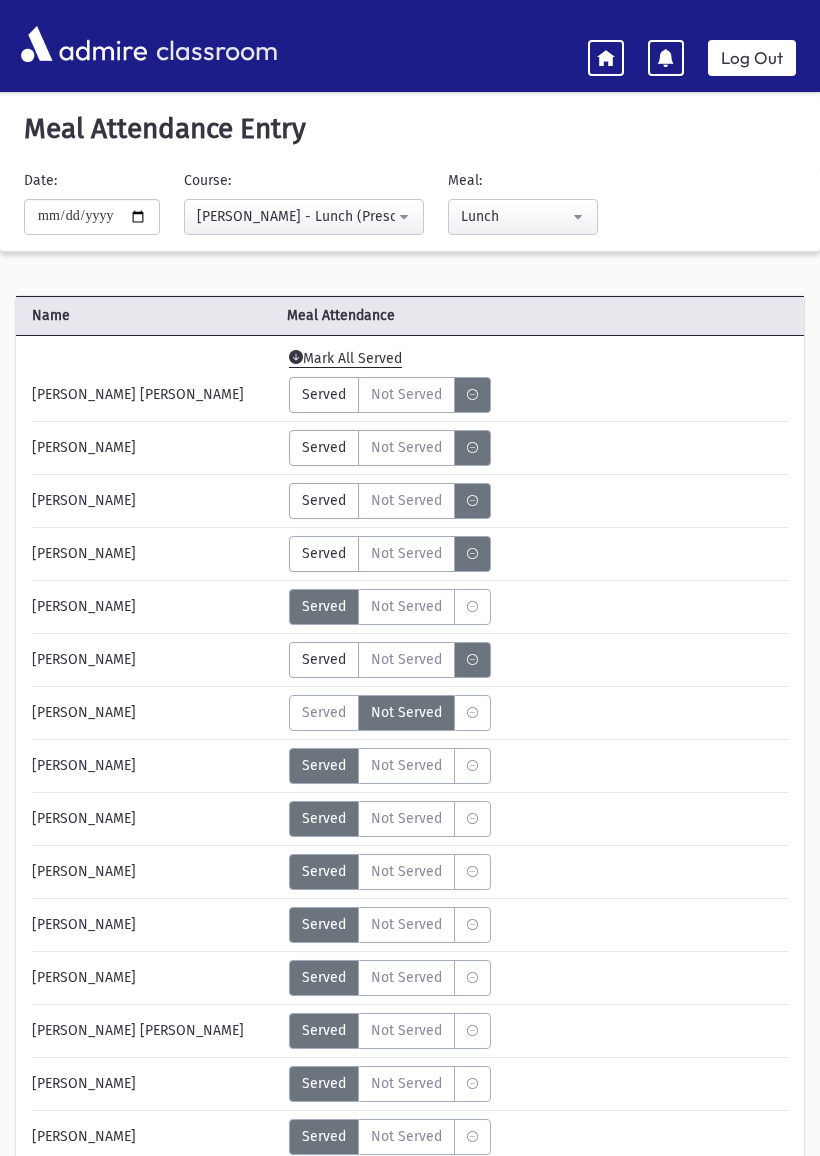 click at bounding box center (472, 554) 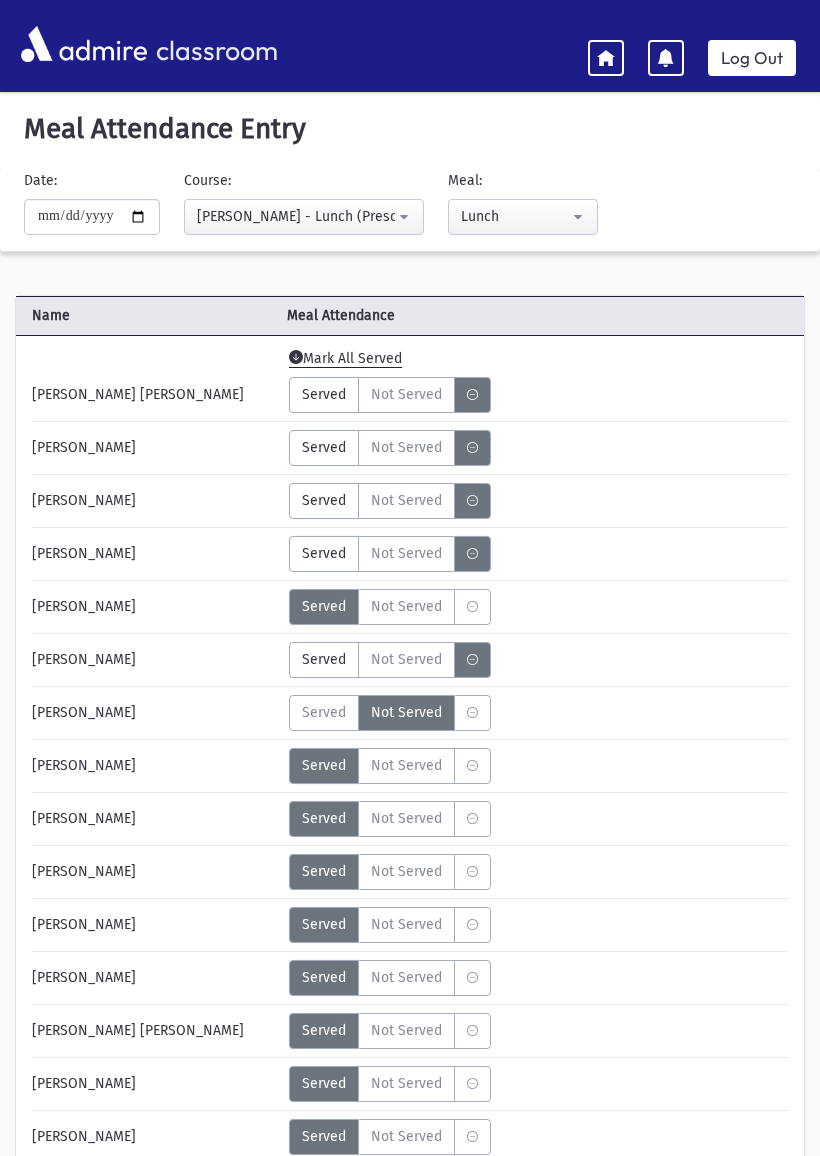 click at bounding box center (472, 607) 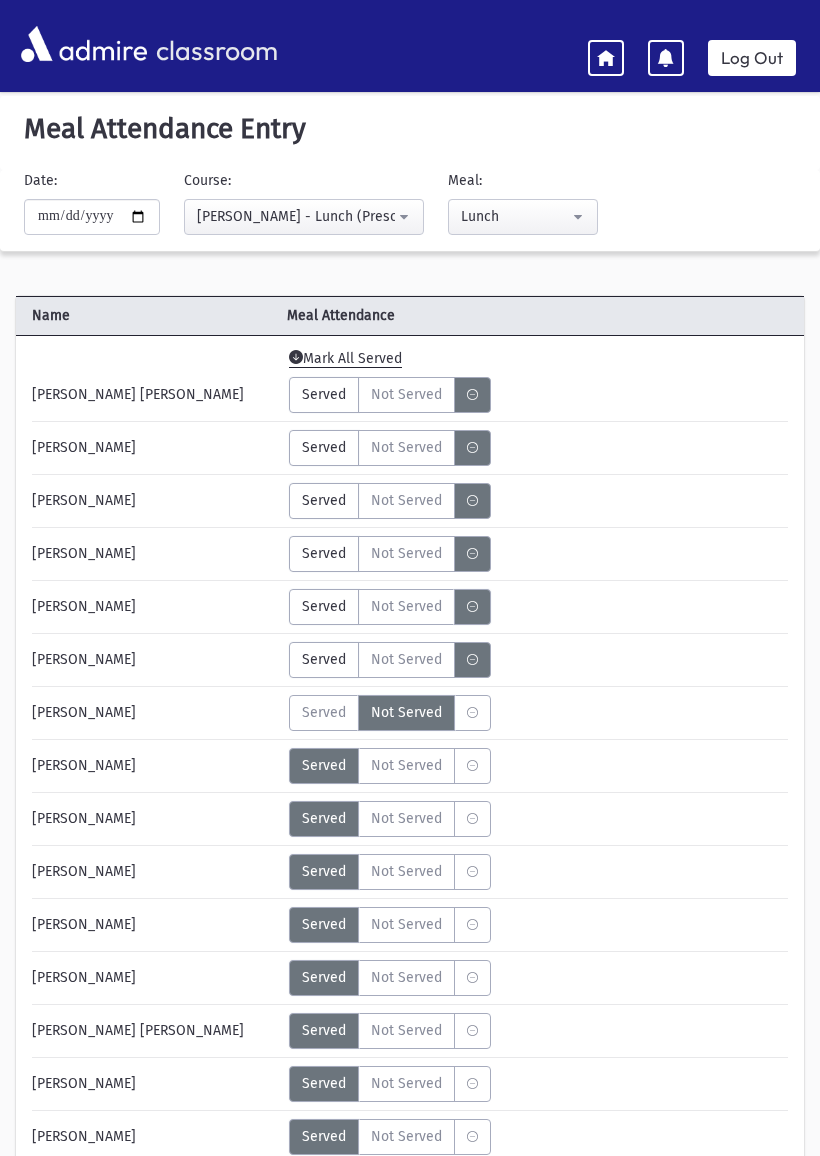 click at bounding box center [472, 607] 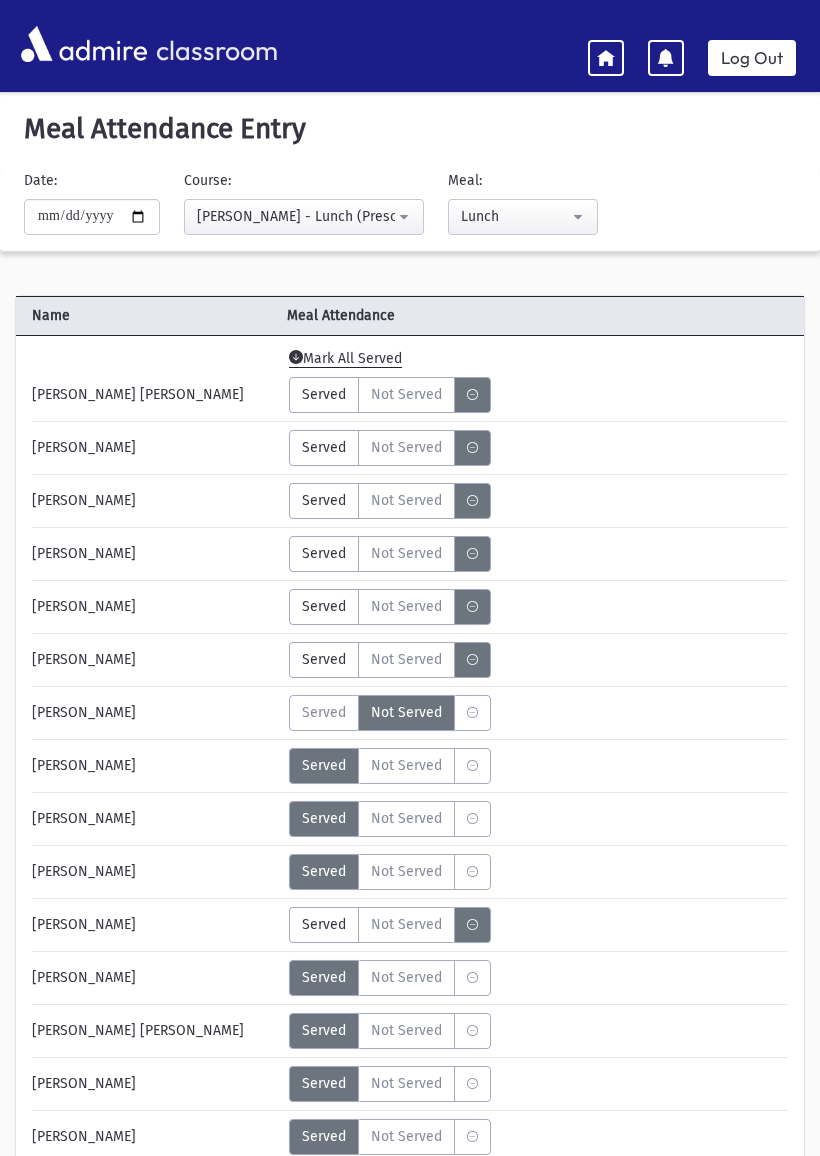 click at bounding box center (472, 766) 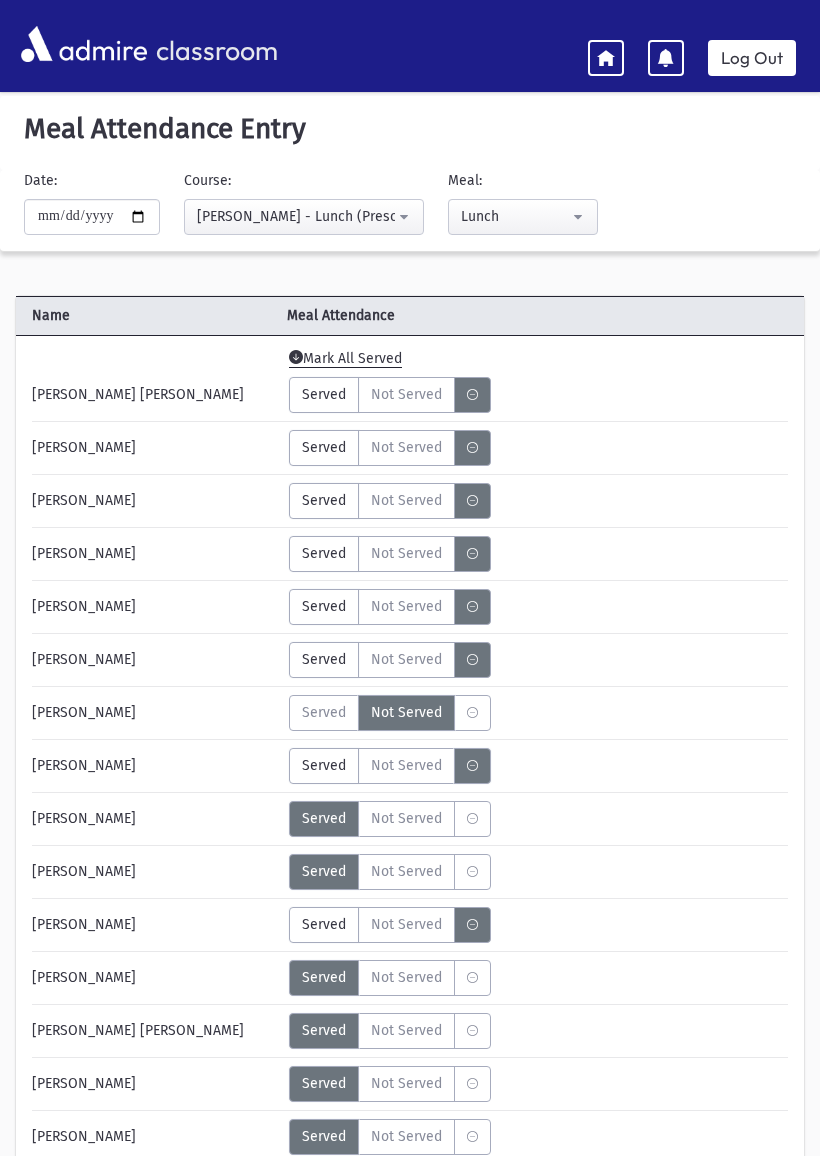 click at bounding box center (472, 713) 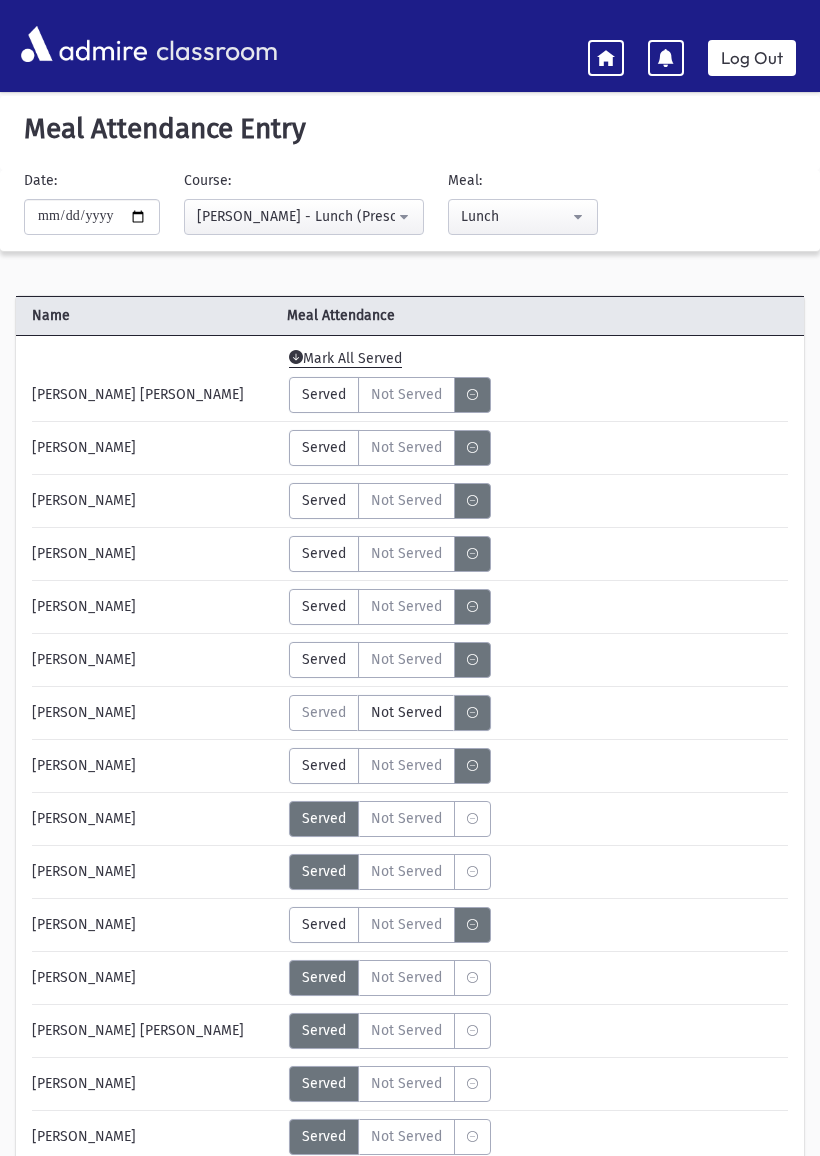 click at bounding box center (472, 712) 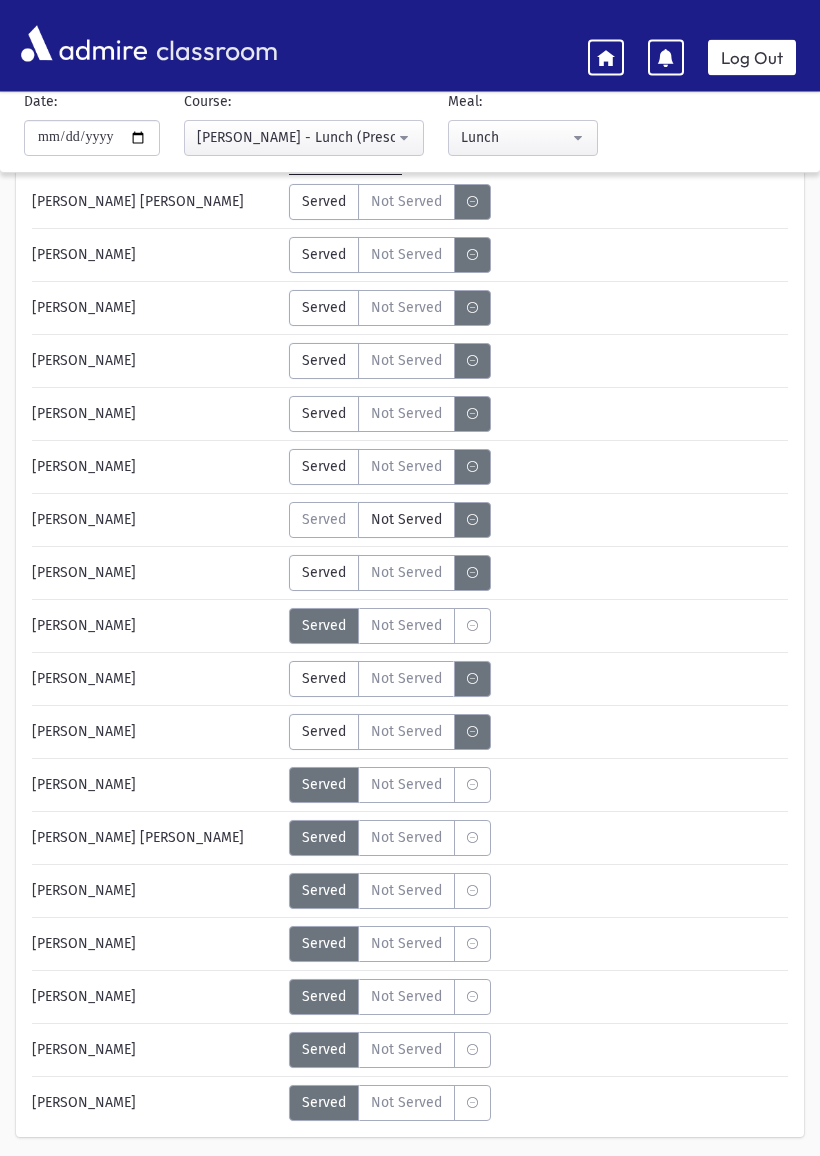 scroll, scrollTop: 193, scrollLeft: 0, axis: vertical 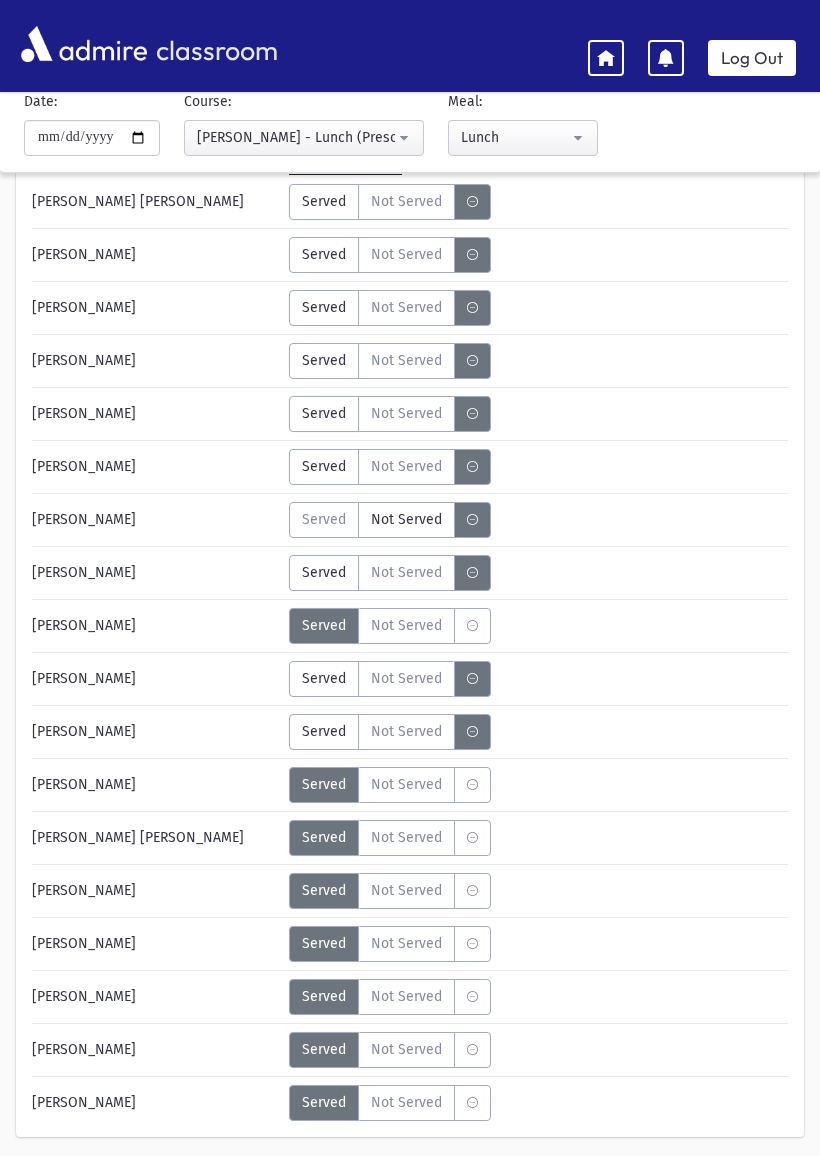 click at bounding box center [472, 626] 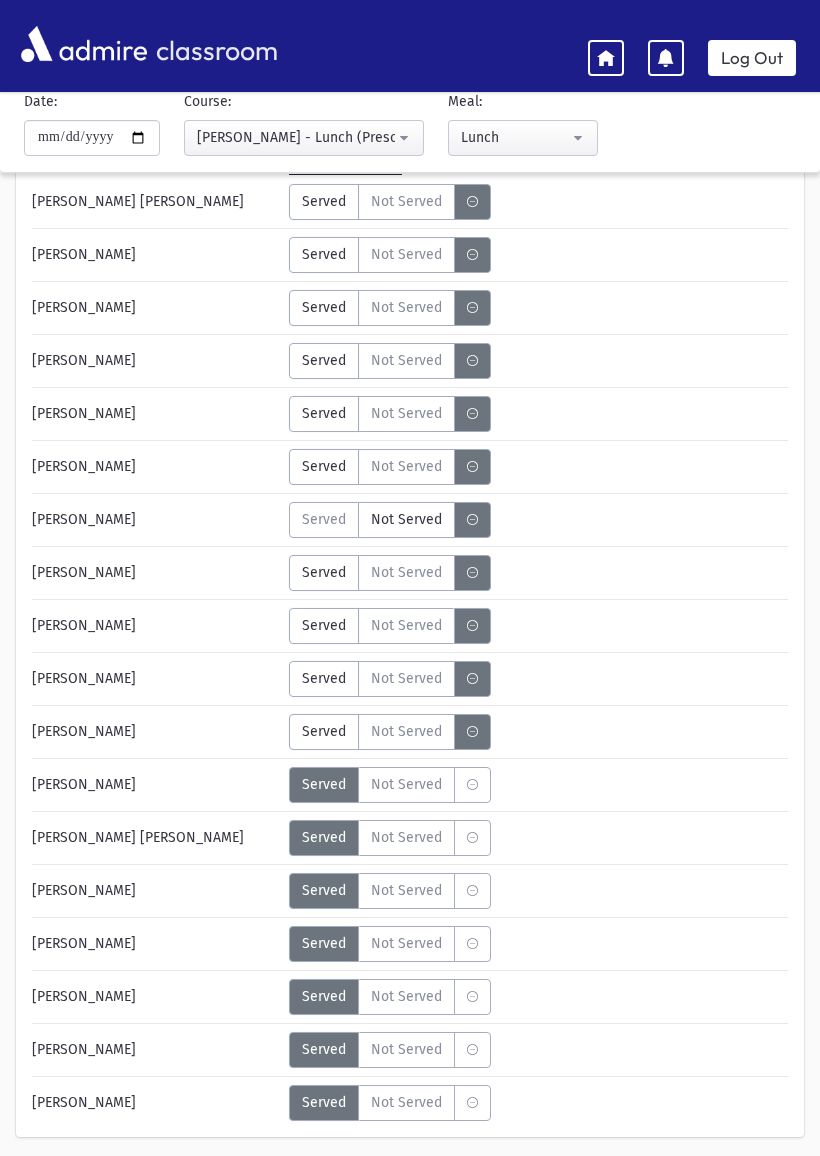 click at bounding box center (472, 891) 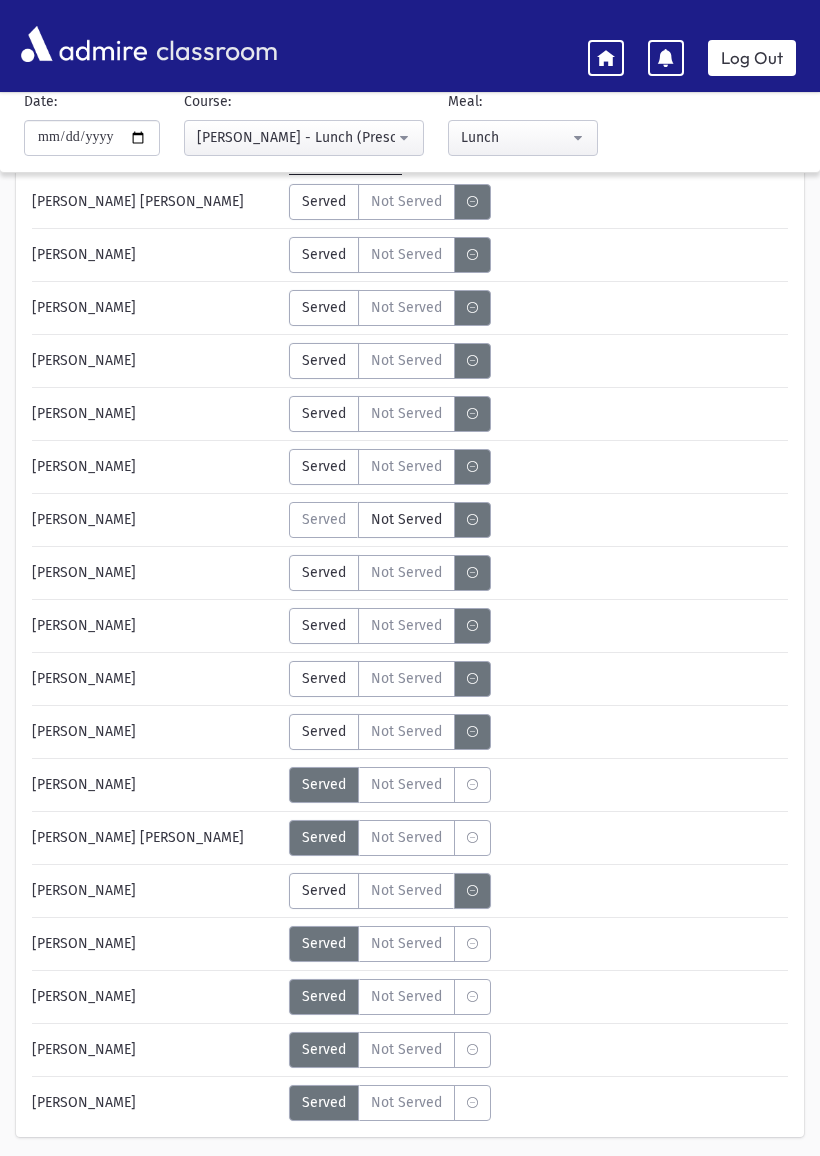 click at bounding box center (472, 785) 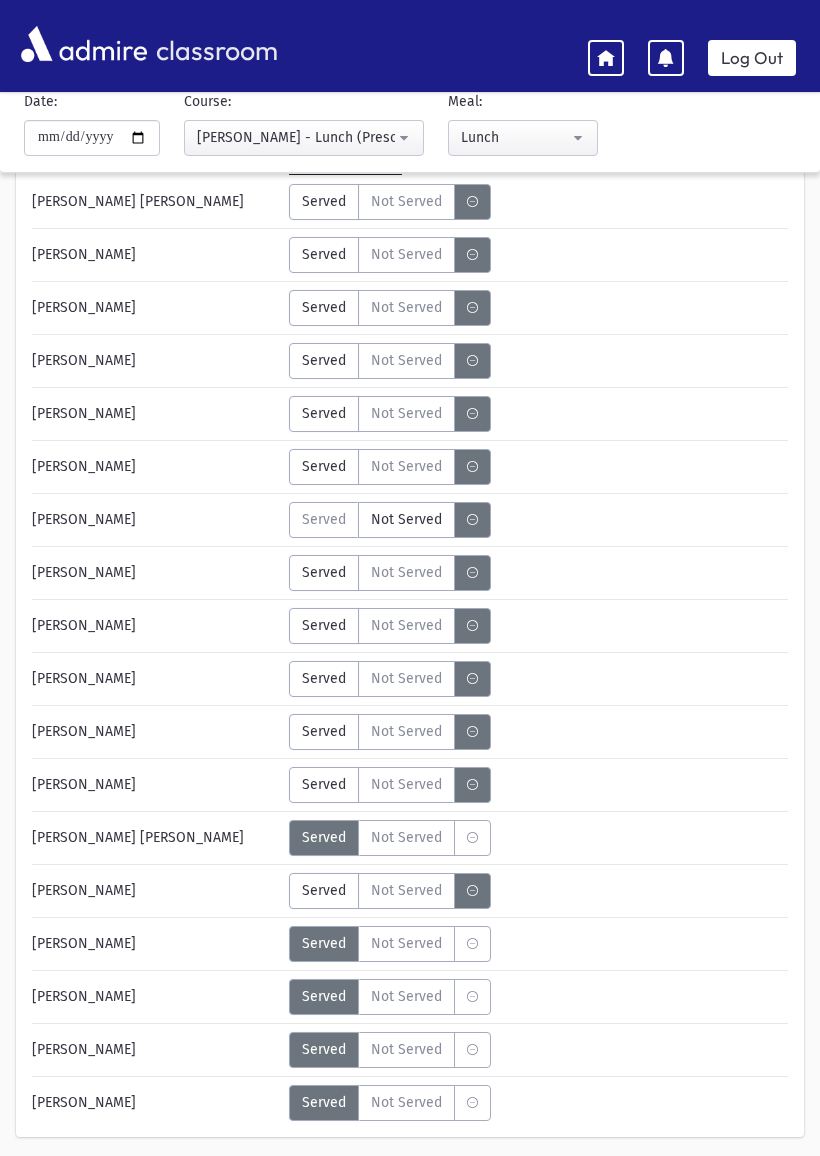 click at bounding box center (472, 838) 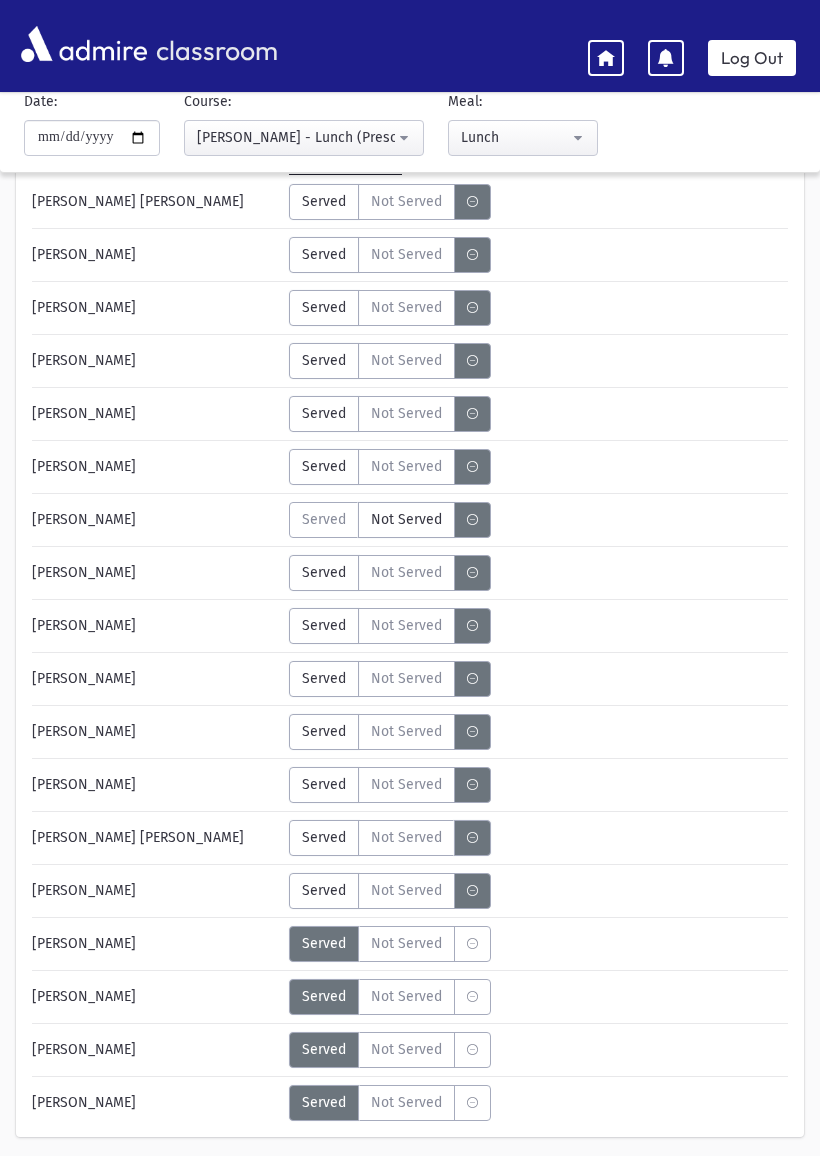 click at bounding box center [472, 944] 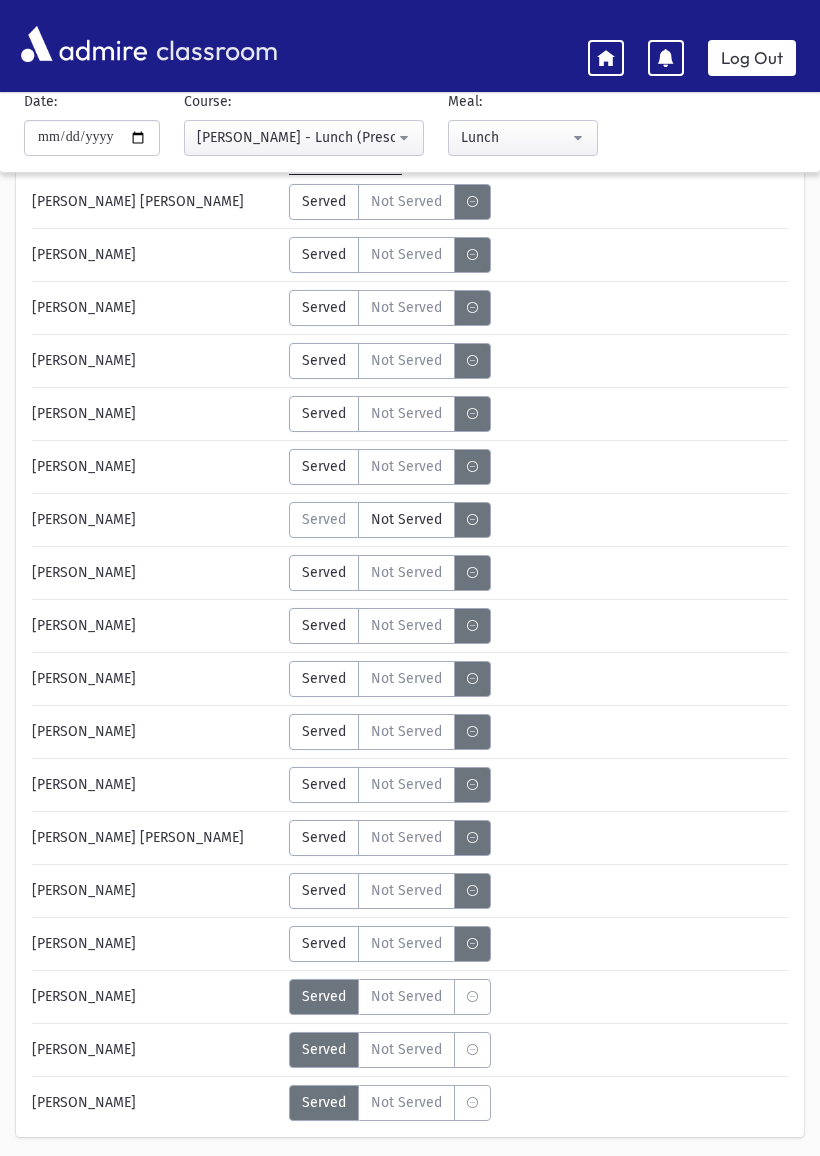 click at bounding box center [472, 997] 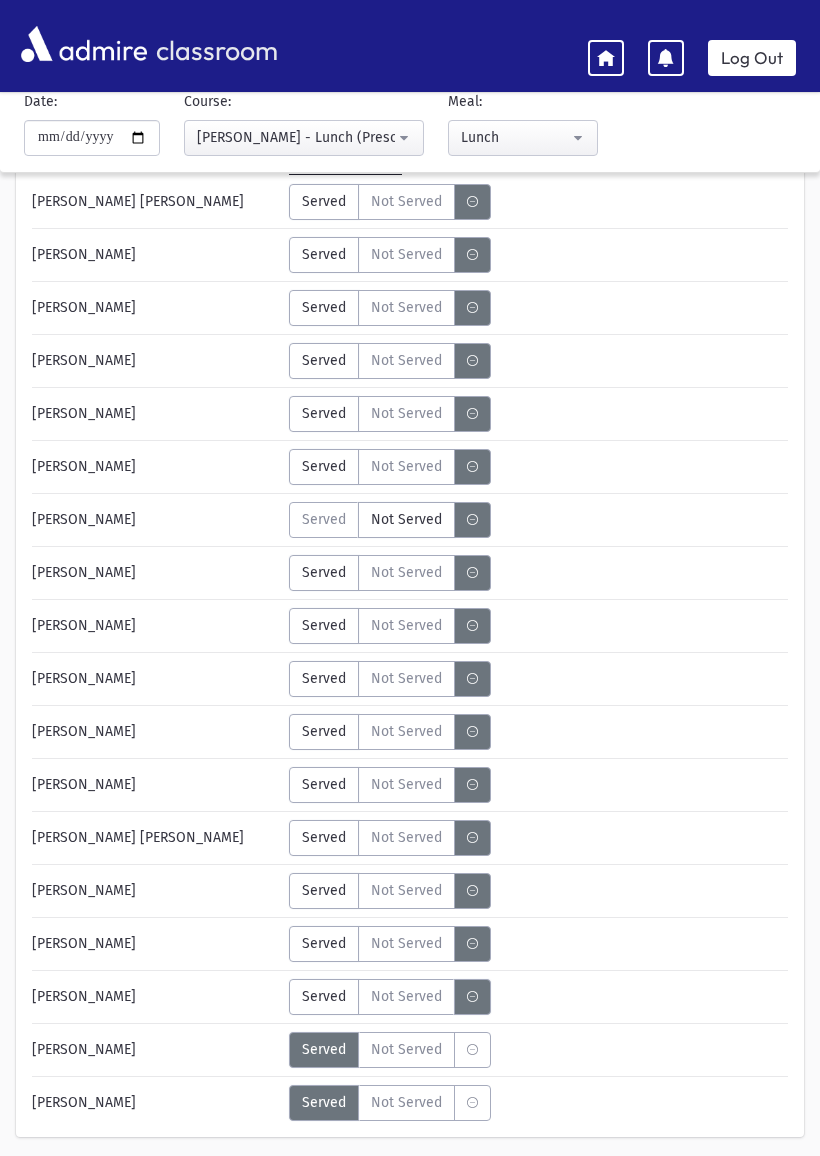 click on "[PERSON_NAME] [PERSON_NAME]
Declined
Served
Not Served
[PERSON_NAME]
Declined
Served
Not Served" at bounding box center (410, 652) 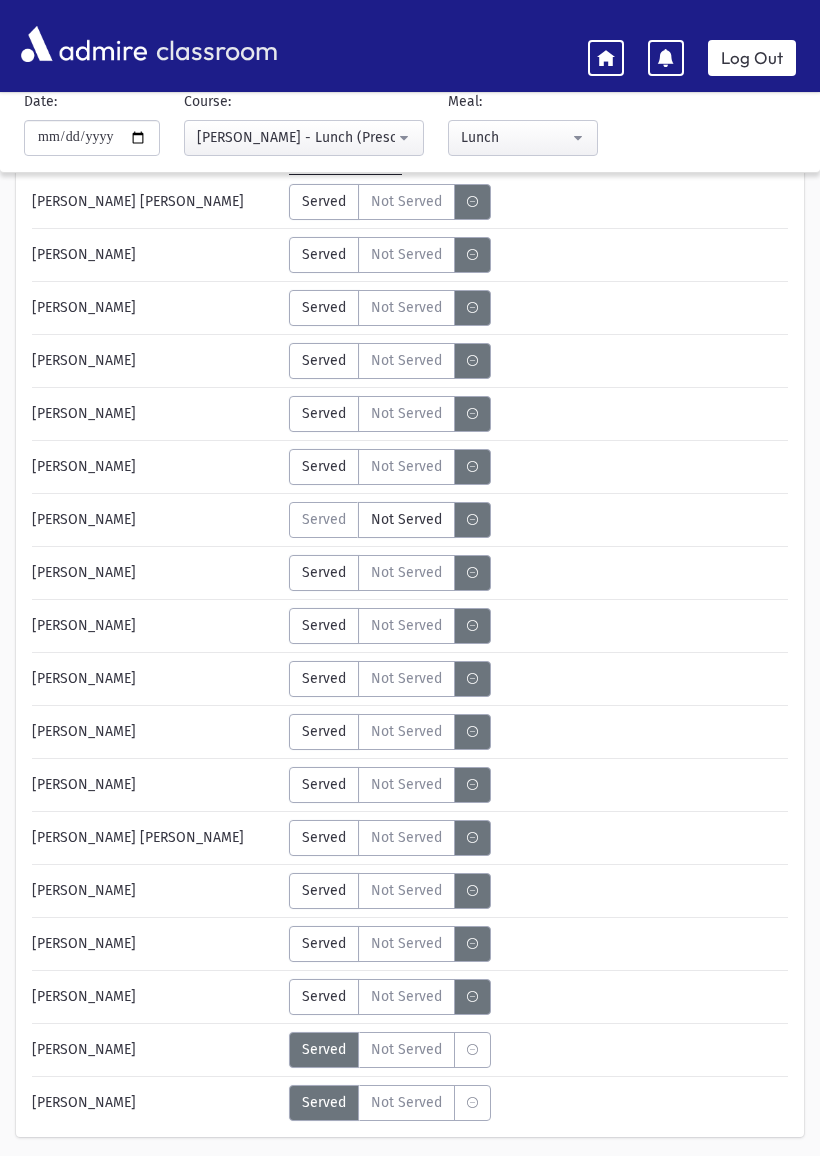click at bounding box center (472, 1050) 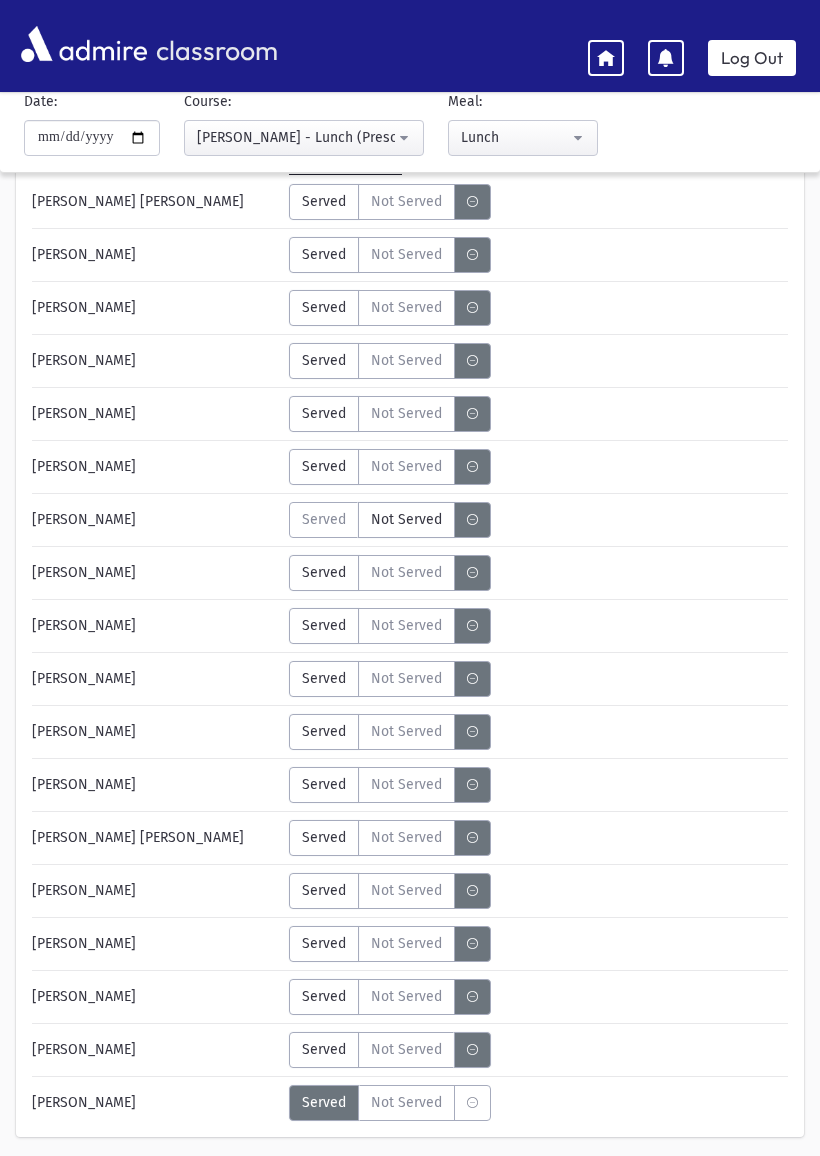 click on "Error
×" at bounding box center (410, 1091) 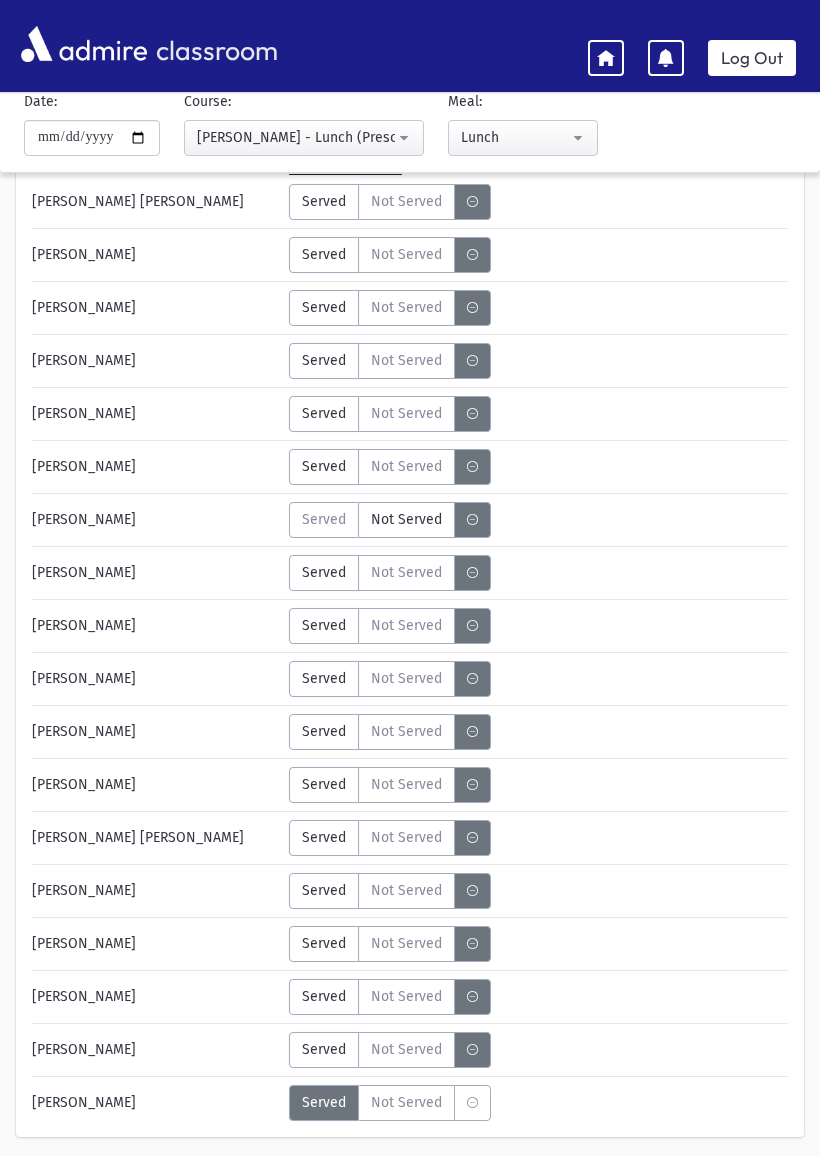 click on "Error
×" at bounding box center [410, 1091] 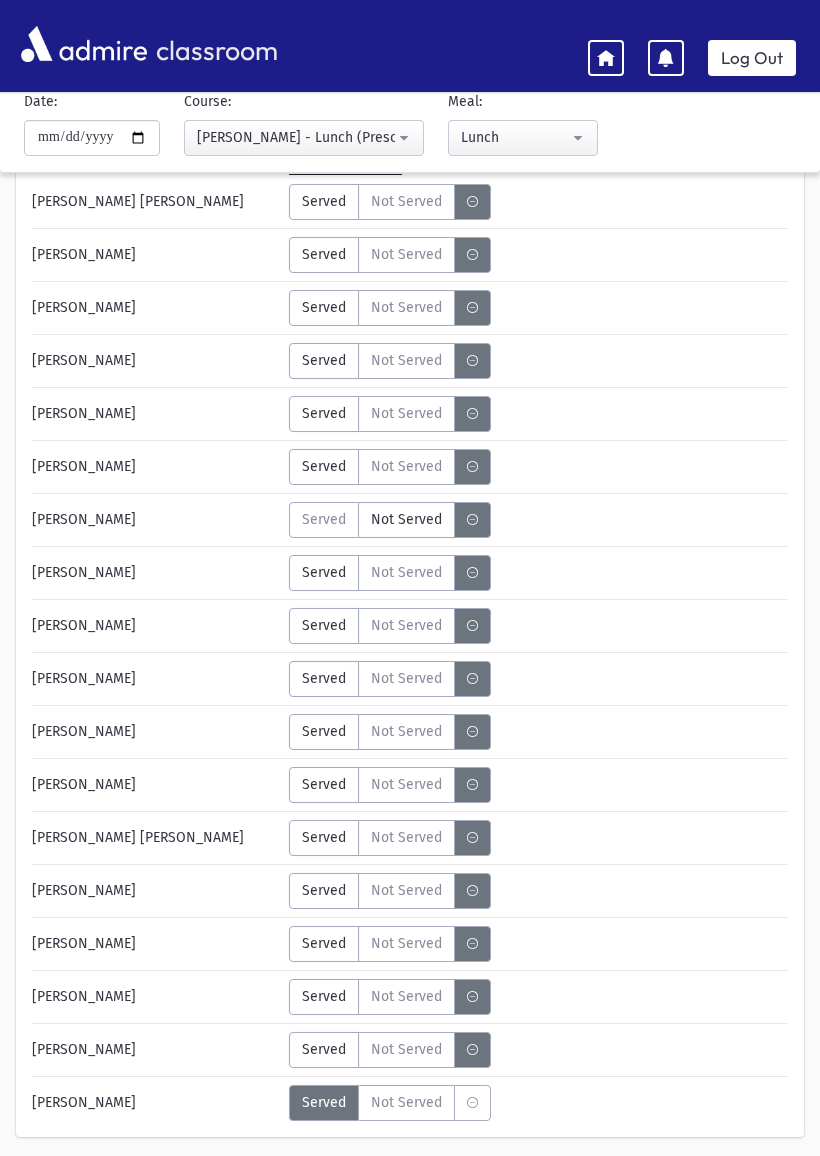 click on "Error
×" at bounding box center [410, 1091] 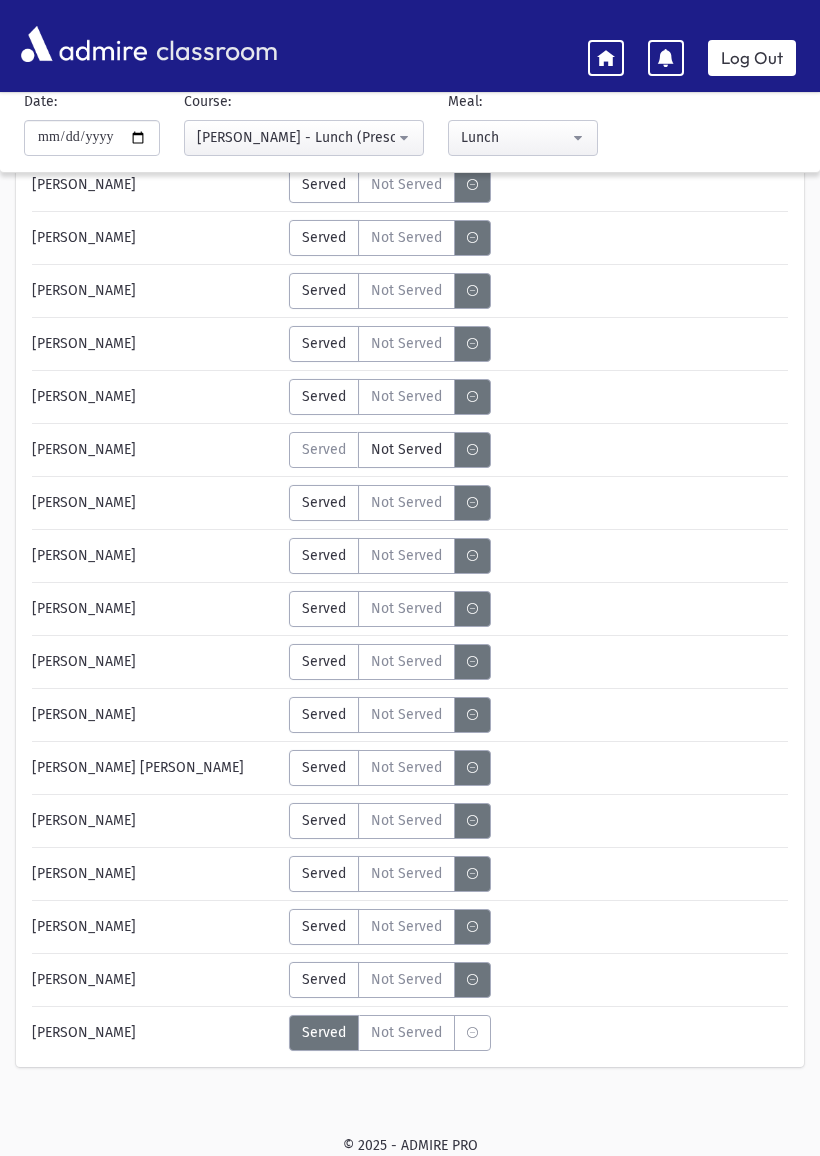 click at bounding box center [472, 1033] 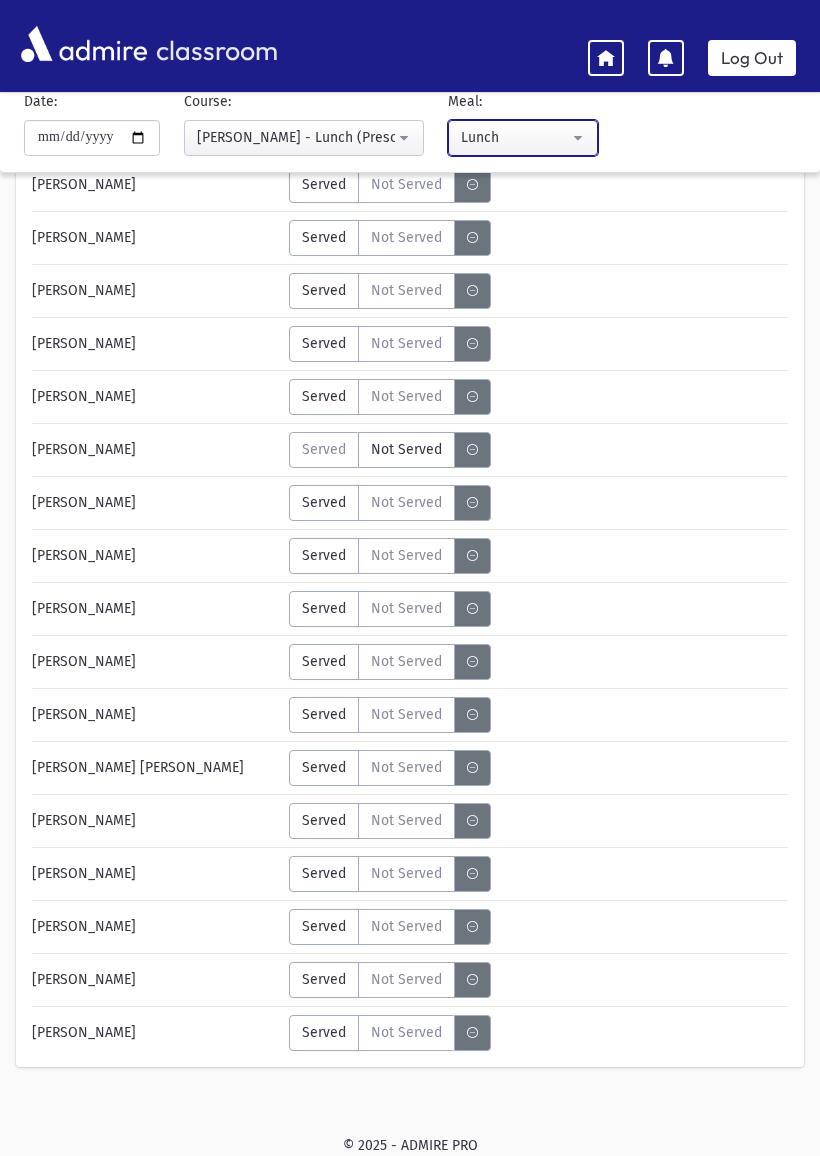 click on "Lunch" at bounding box center [515, 137] 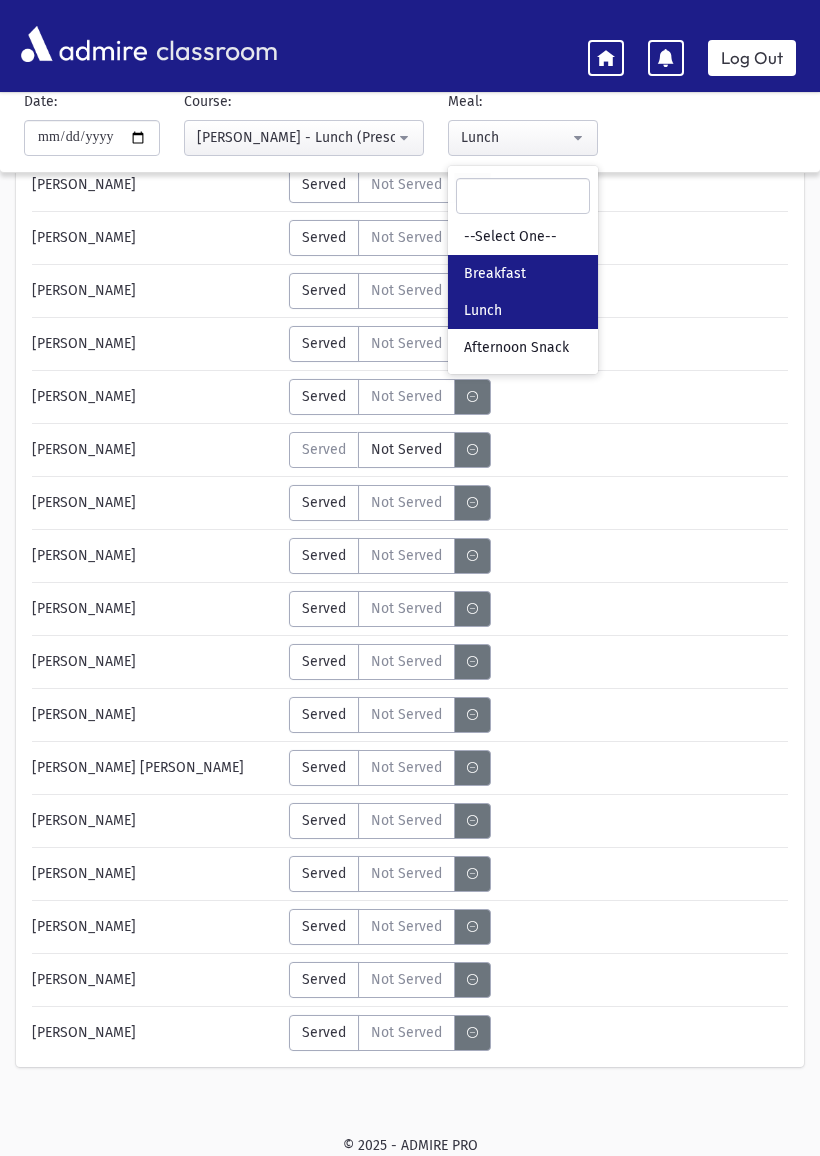 click on "Breakfast" at bounding box center [495, 274] 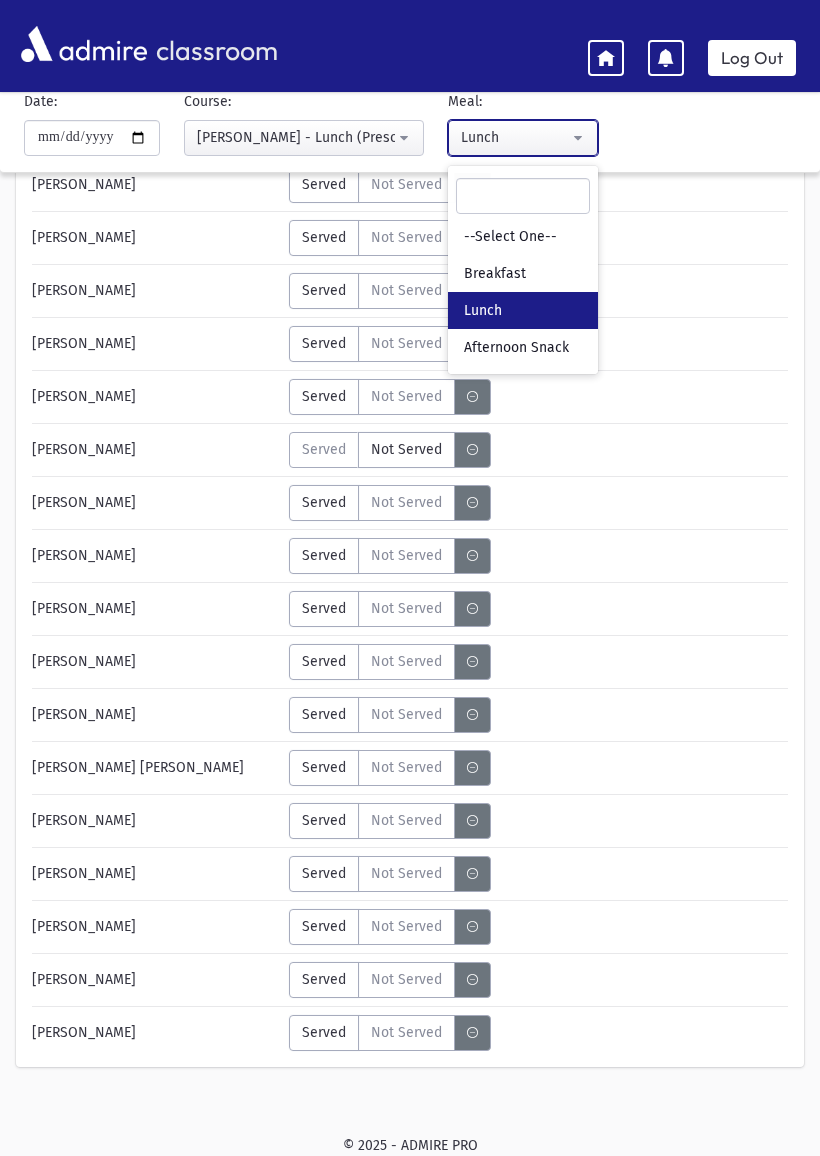 select on "*" 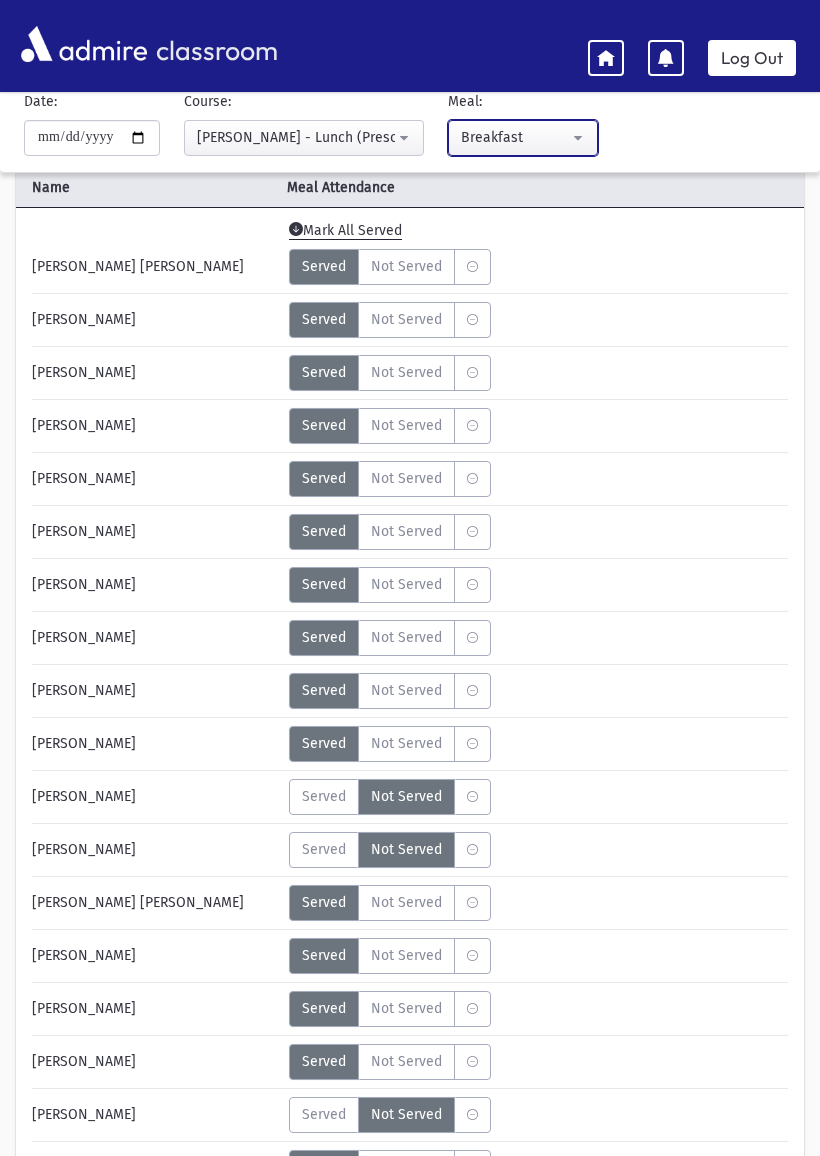 scroll, scrollTop: 264, scrollLeft: 0, axis: vertical 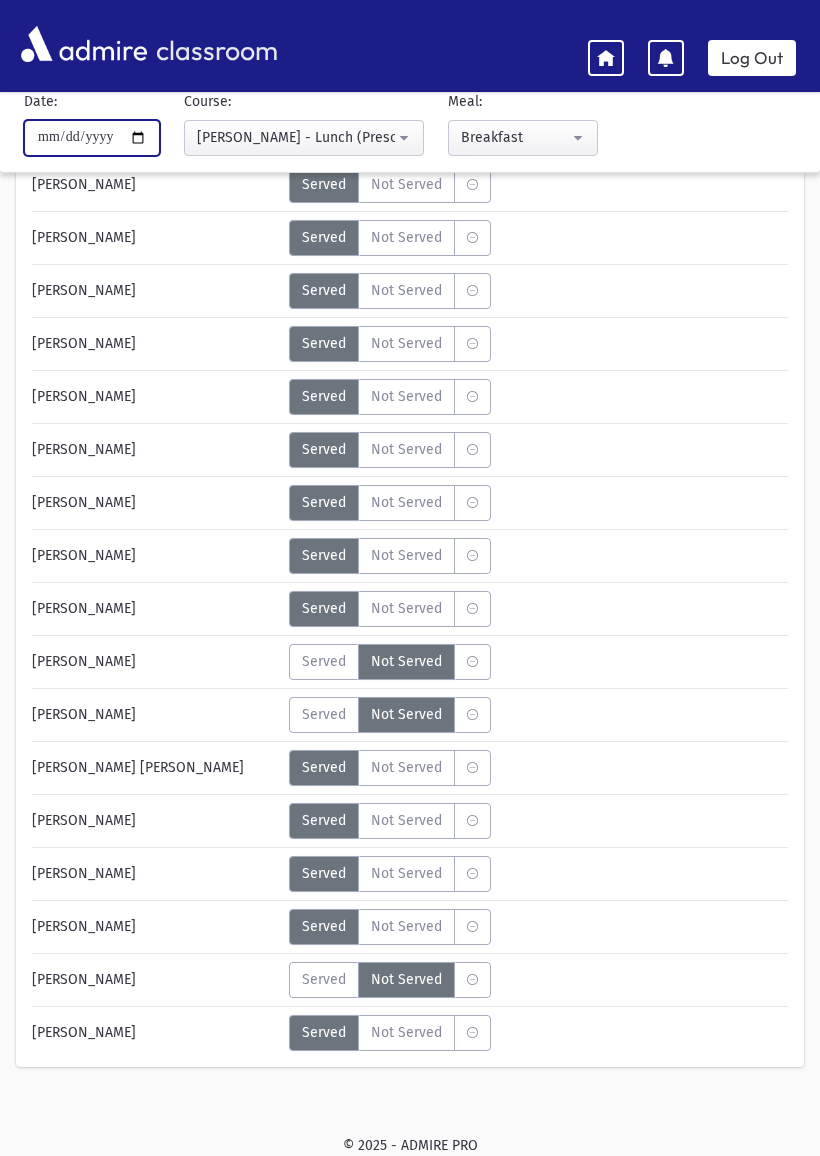 click on "**********" at bounding box center (92, 138) 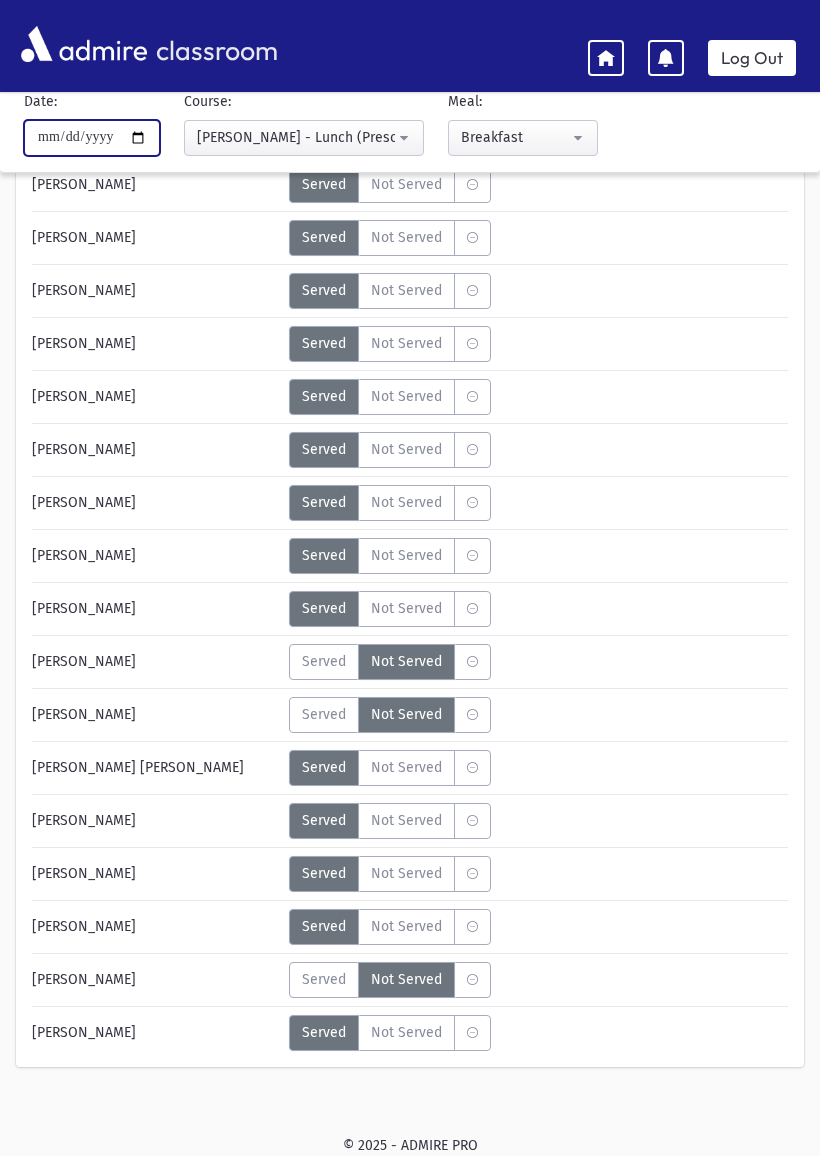 scroll, scrollTop: 40, scrollLeft: 0, axis: vertical 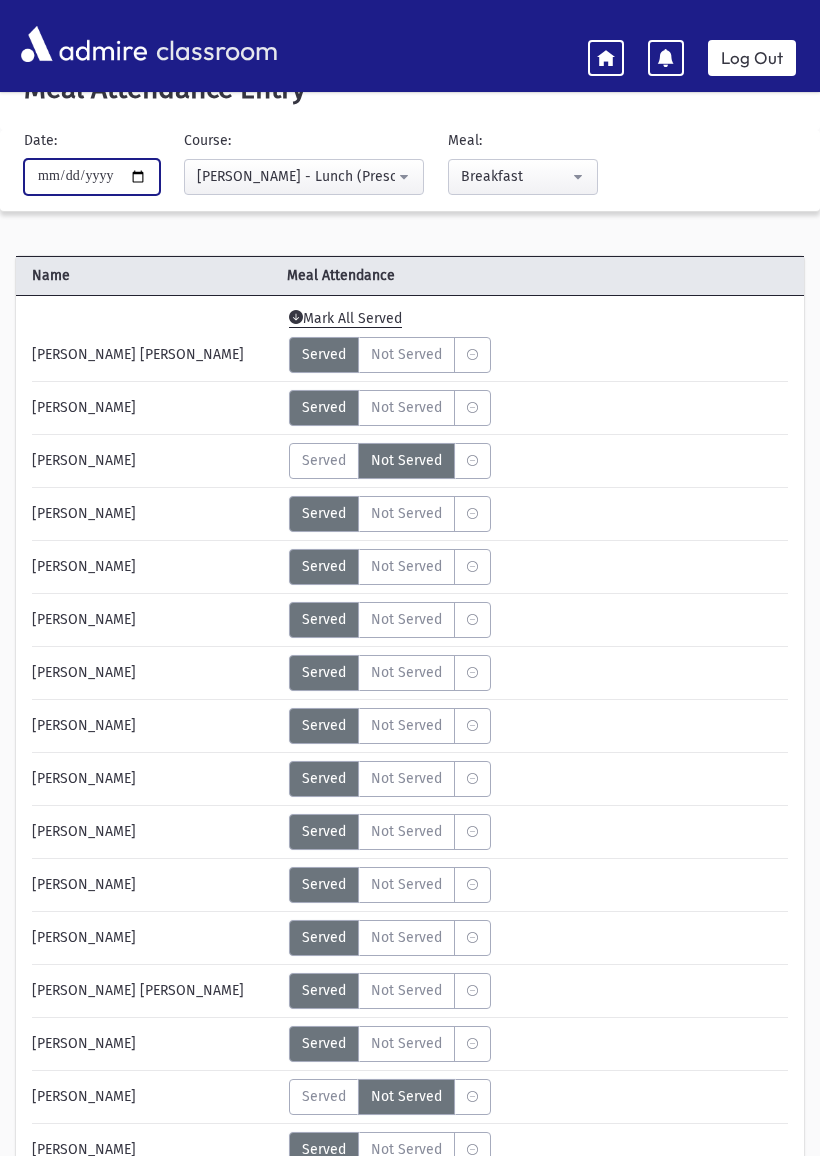 click on "**********" at bounding box center (92, 177) 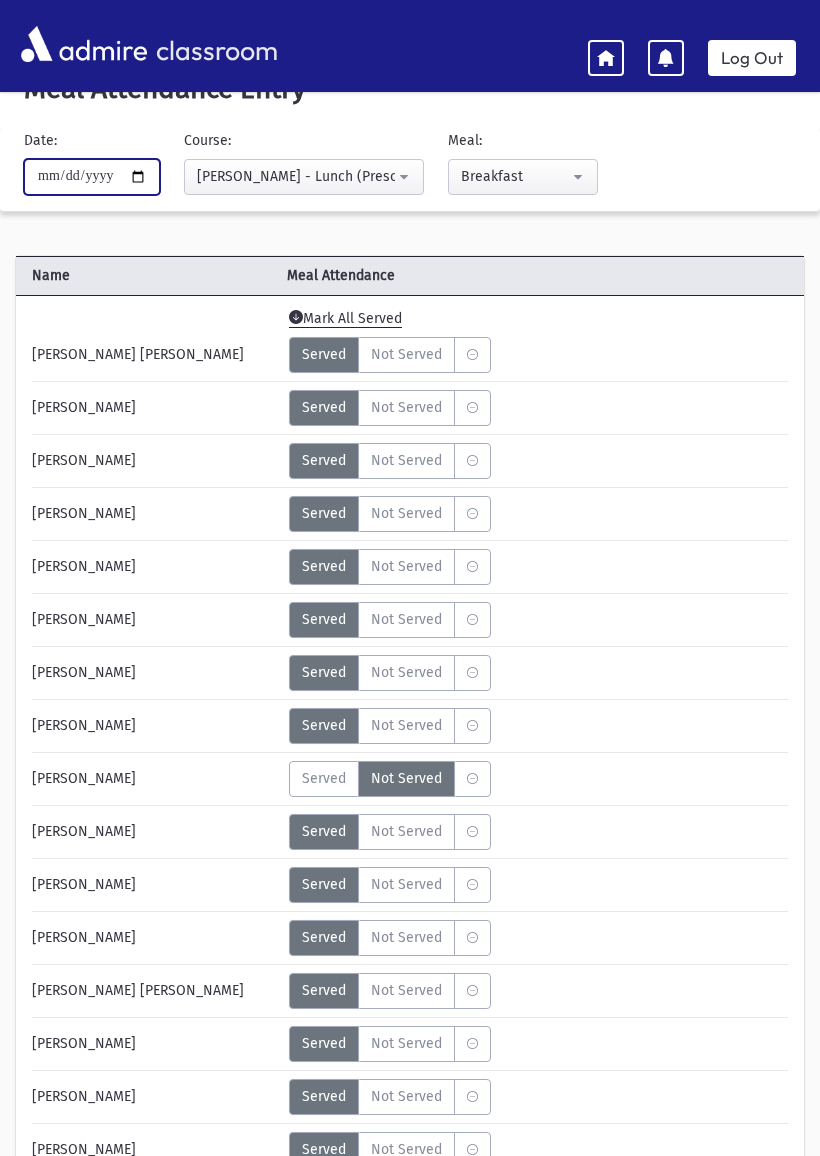 click on "**********" at bounding box center [92, 177] 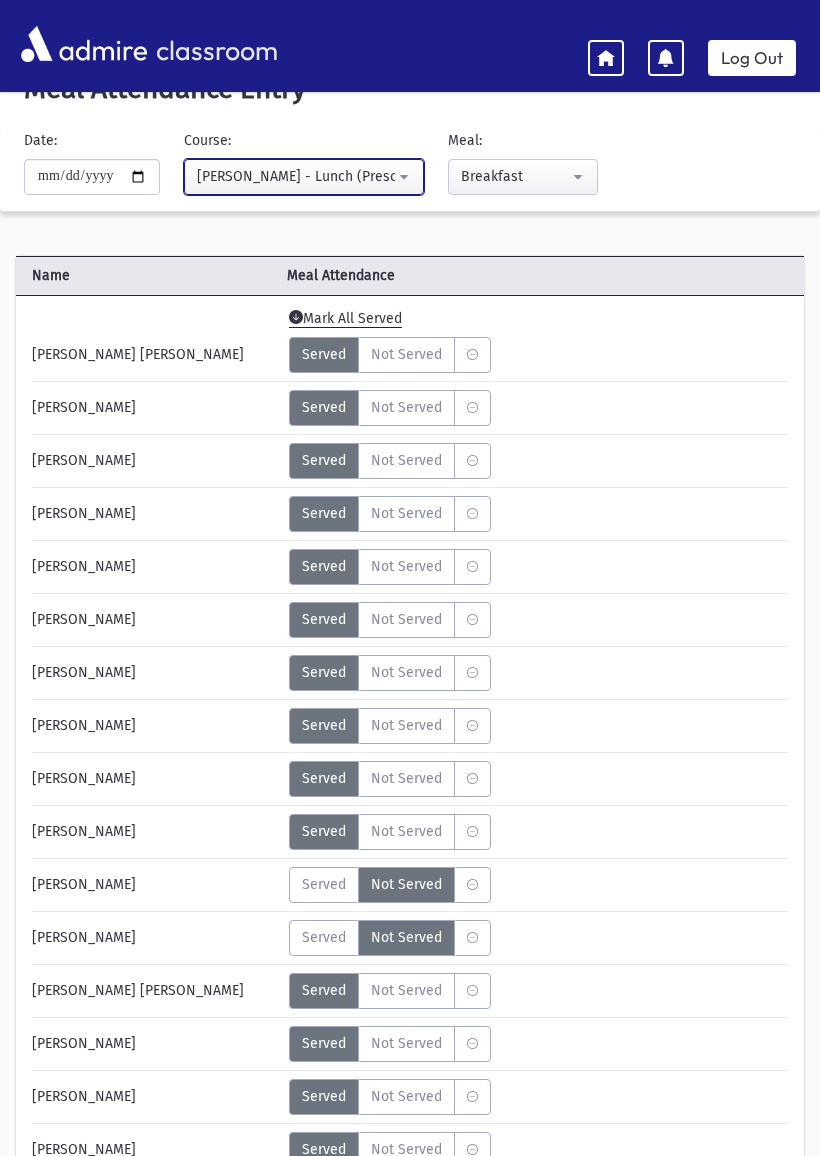 click on "[PERSON_NAME] - Lunch (Preschool Food Service)" at bounding box center [296, 176] 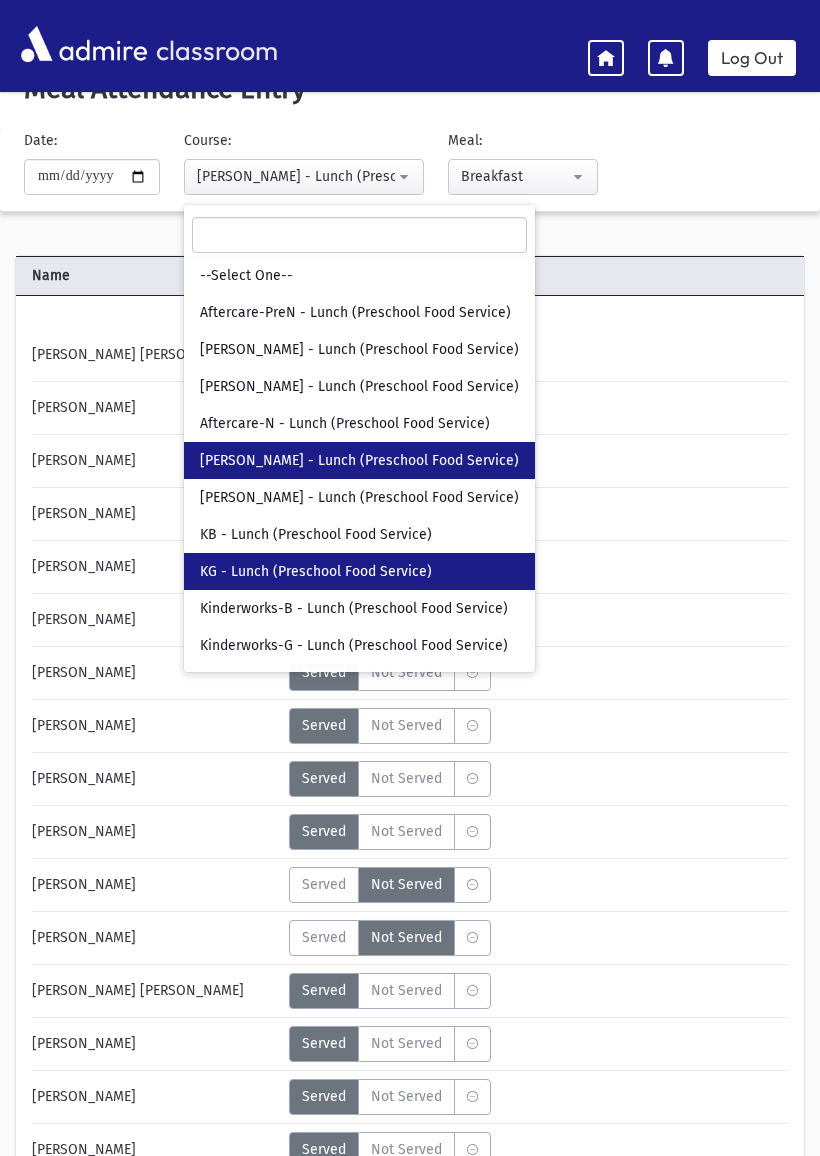 click on "KG - Lunch (Preschool Food Service)" at bounding box center (359, 571) 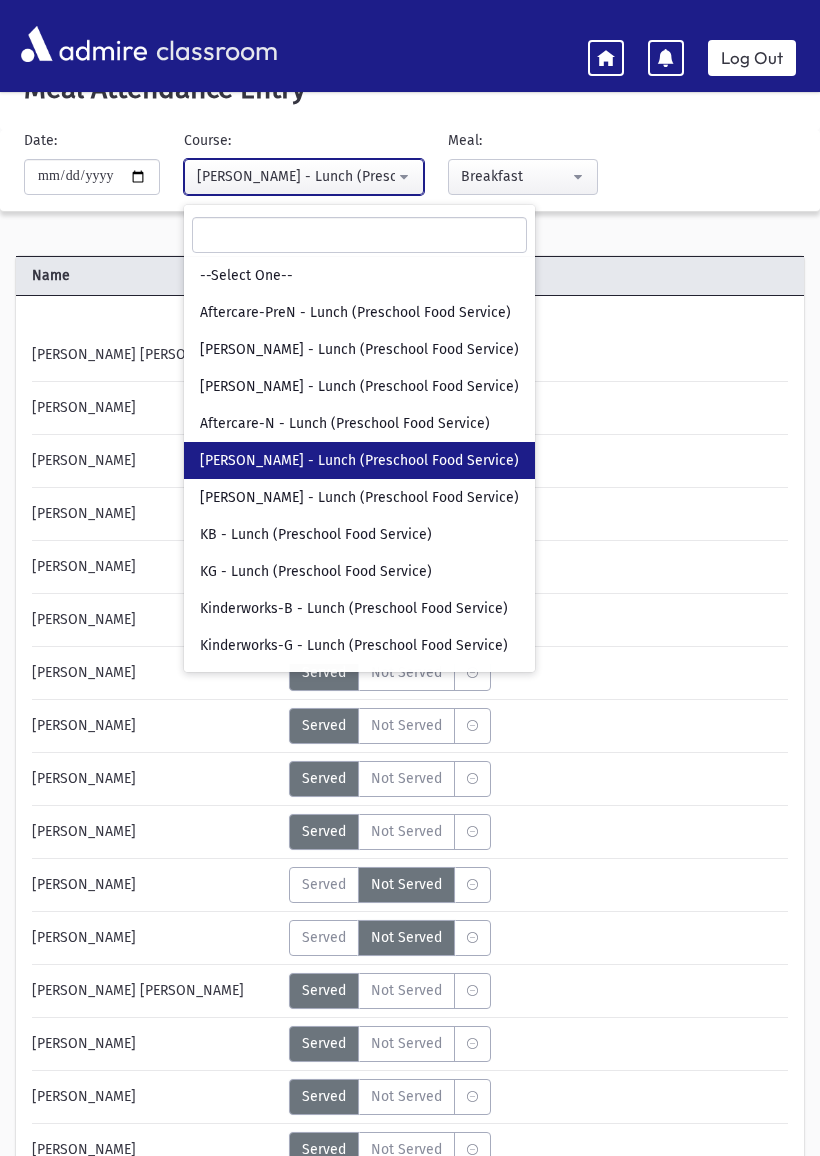 select on "***" 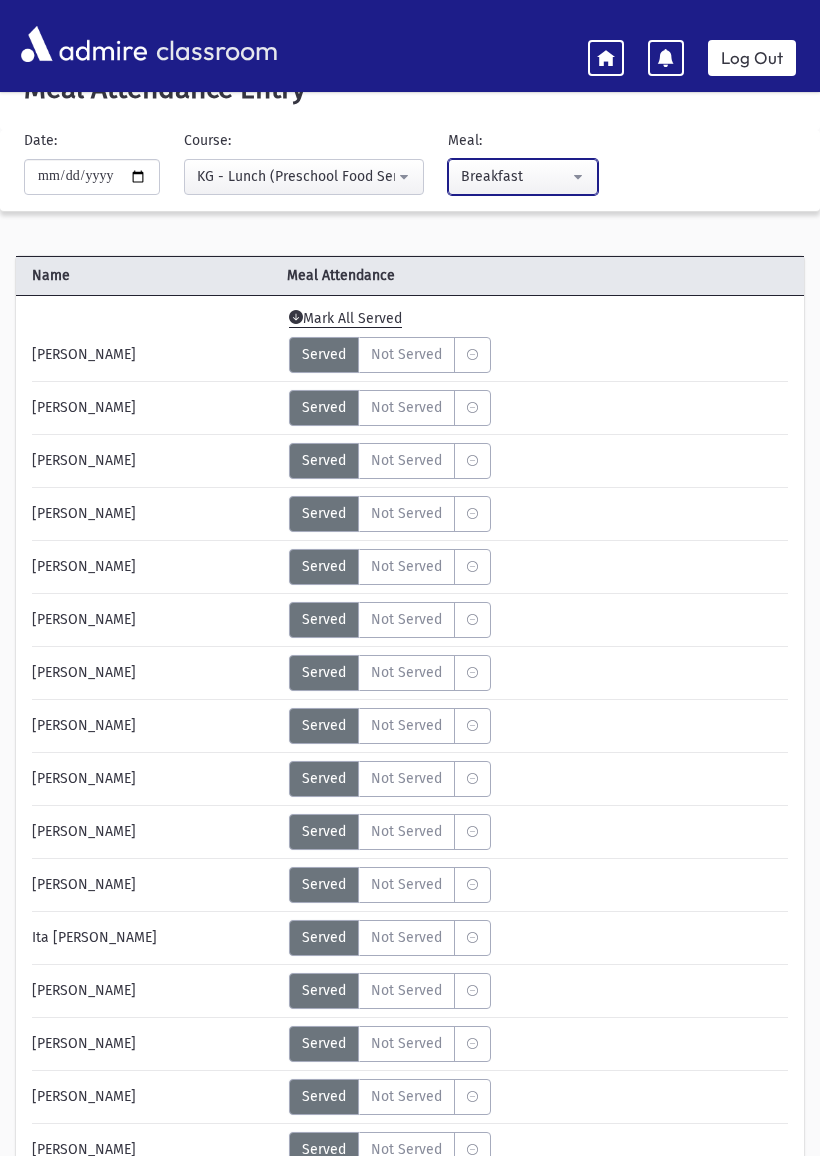 click on "Breakfast" at bounding box center (515, 176) 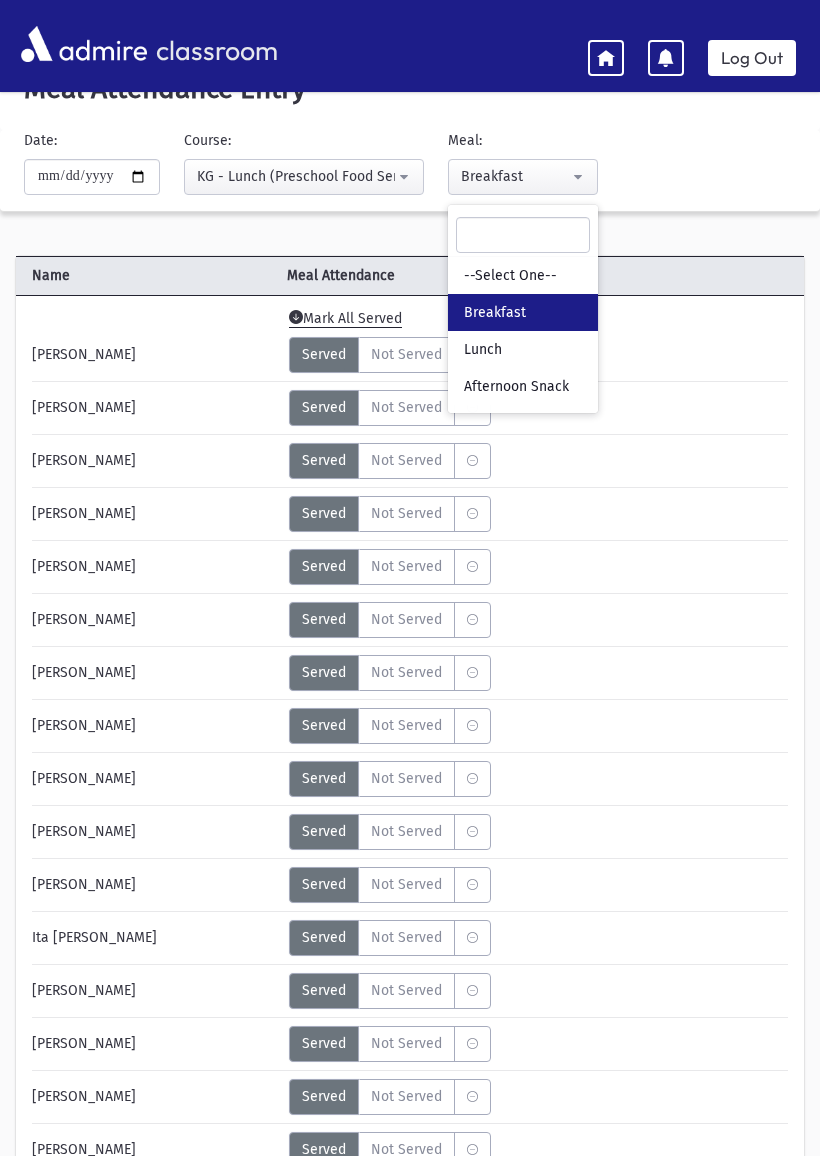 click on "Served
Not Served" at bounding box center (539, 514) 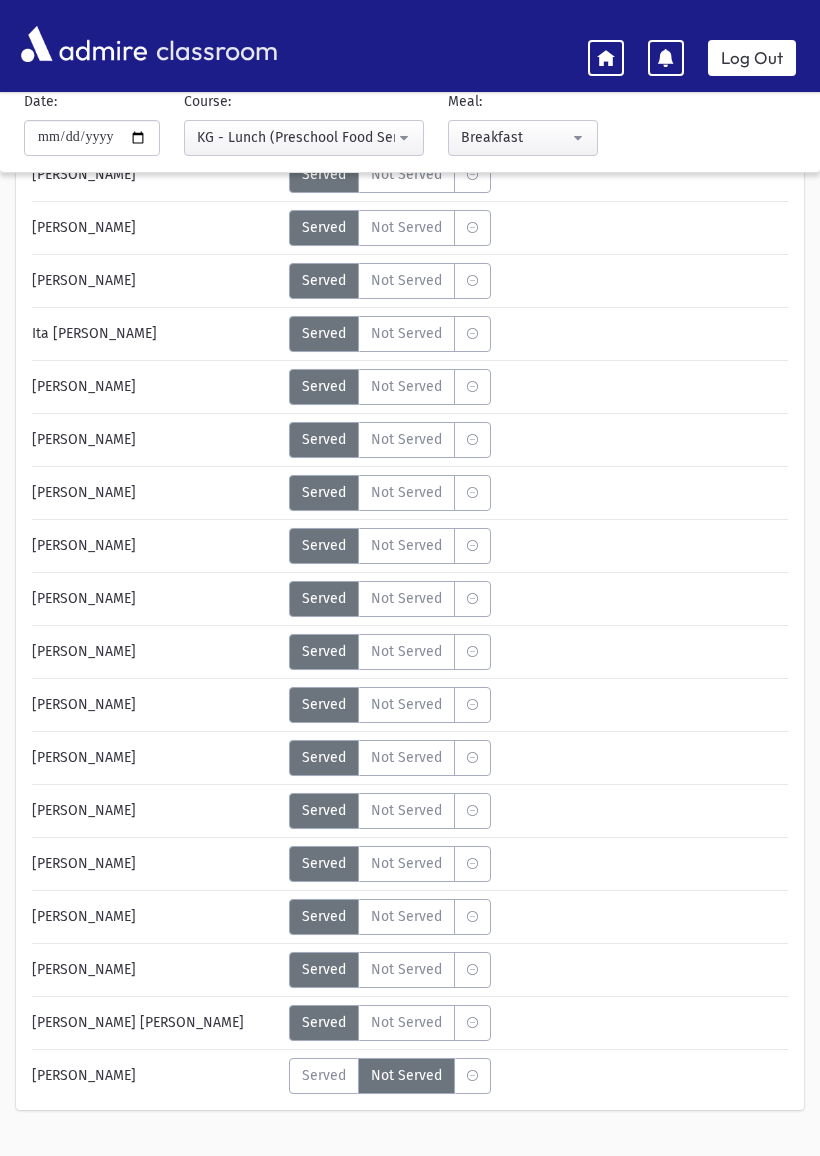 scroll, scrollTop: 643, scrollLeft: 0, axis: vertical 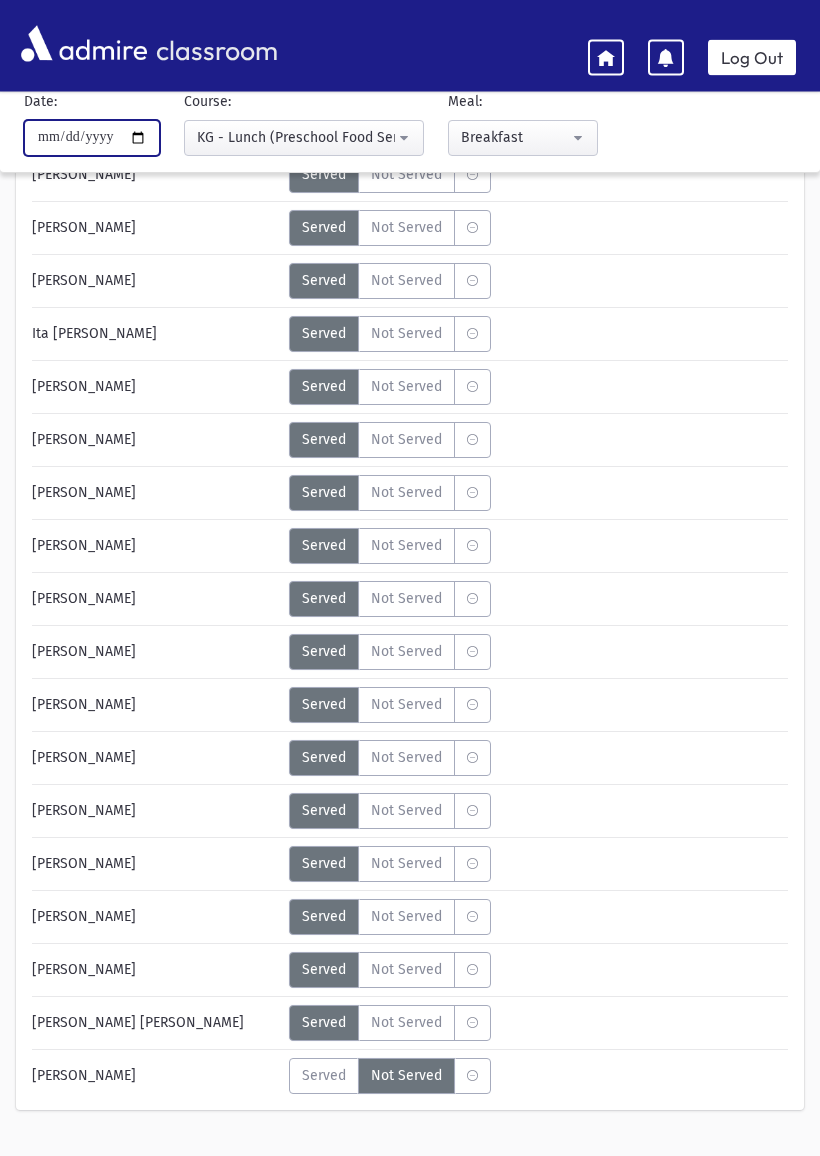 click on "**********" at bounding box center (92, 138) 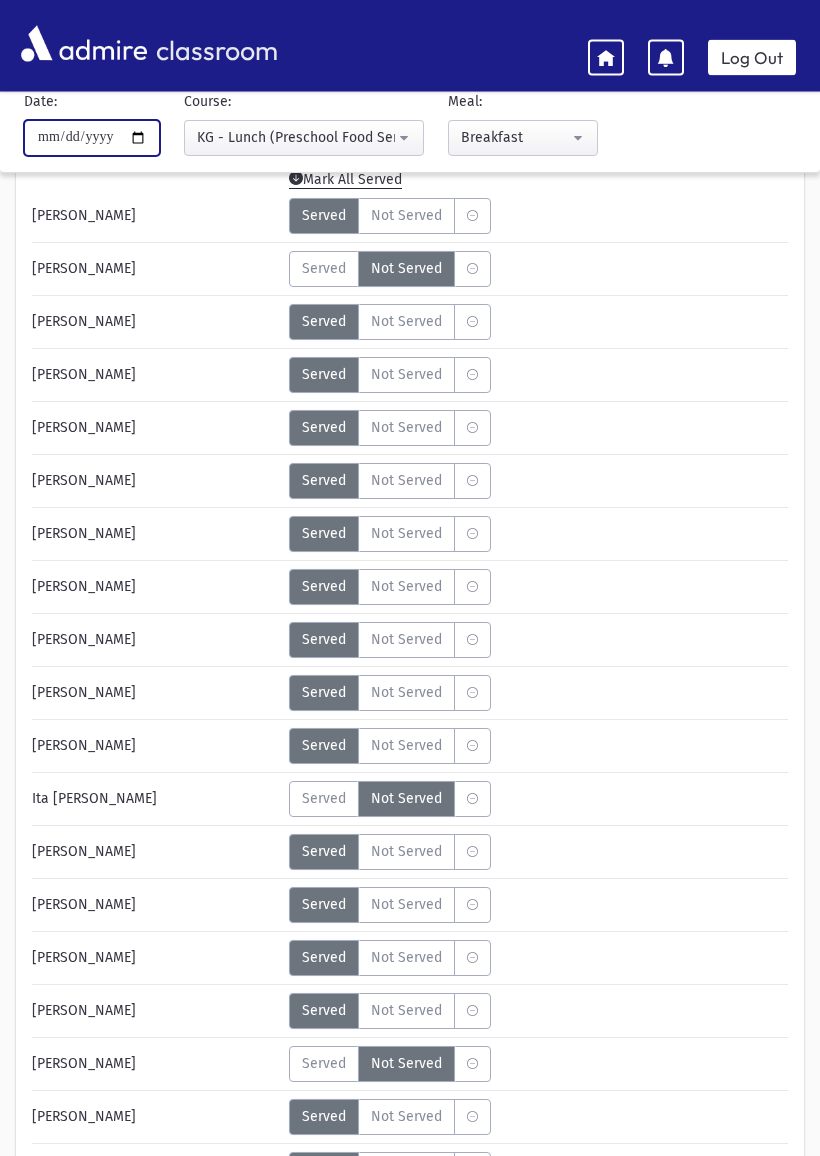 scroll, scrollTop: 179, scrollLeft: 0, axis: vertical 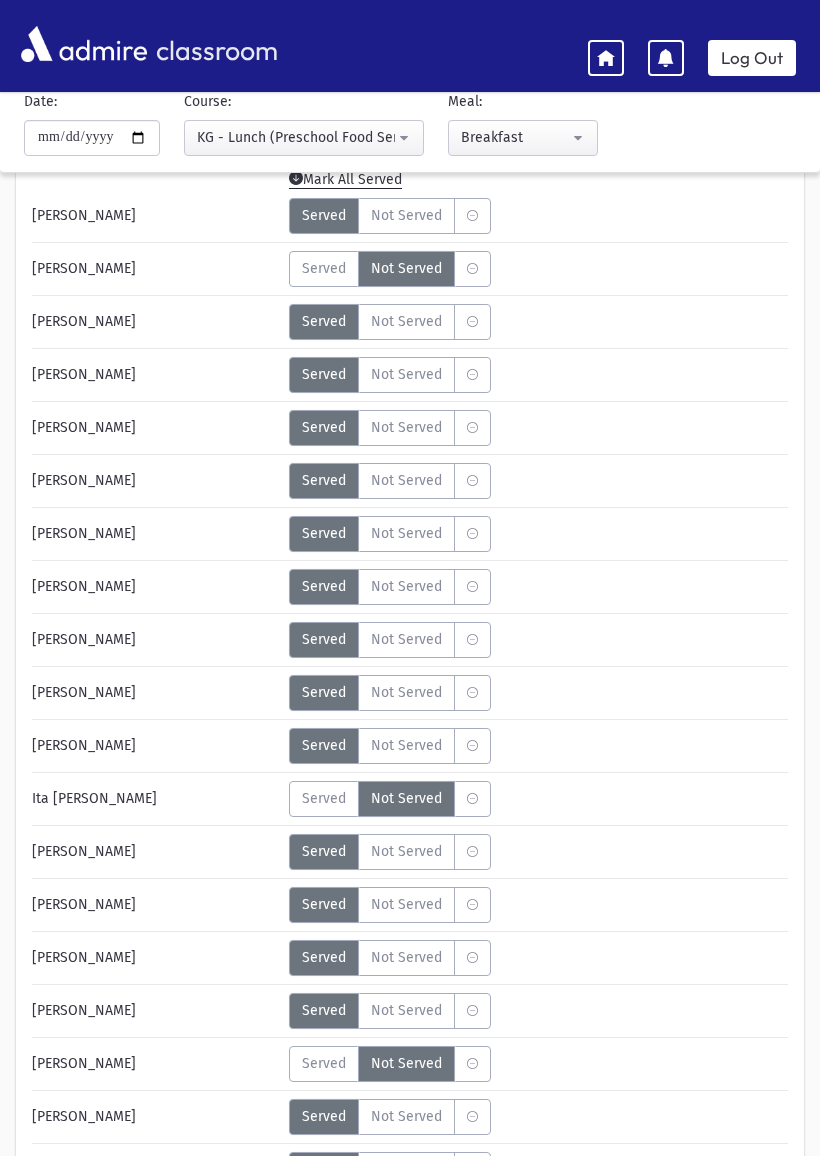 click on "Served" at bounding box center (324, 799) 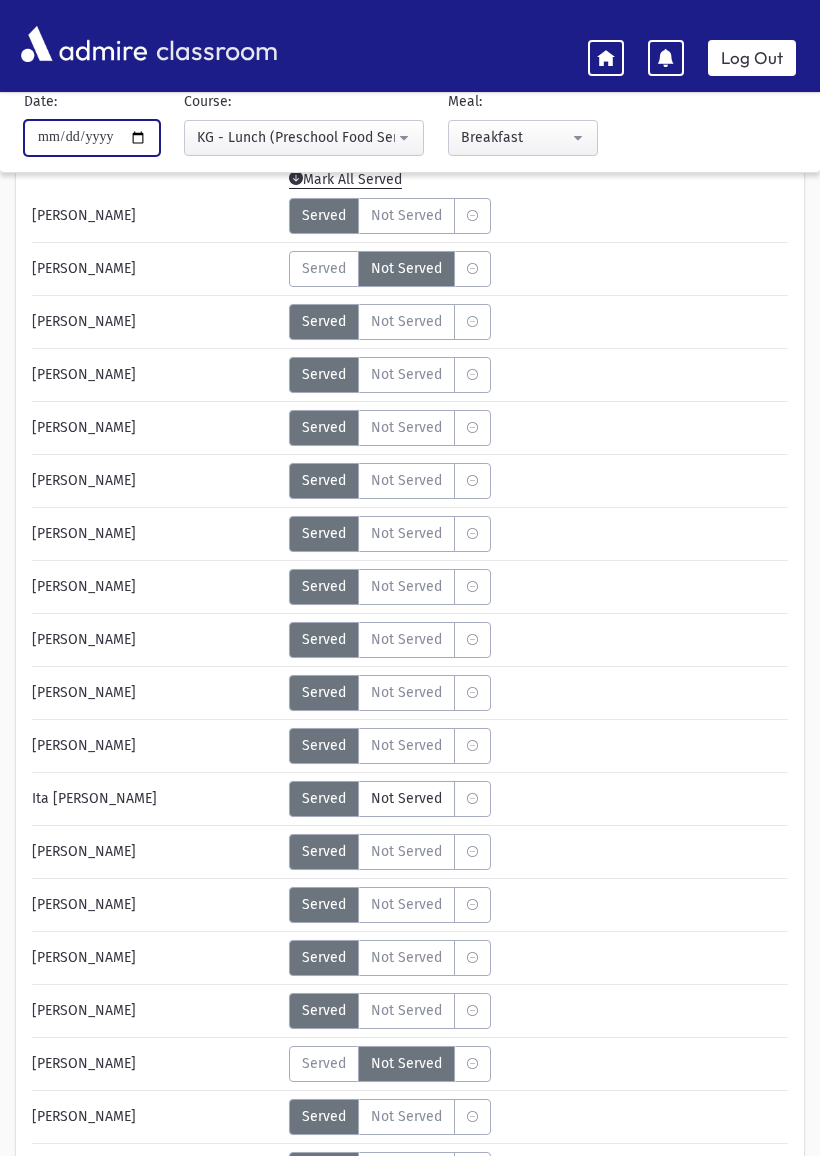 click on "**********" at bounding box center [92, 138] 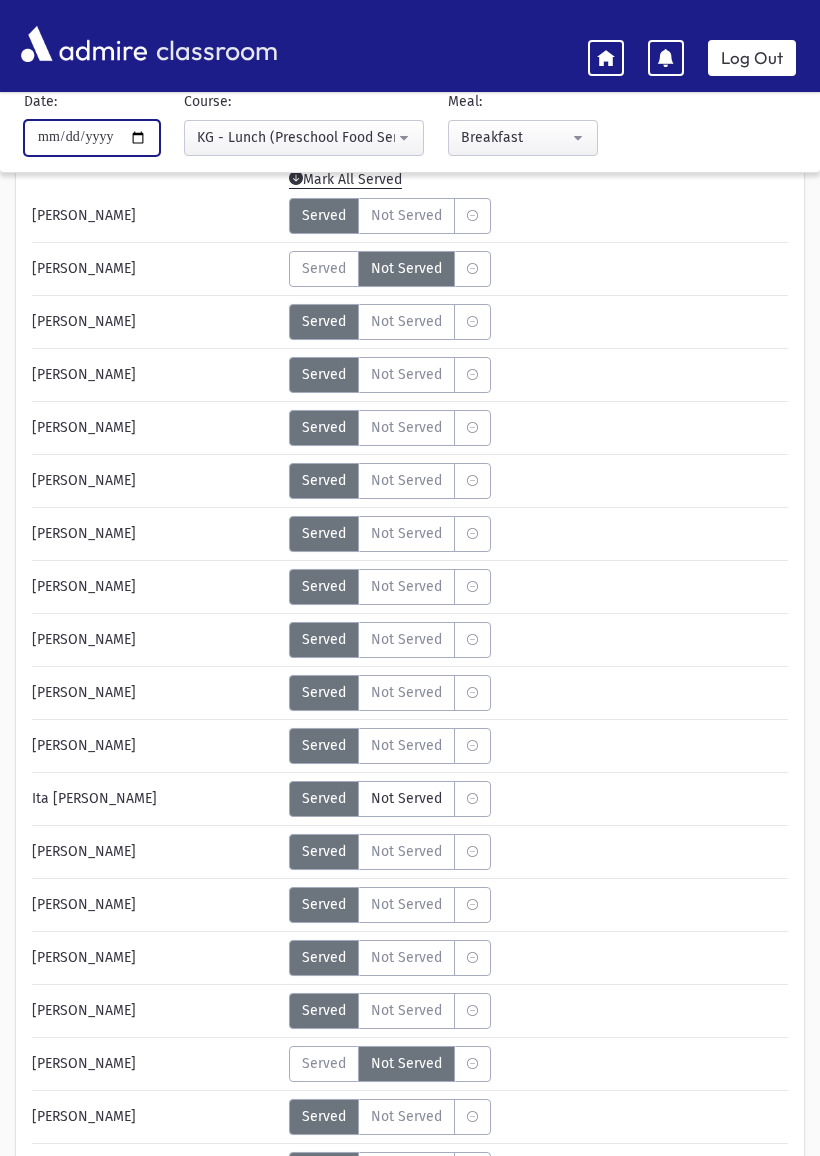 type on "**********" 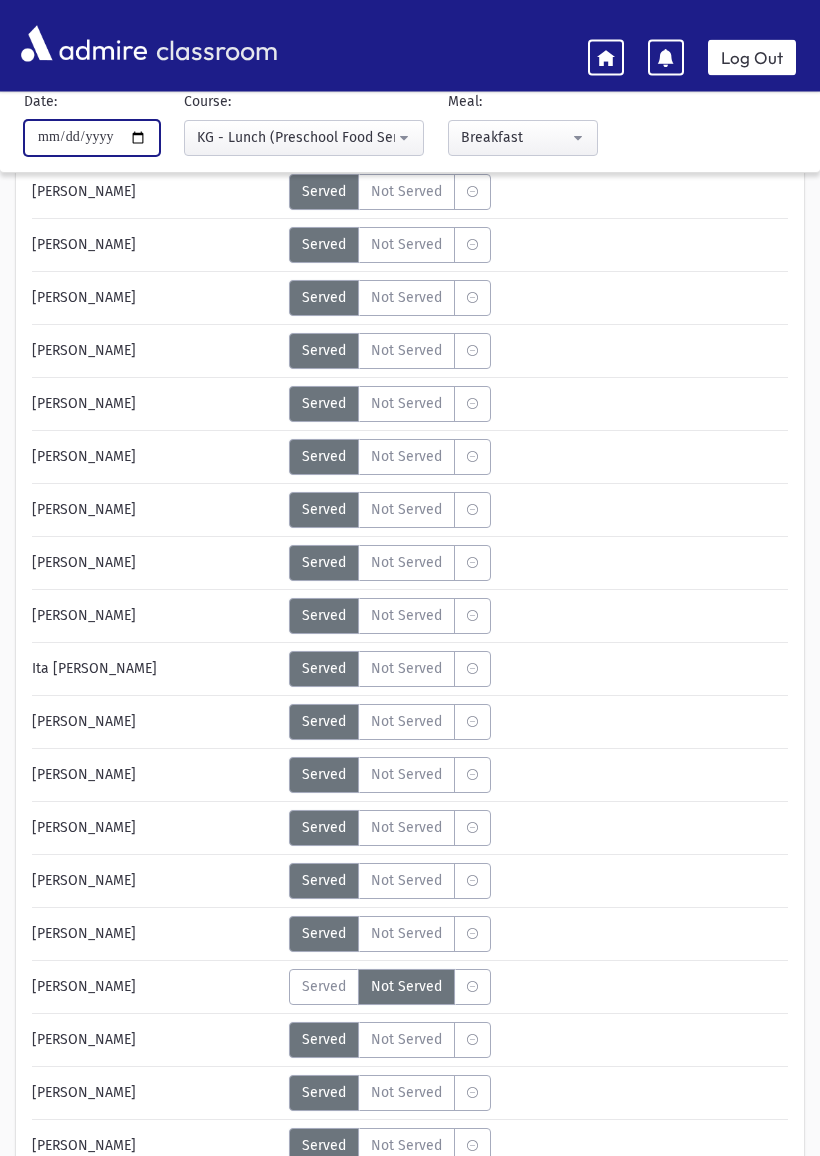 scroll, scrollTop: 309, scrollLeft: 0, axis: vertical 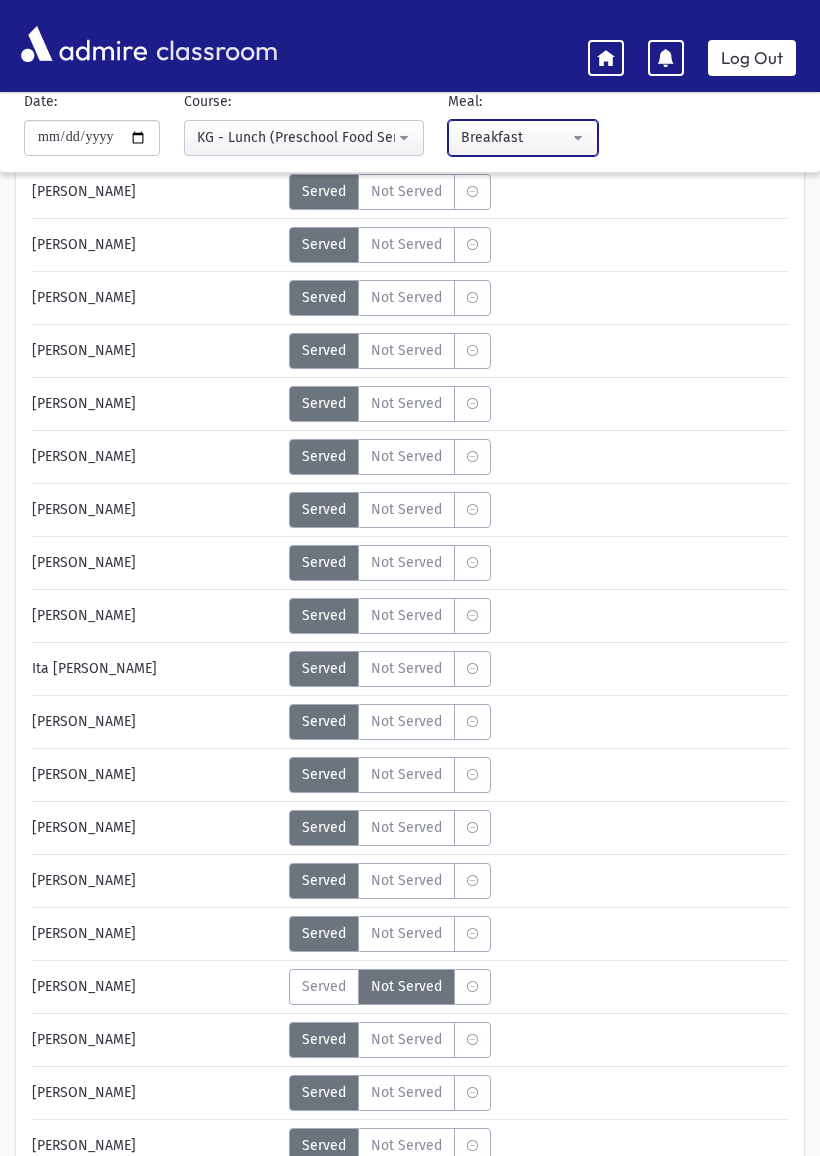 click on "Breakfast" at bounding box center (515, 137) 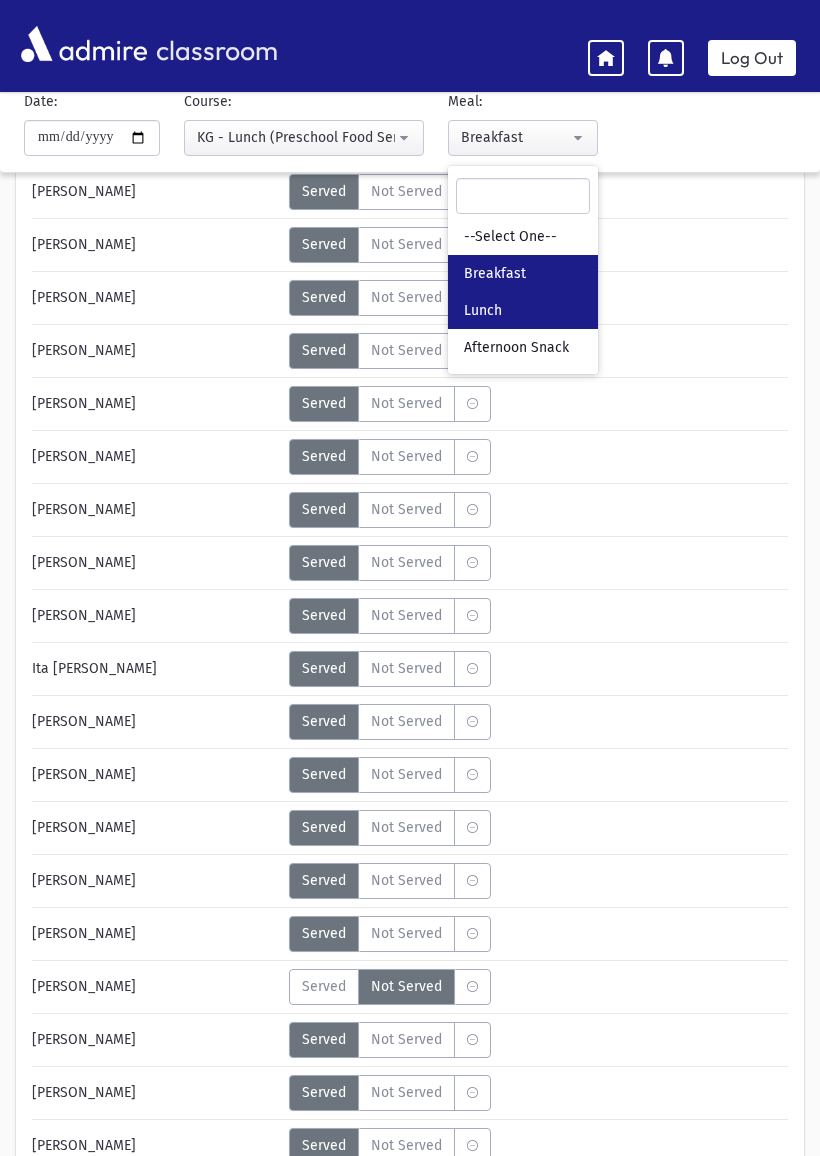 click on "Lunch" at bounding box center (523, 310) 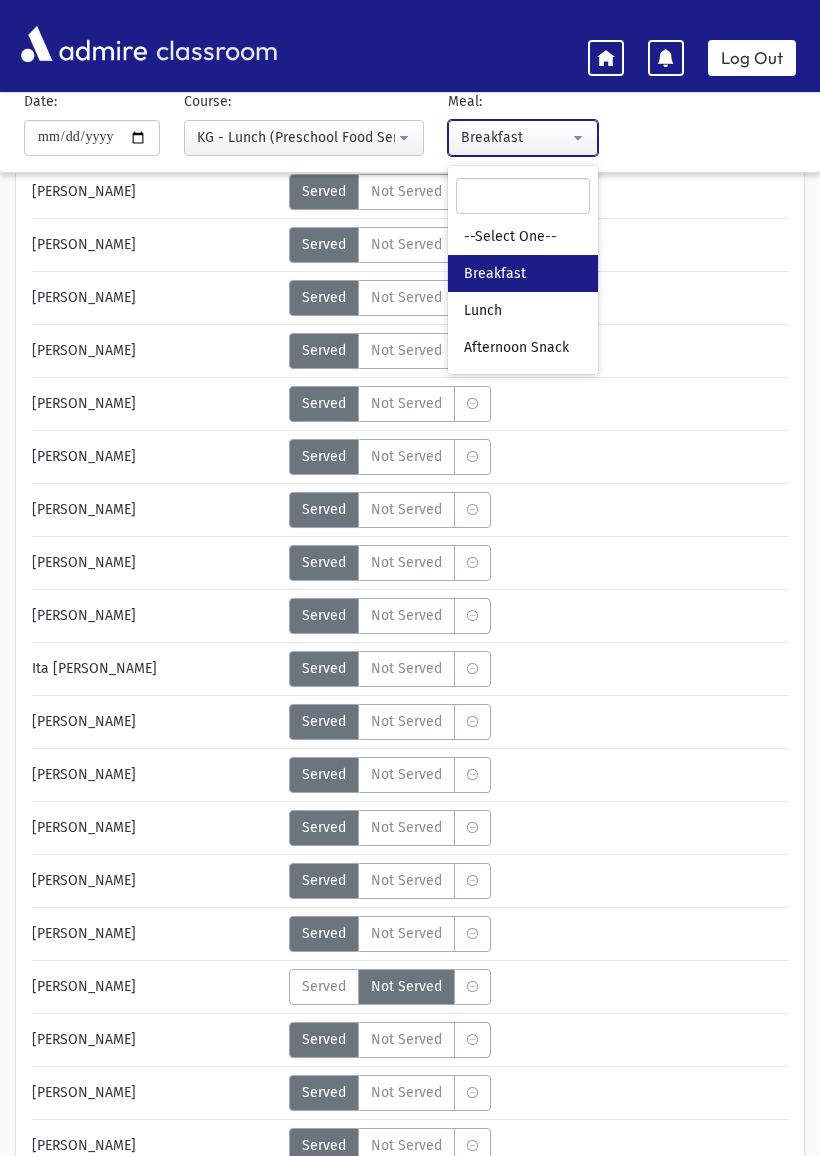 select on "*" 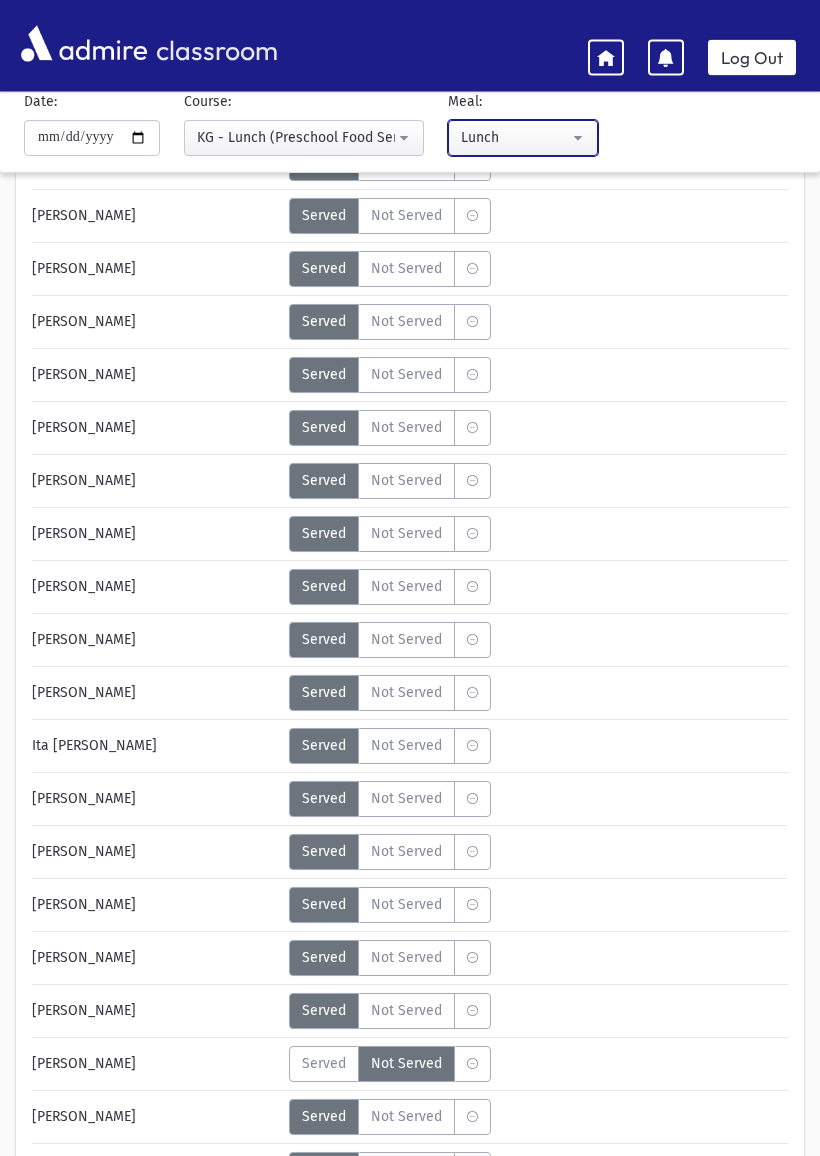 scroll, scrollTop: 232, scrollLeft: 0, axis: vertical 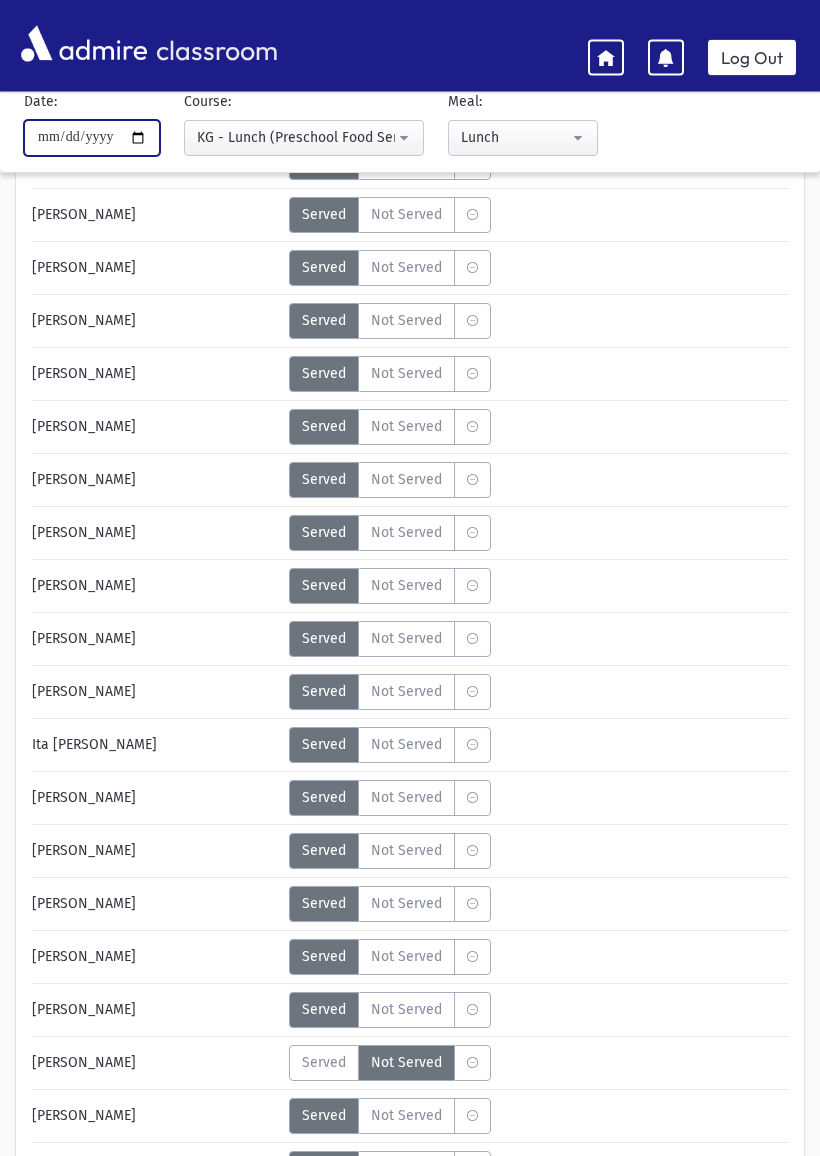 click on "**********" at bounding box center [92, 138] 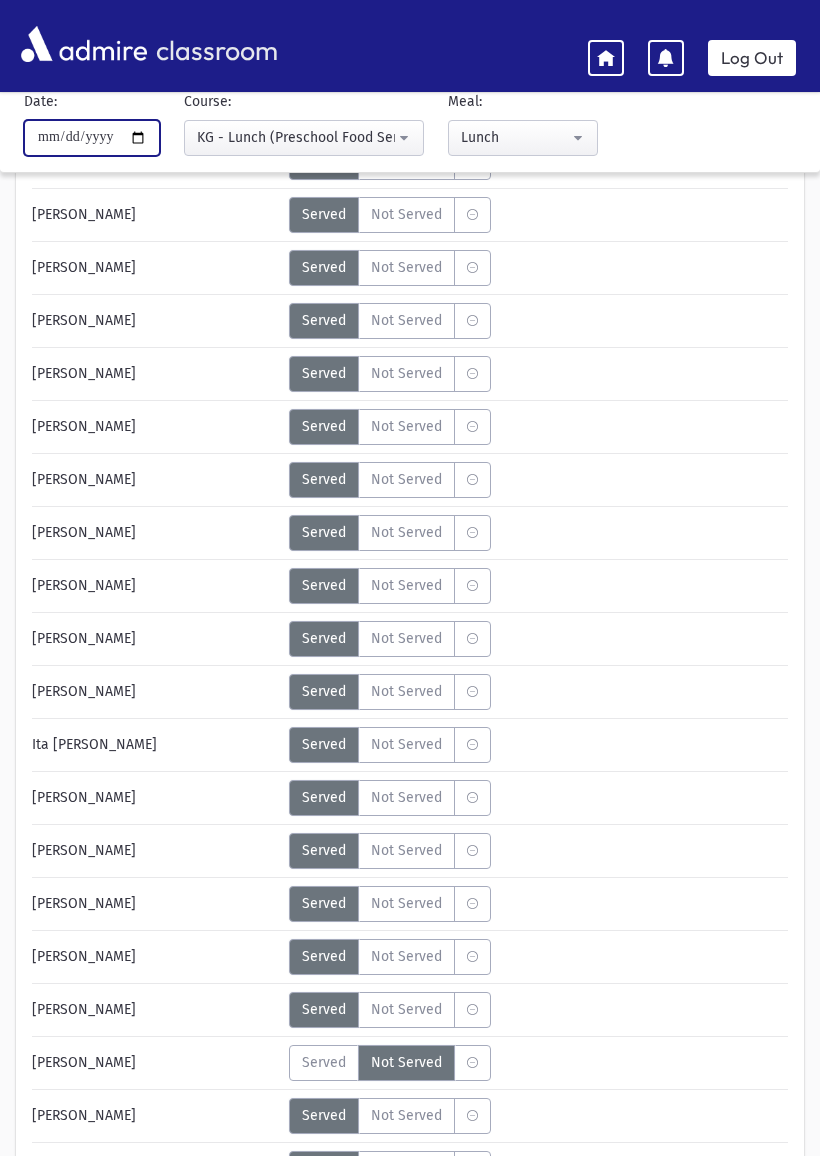 type on "**********" 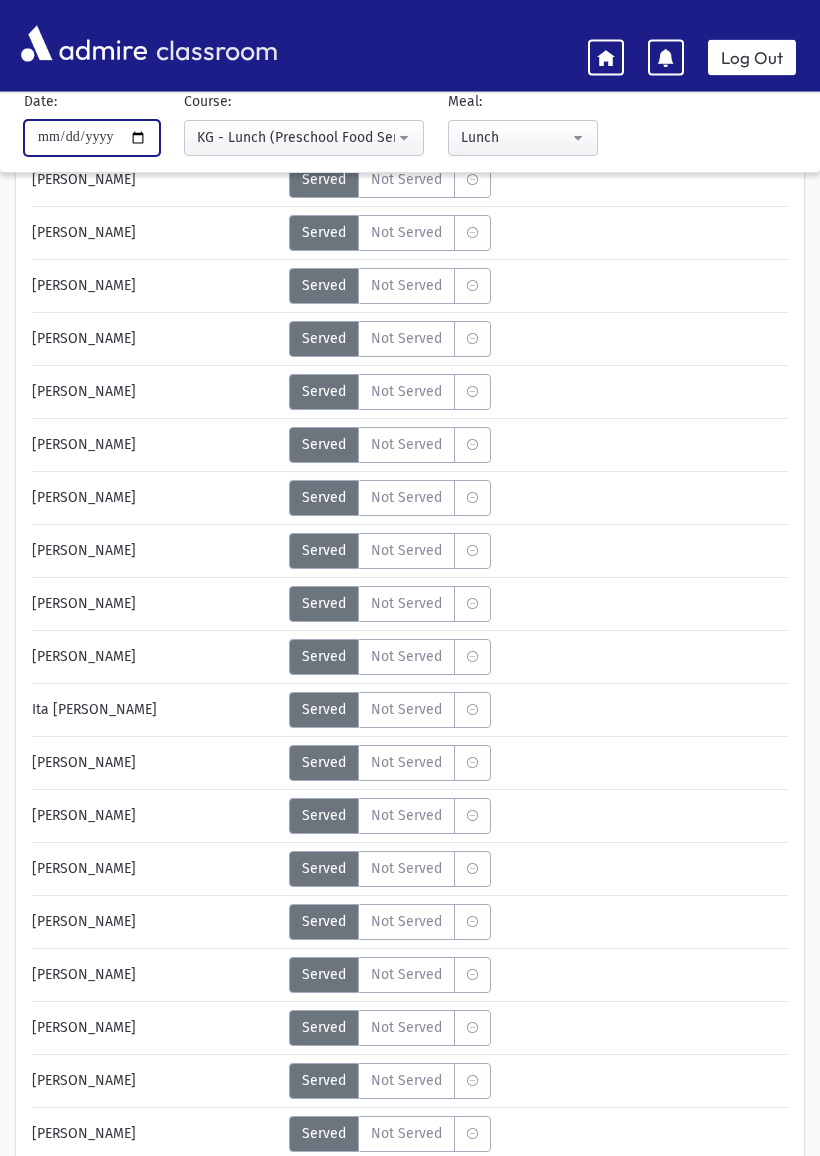 scroll, scrollTop: 268, scrollLeft: 0, axis: vertical 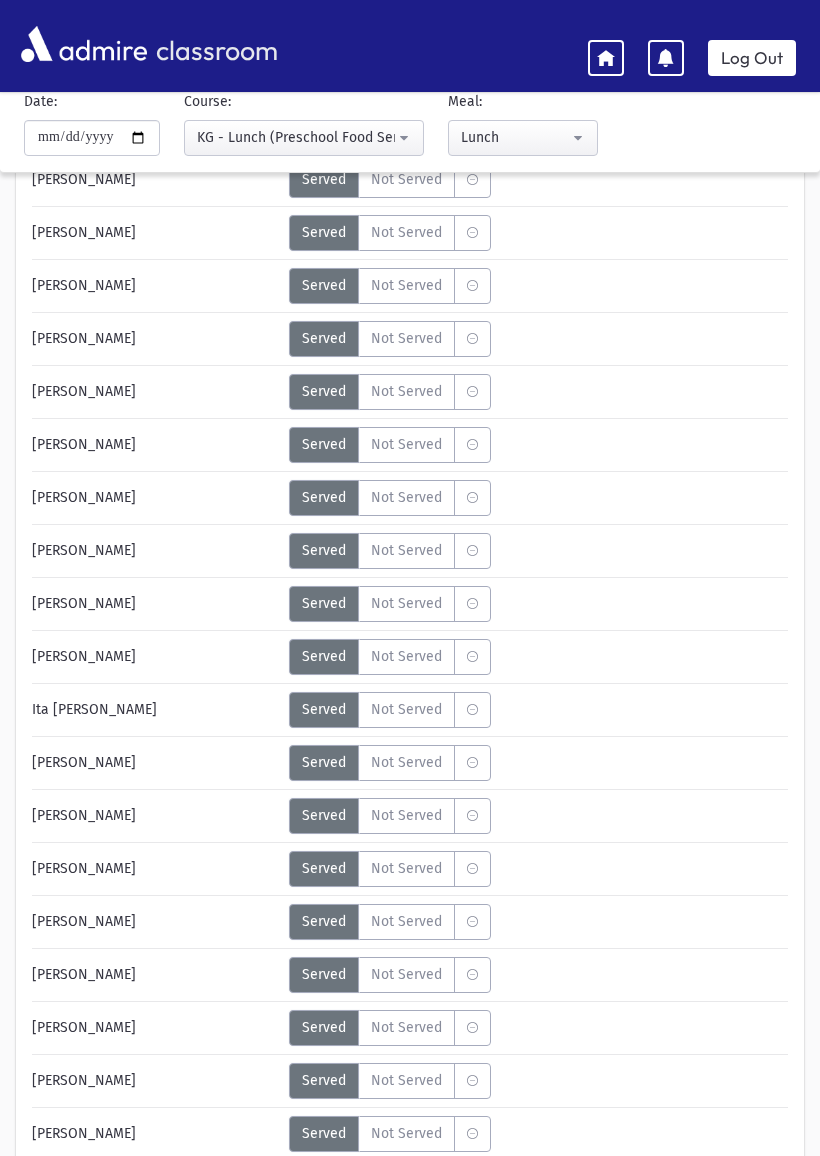 click on "Not Served" at bounding box center (406, 1027) 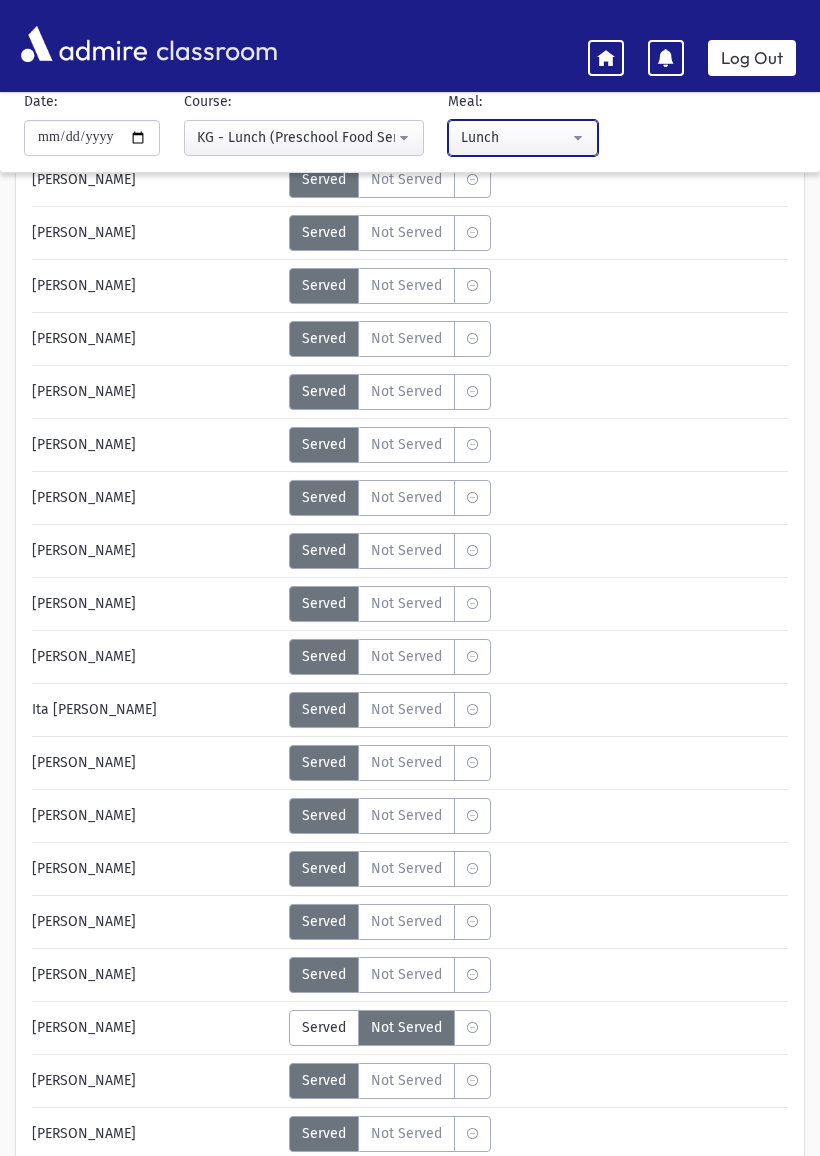 click on "Lunch" at bounding box center [515, 137] 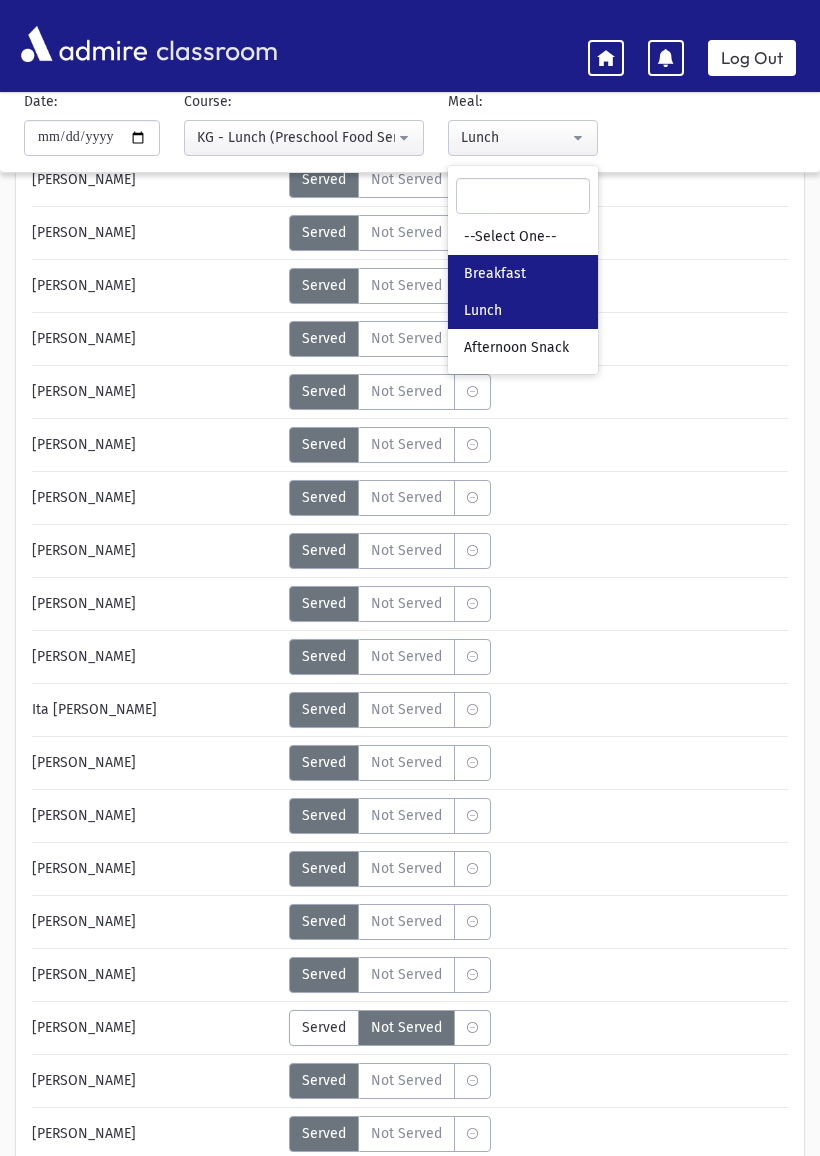 click on "Breakfast" at bounding box center (495, 274) 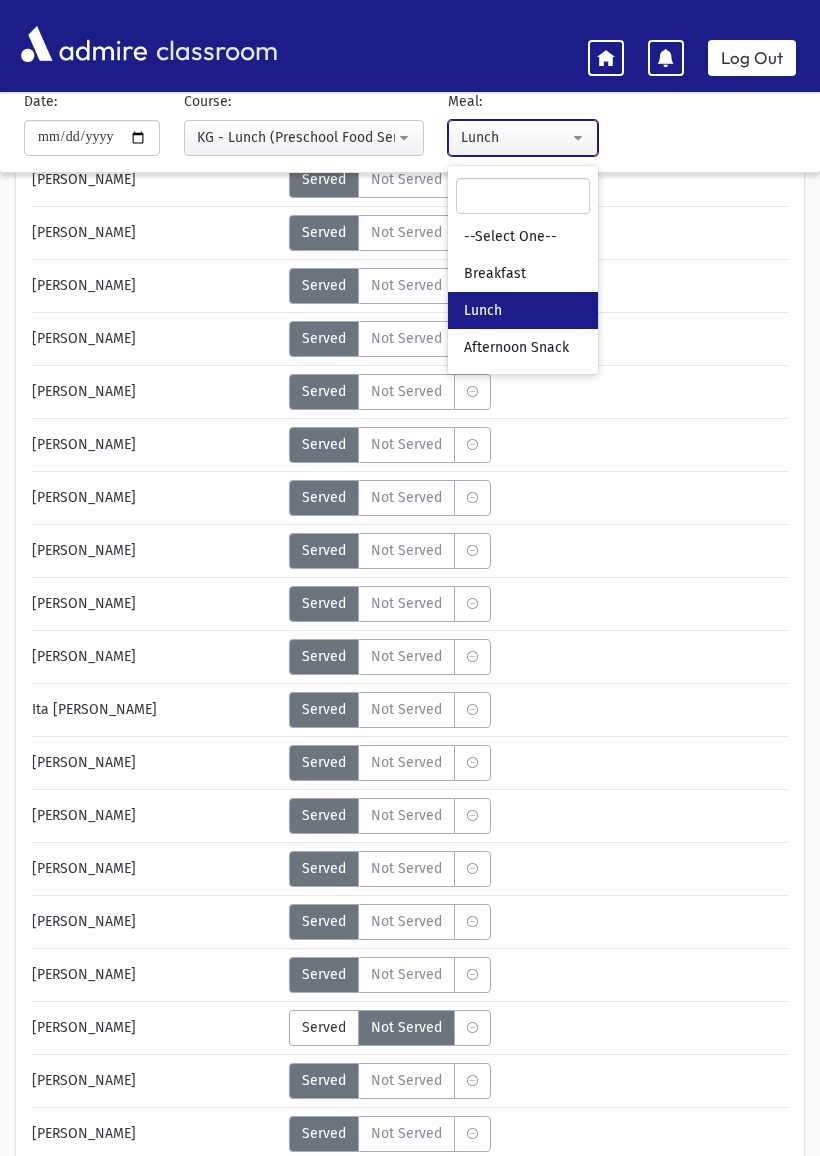 select on "*" 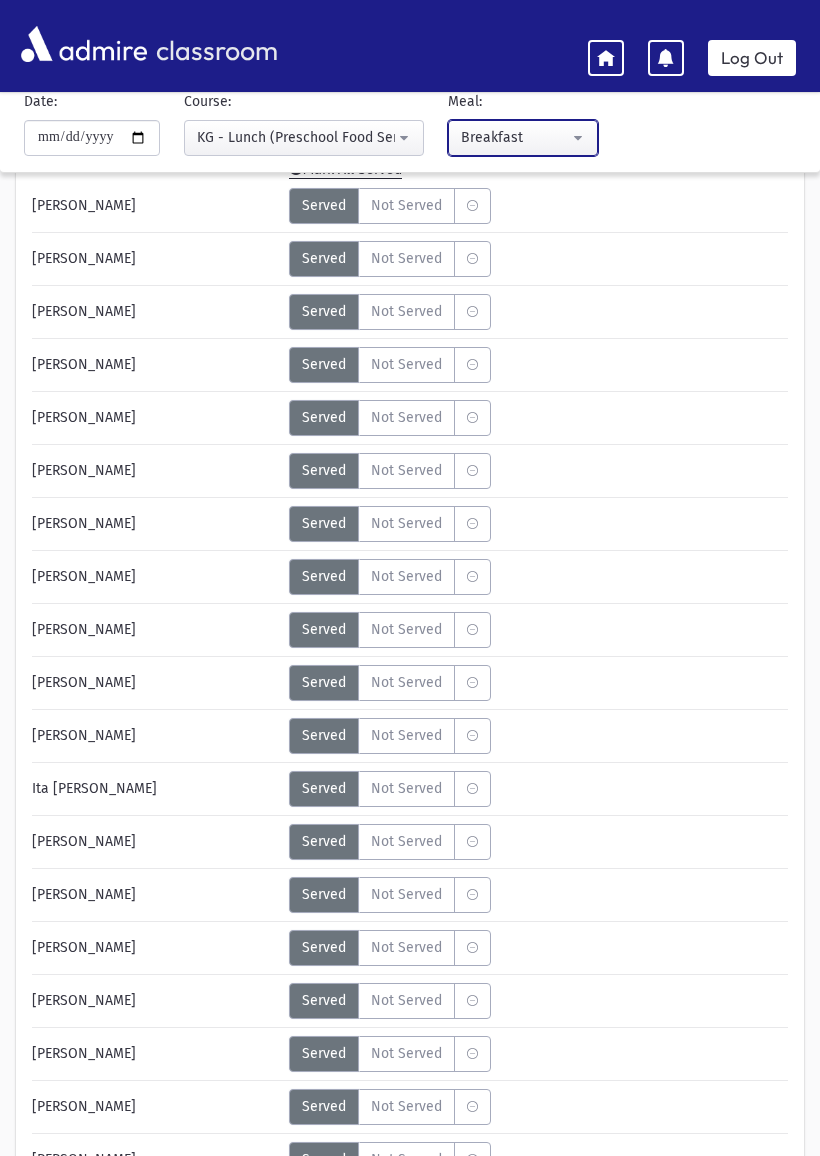 scroll, scrollTop: 233, scrollLeft: 0, axis: vertical 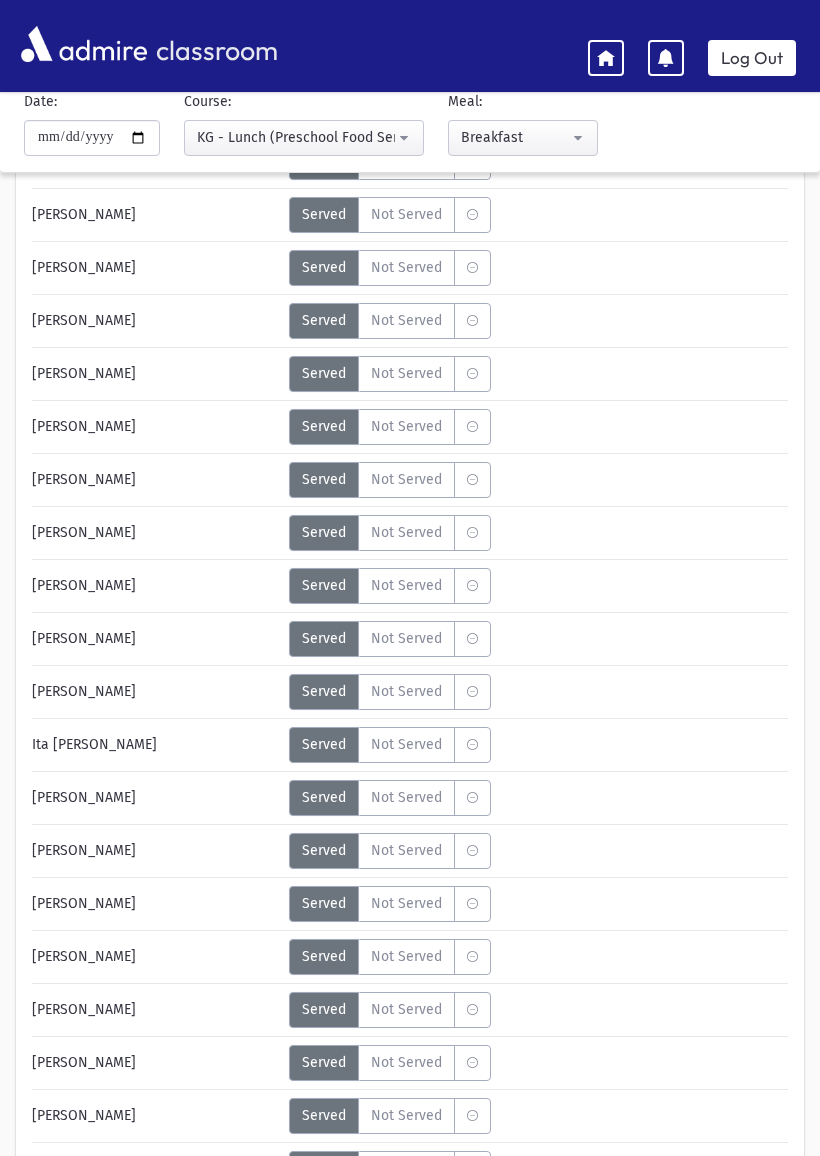 click on "Not Served" at bounding box center [406, 1062] 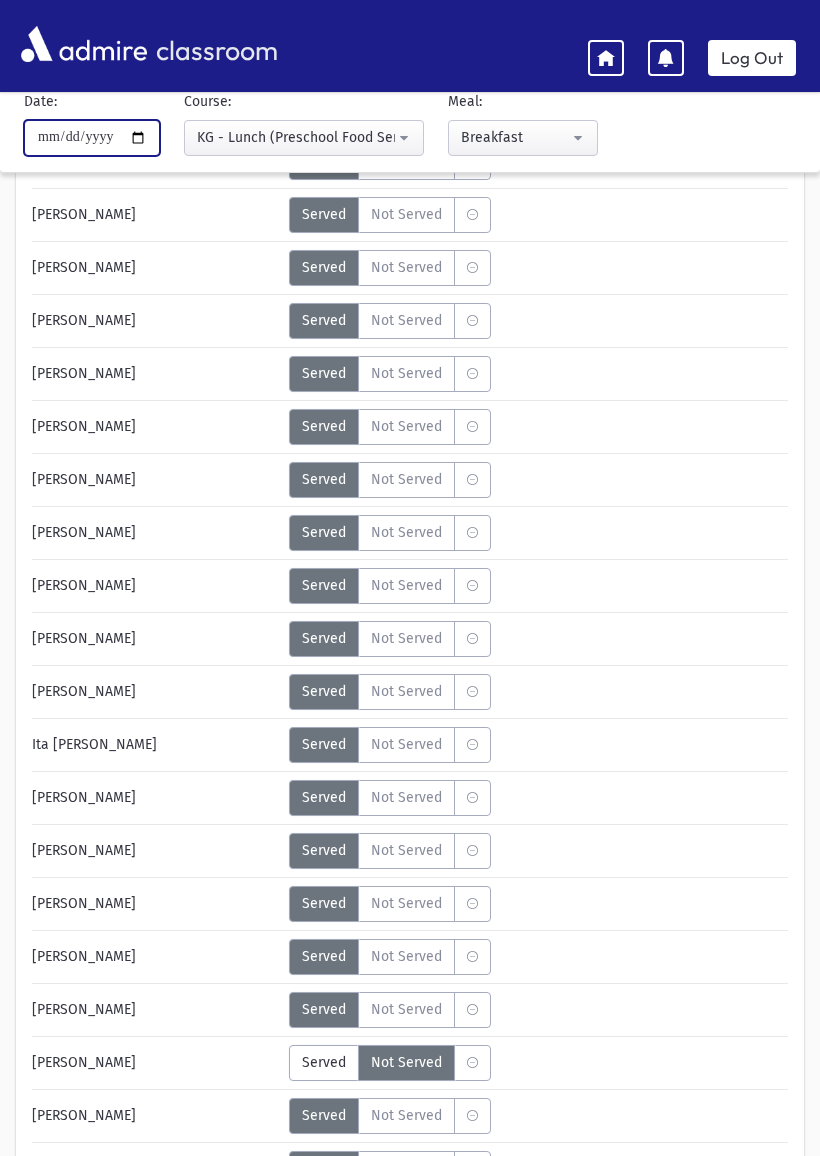 click on "**********" at bounding box center [92, 138] 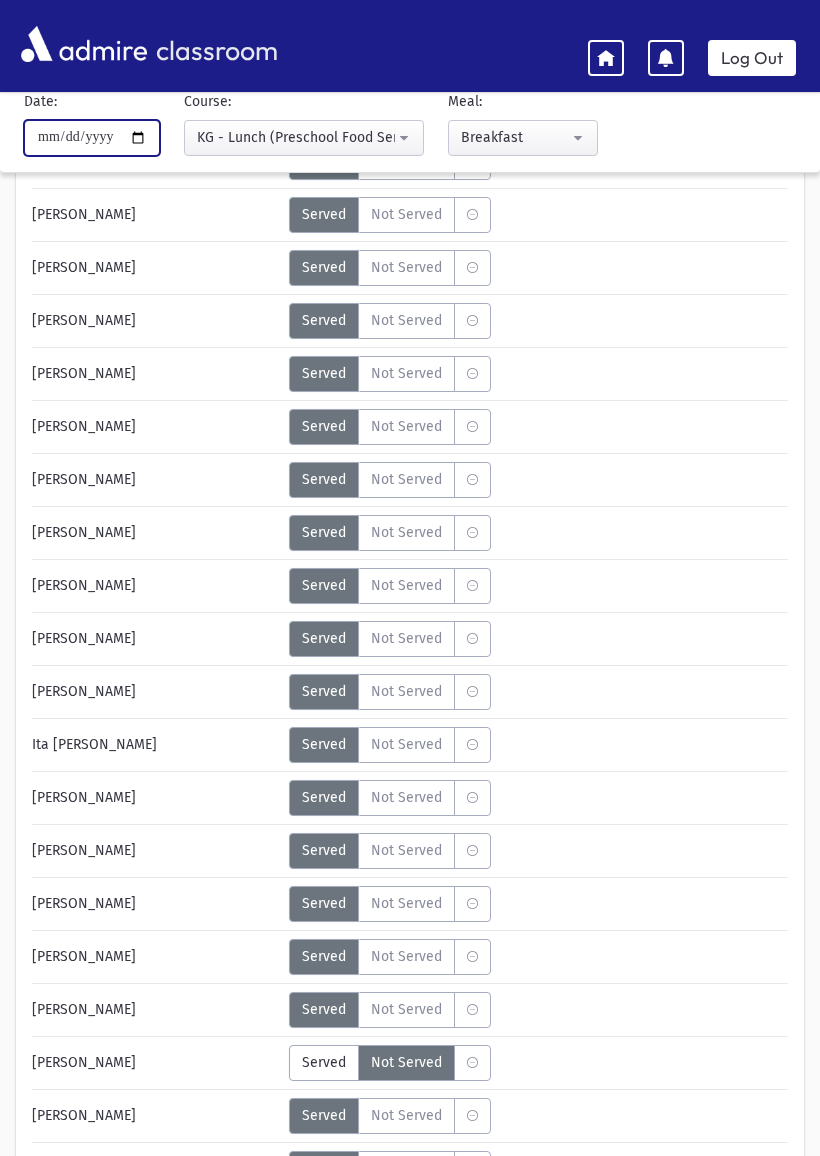 type on "**********" 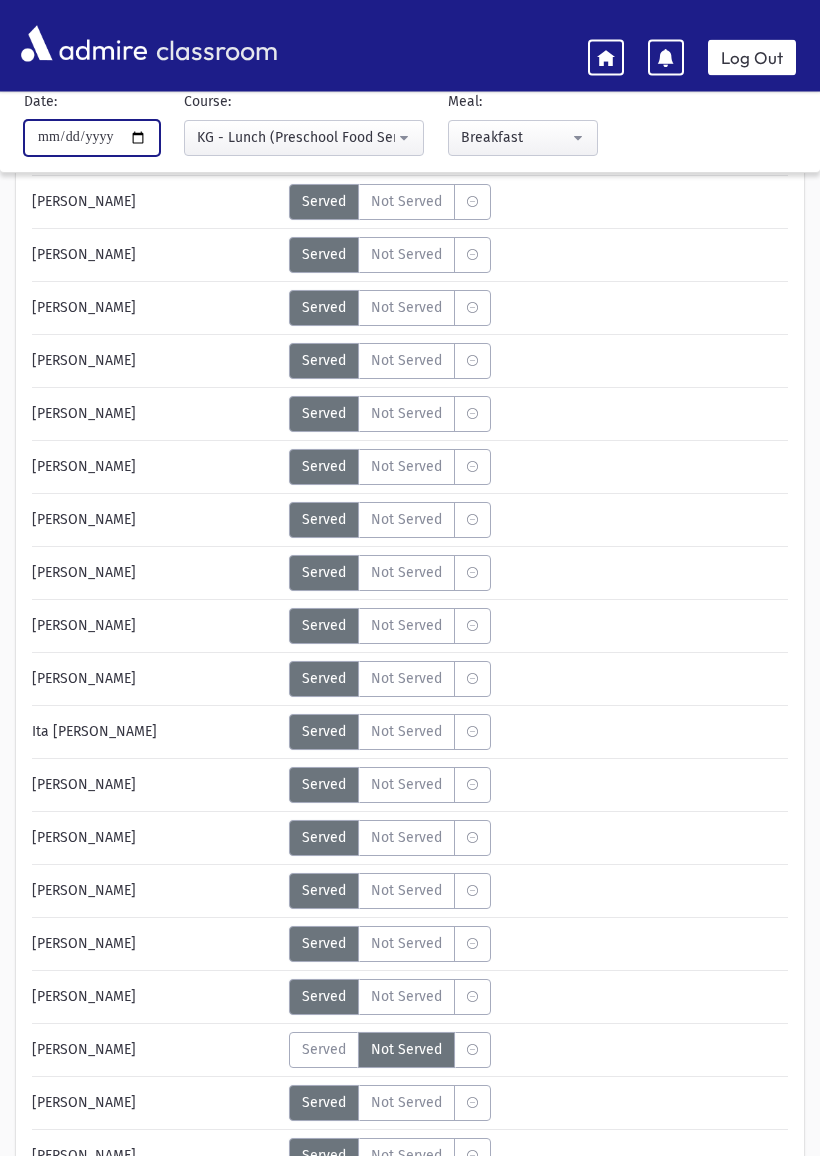 scroll, scrollTop: 243, scrollLeft: 0, axis: vertical 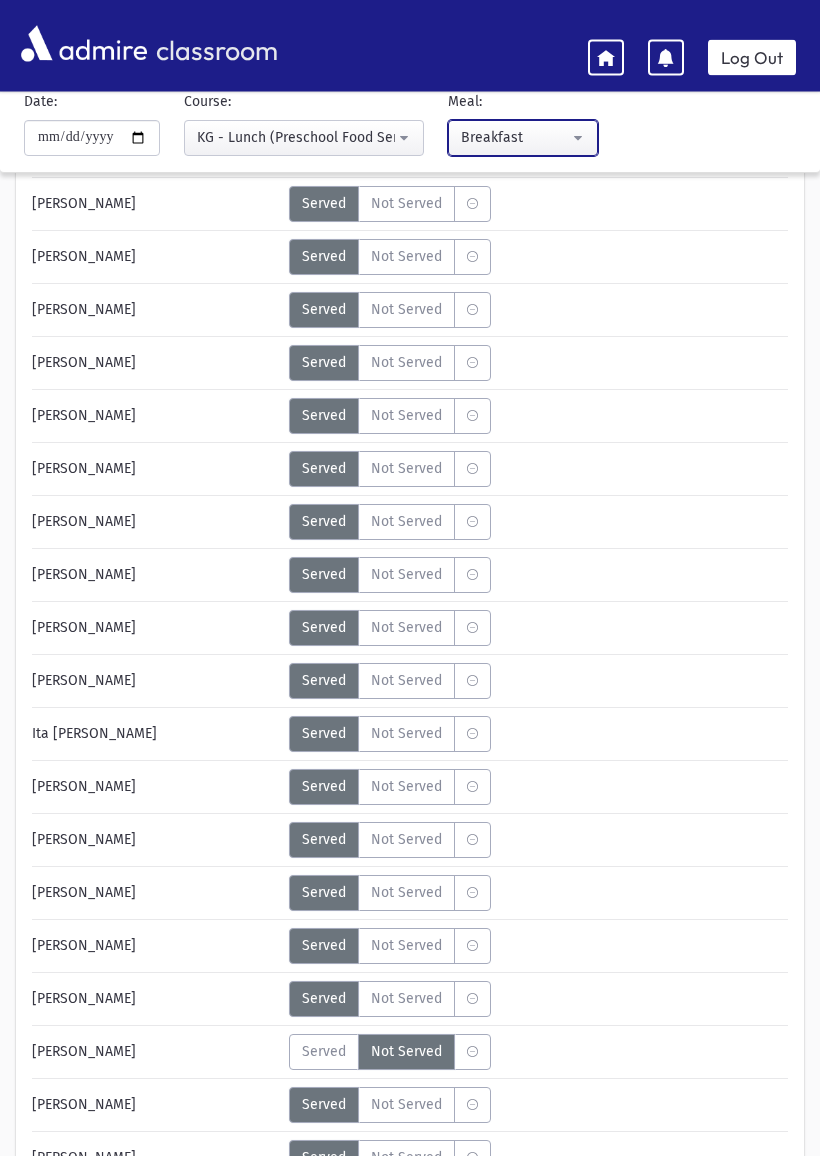 click on "Breakfast" at bounding box center (515, 137) 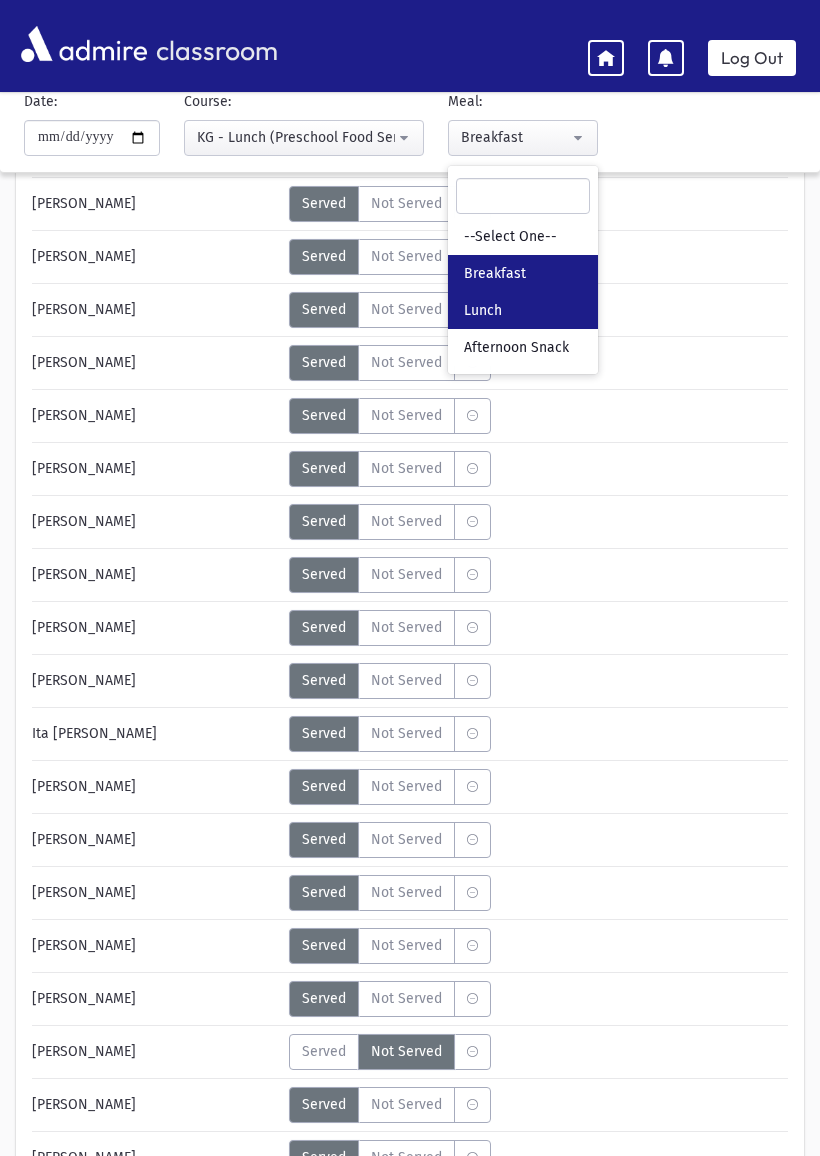 click on "Lunch" at bounding box center [523, 310] 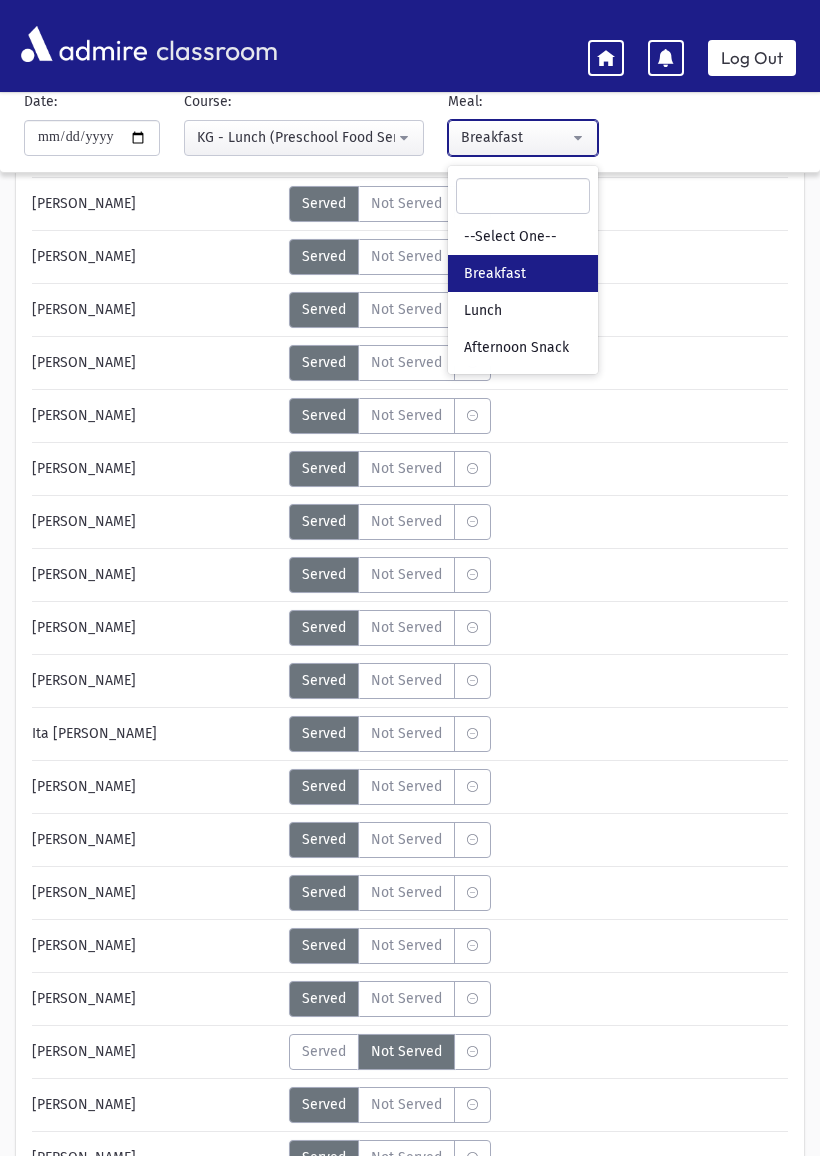 select on "*" 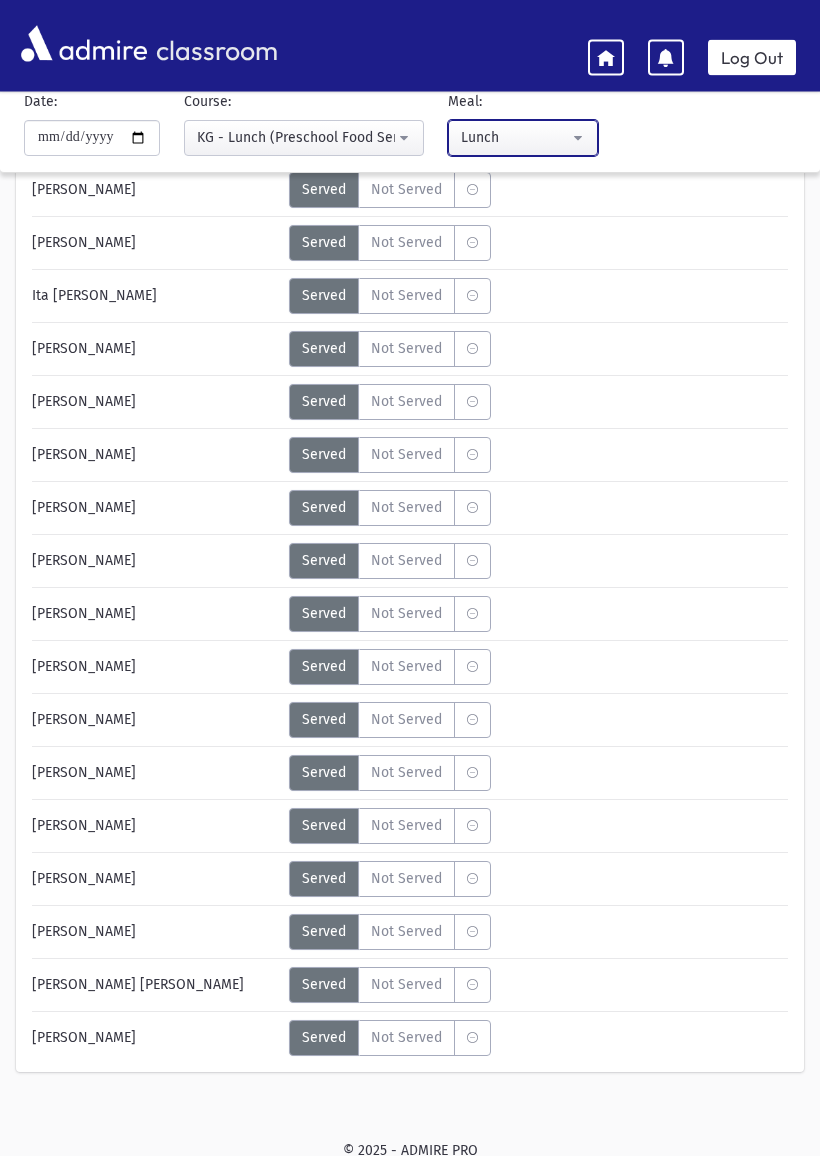 scroll, scrollTop: 682, scrollLeft: 0, axis: vertical 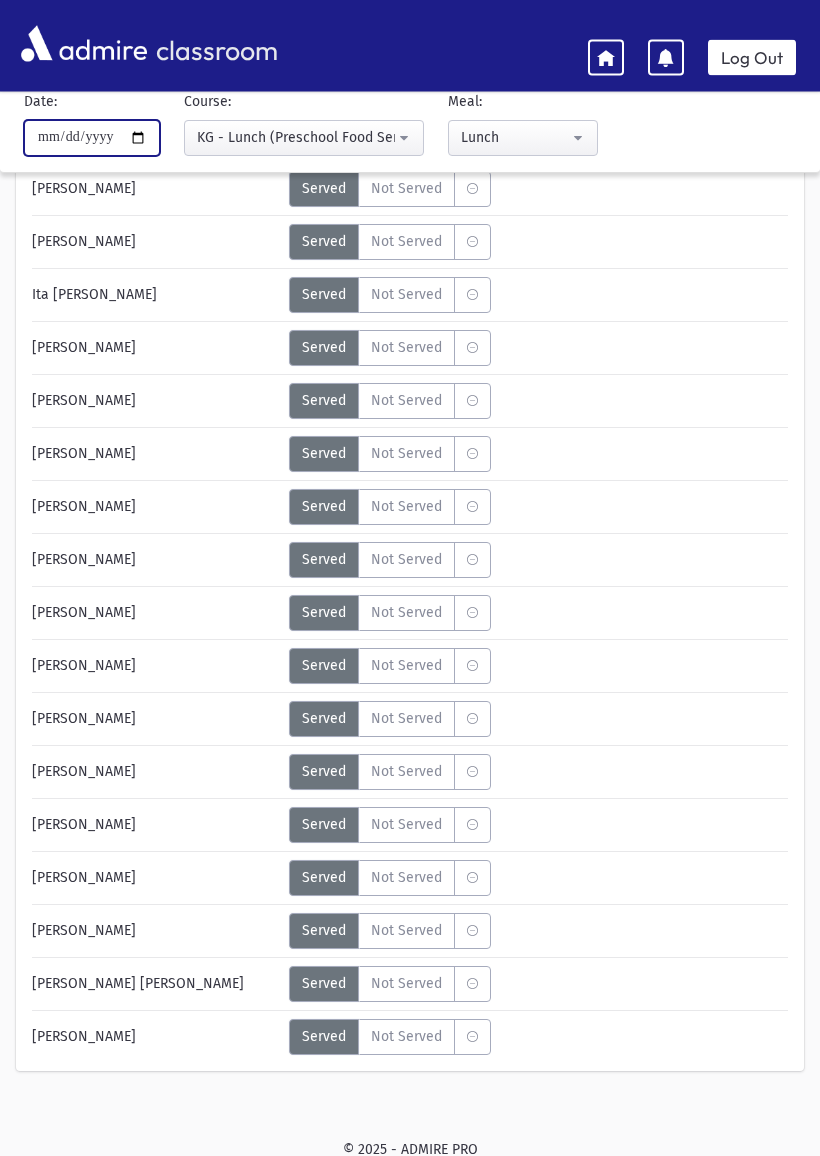 click on "**********" at bounding box center [92, 138] 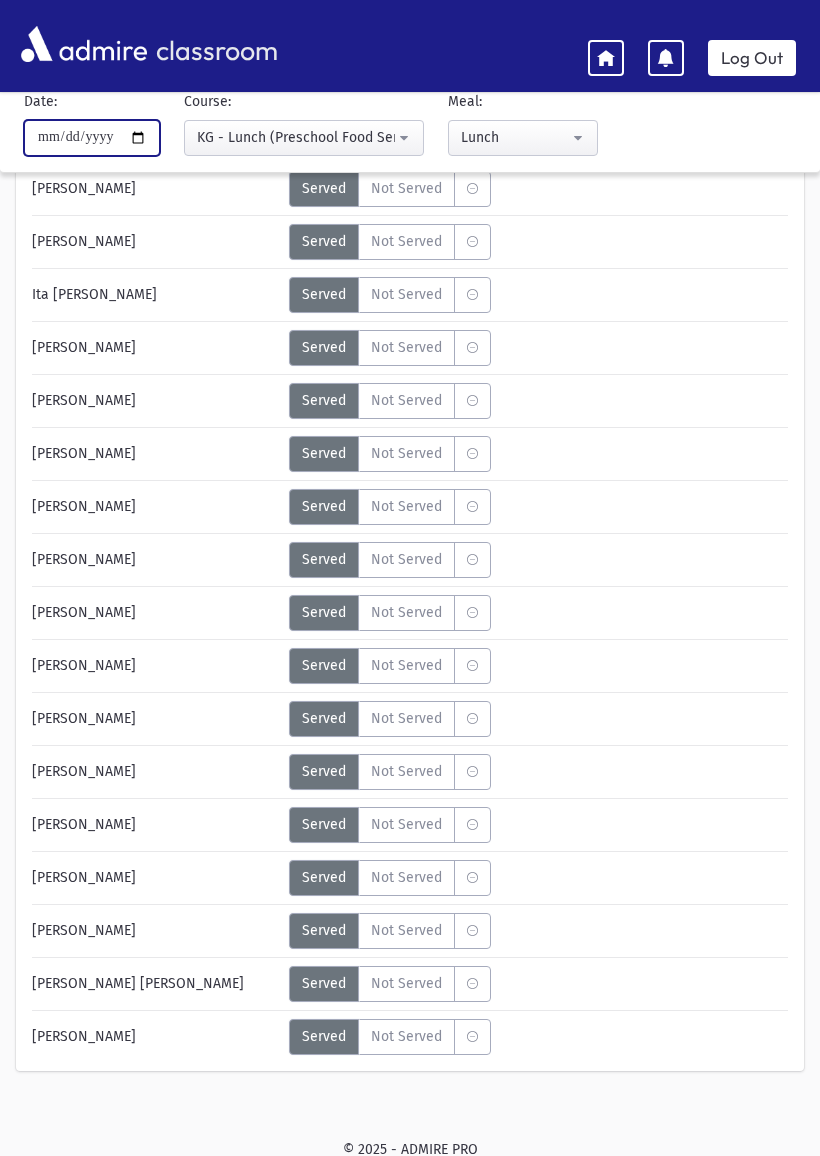 type on "**********" 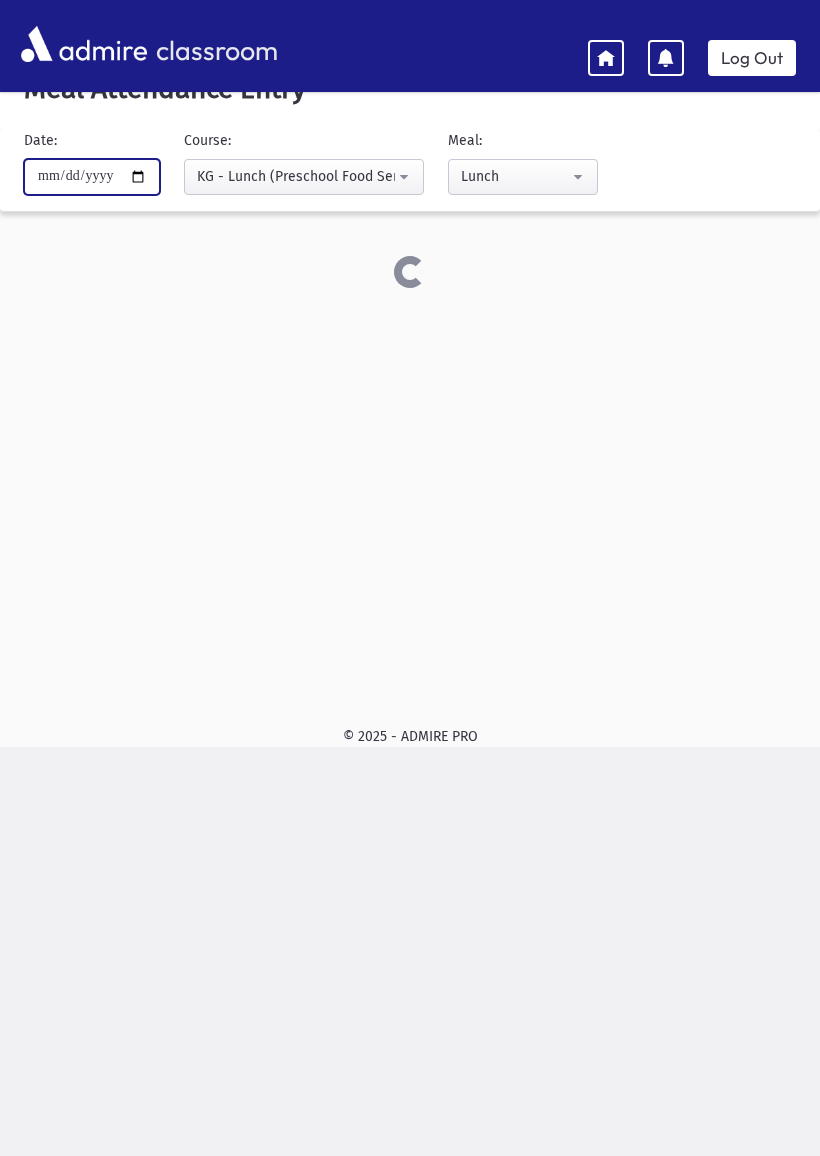 scroll, scrollTop: 40, scrollLeft: 0, axis: vertical 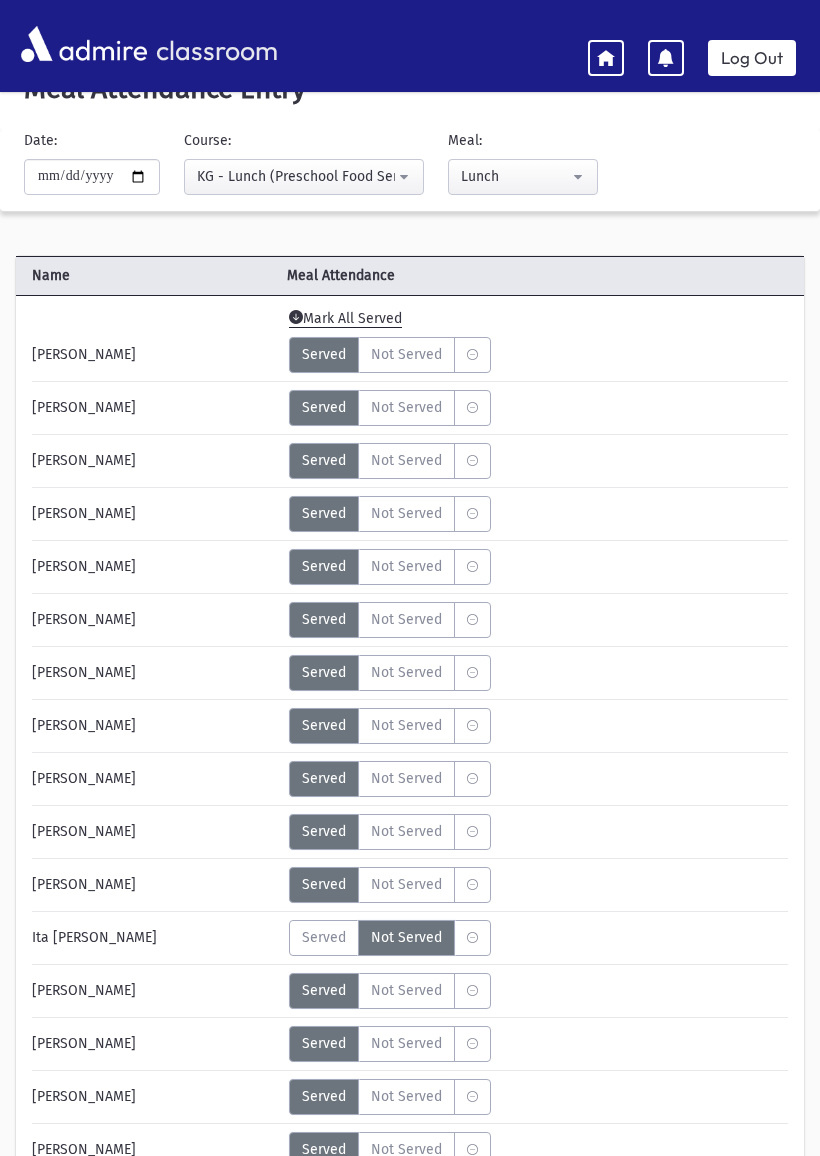 click on "**********" at bounding box center [511, 162] 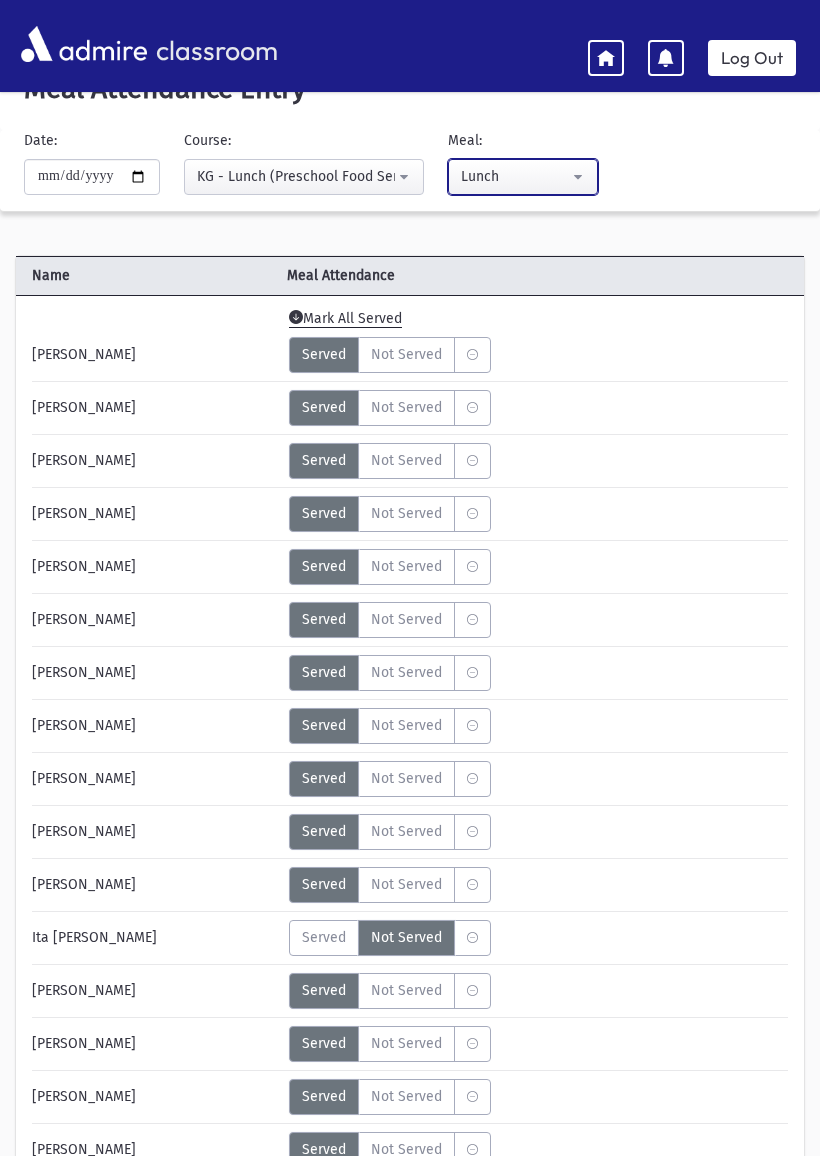 click on "Lunch" at bounding box center (523, 177) 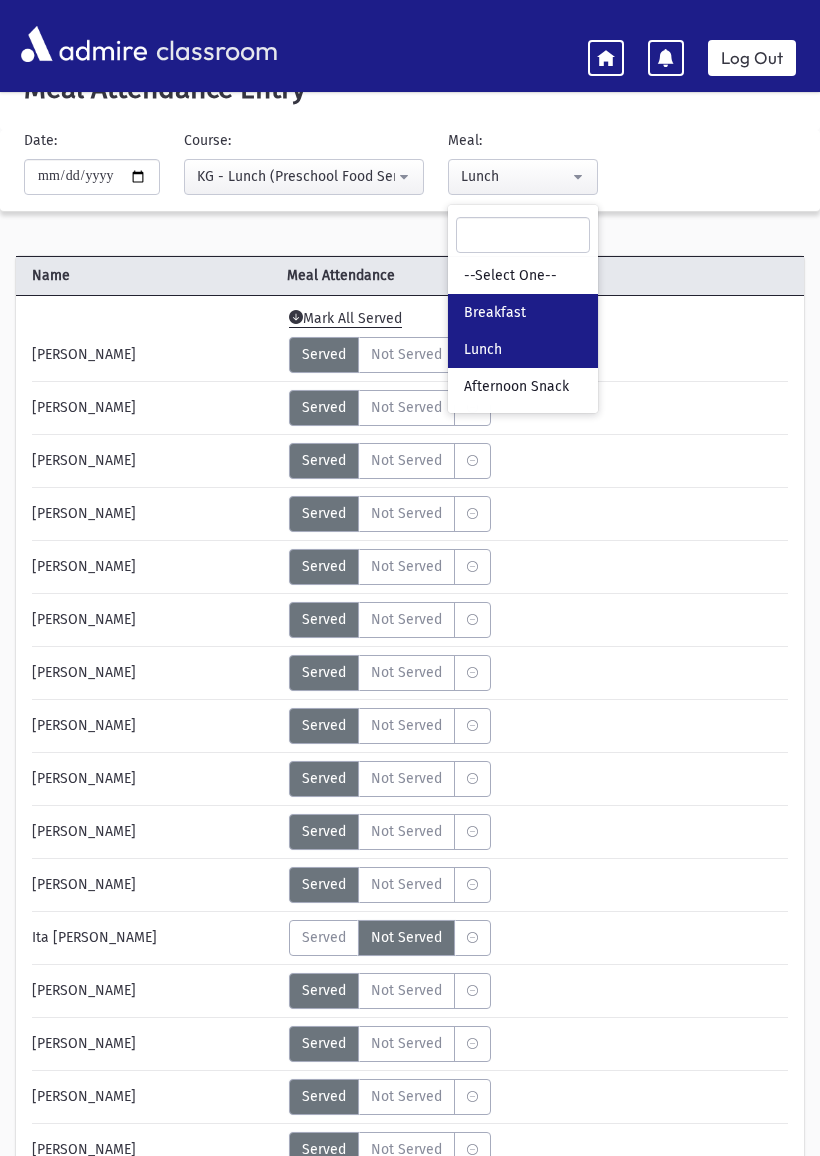click on "Breakfast" at bounding box center (495, 313) 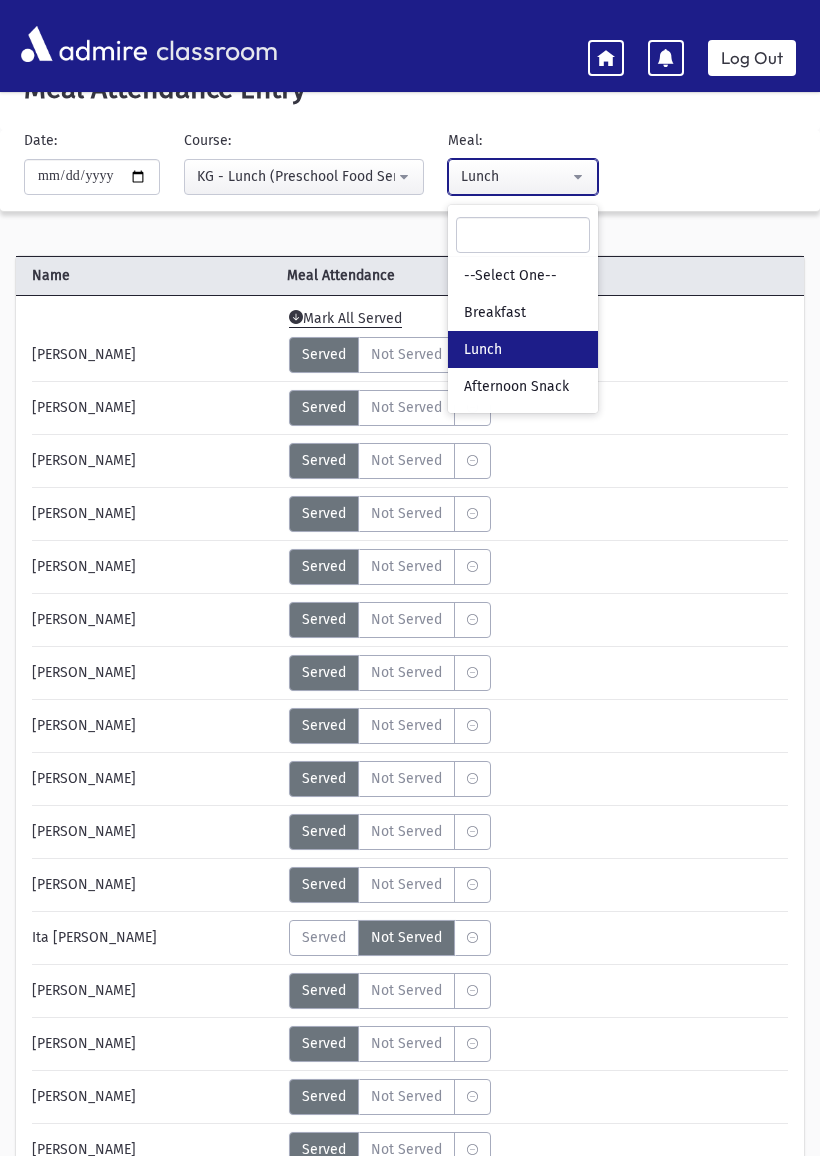 select on "*" 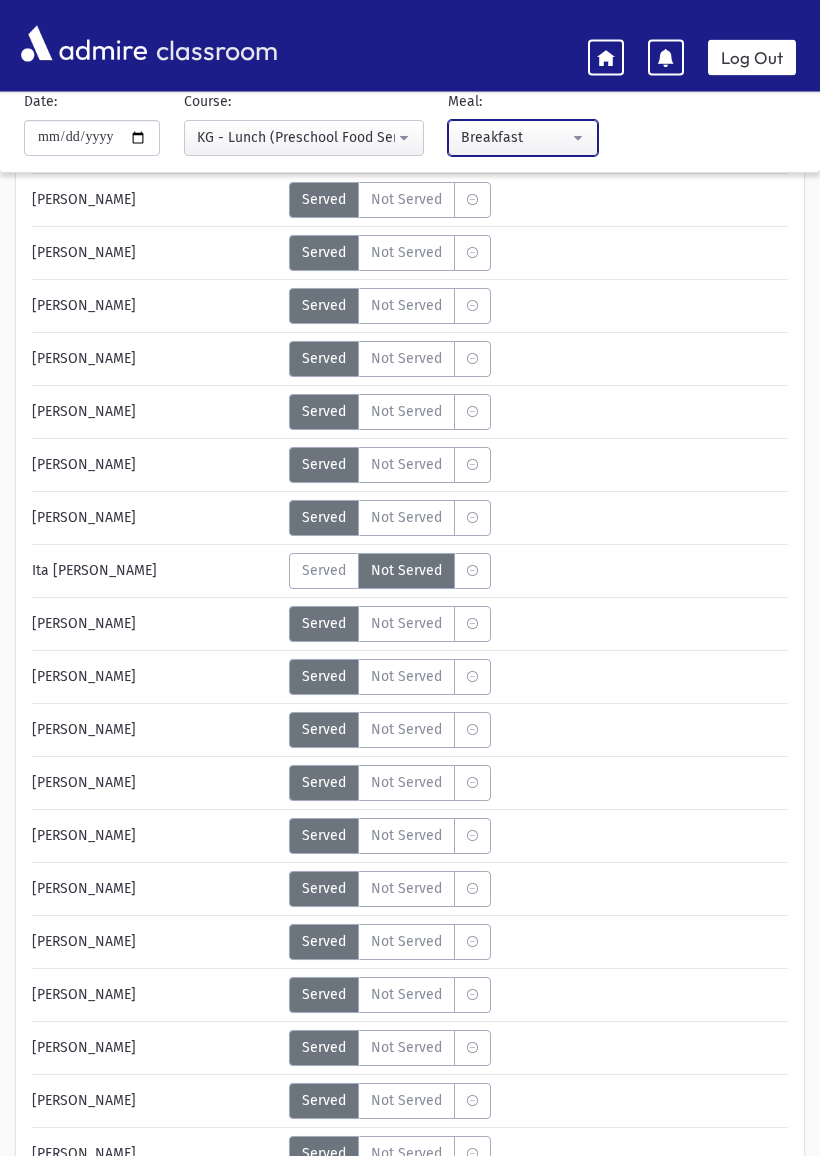 scroll, scrollTop: 408, scrollLeft: 0, axis: vertical 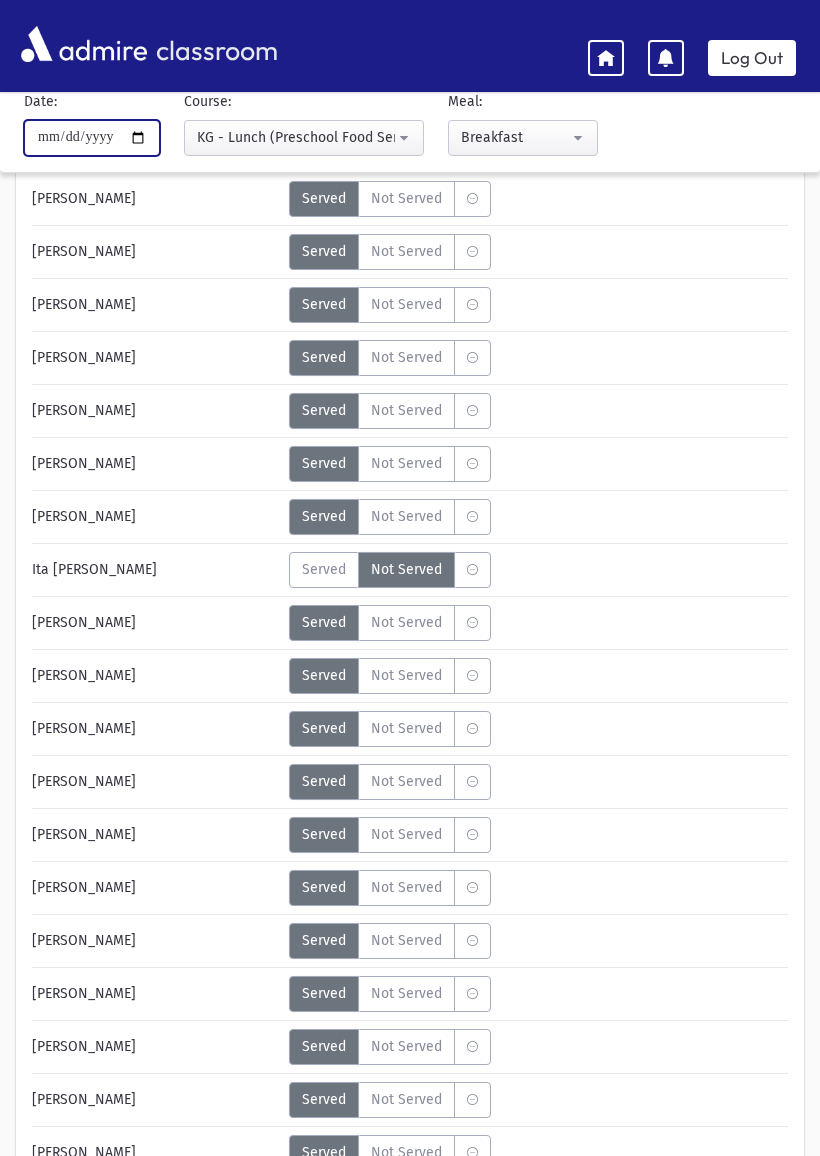 click on "**********" at bounding box center (92, 138) 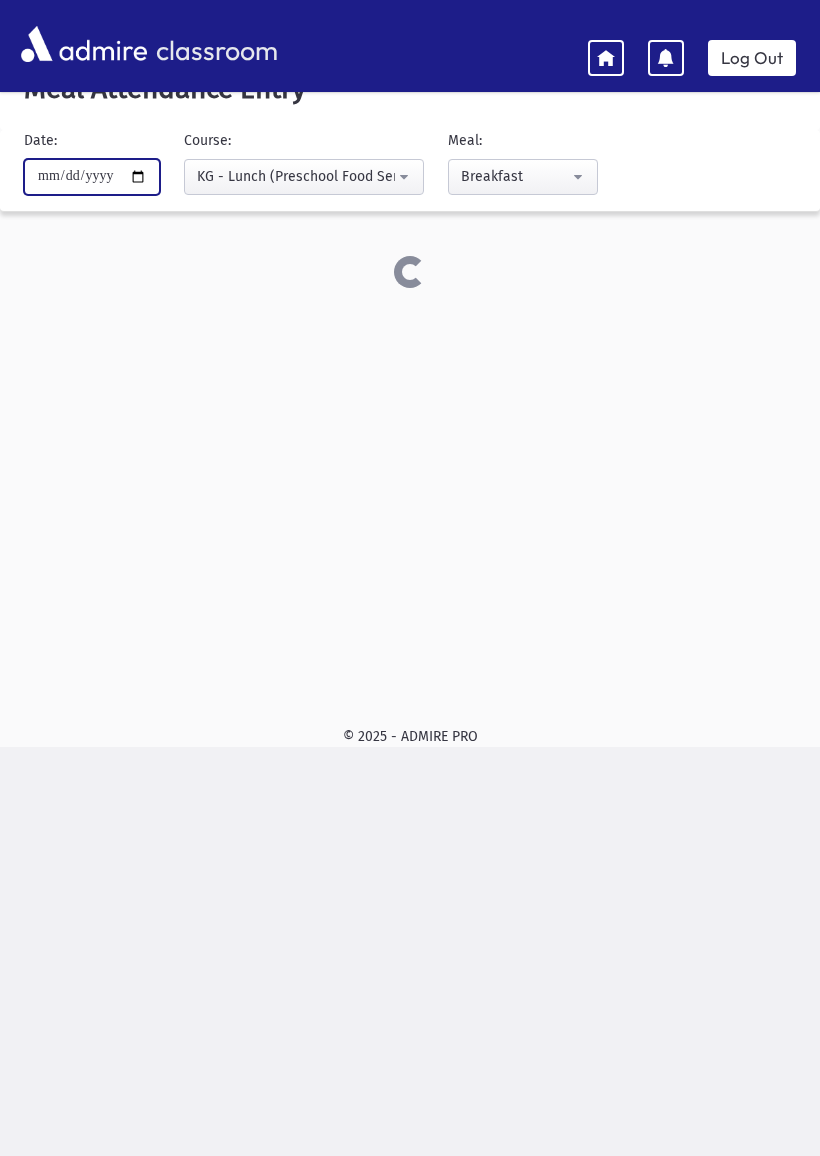 scroll, scrollTop: 40, scrollLeft: 0, axis: vertical 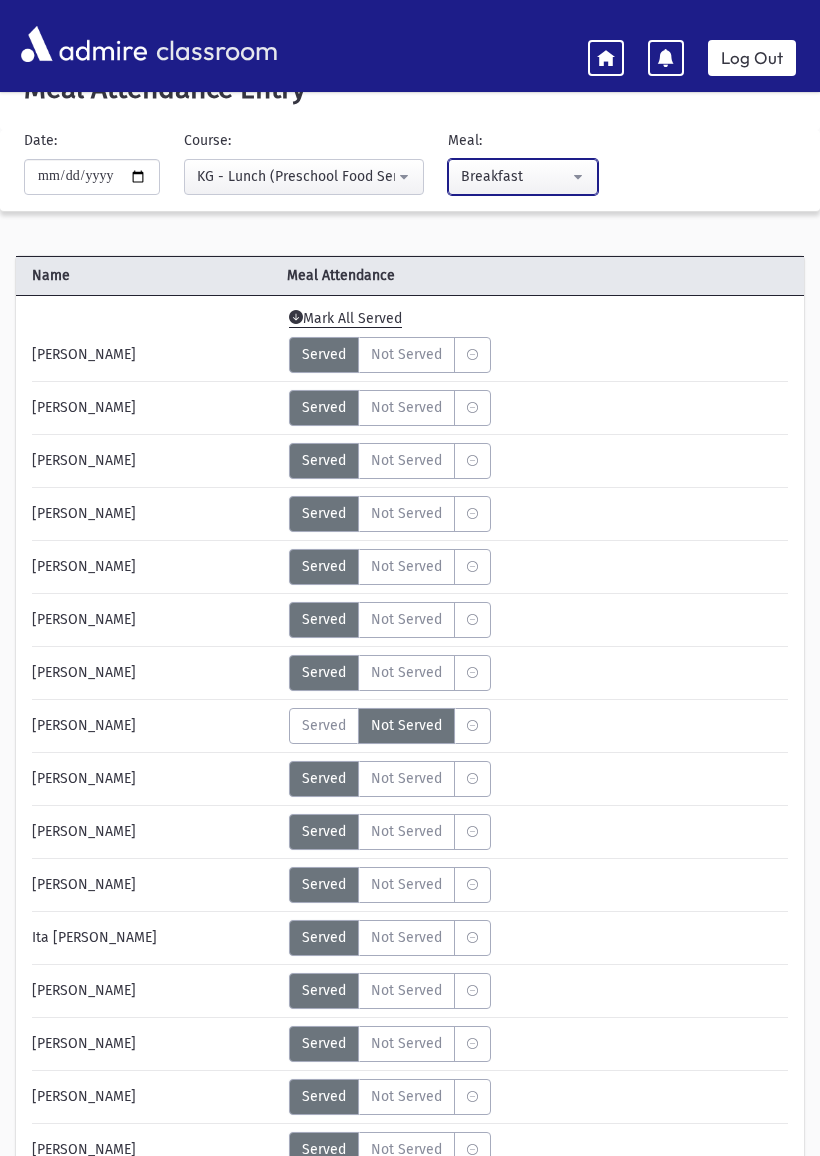 click on "Breakfast" at bounding box center (523, 177) 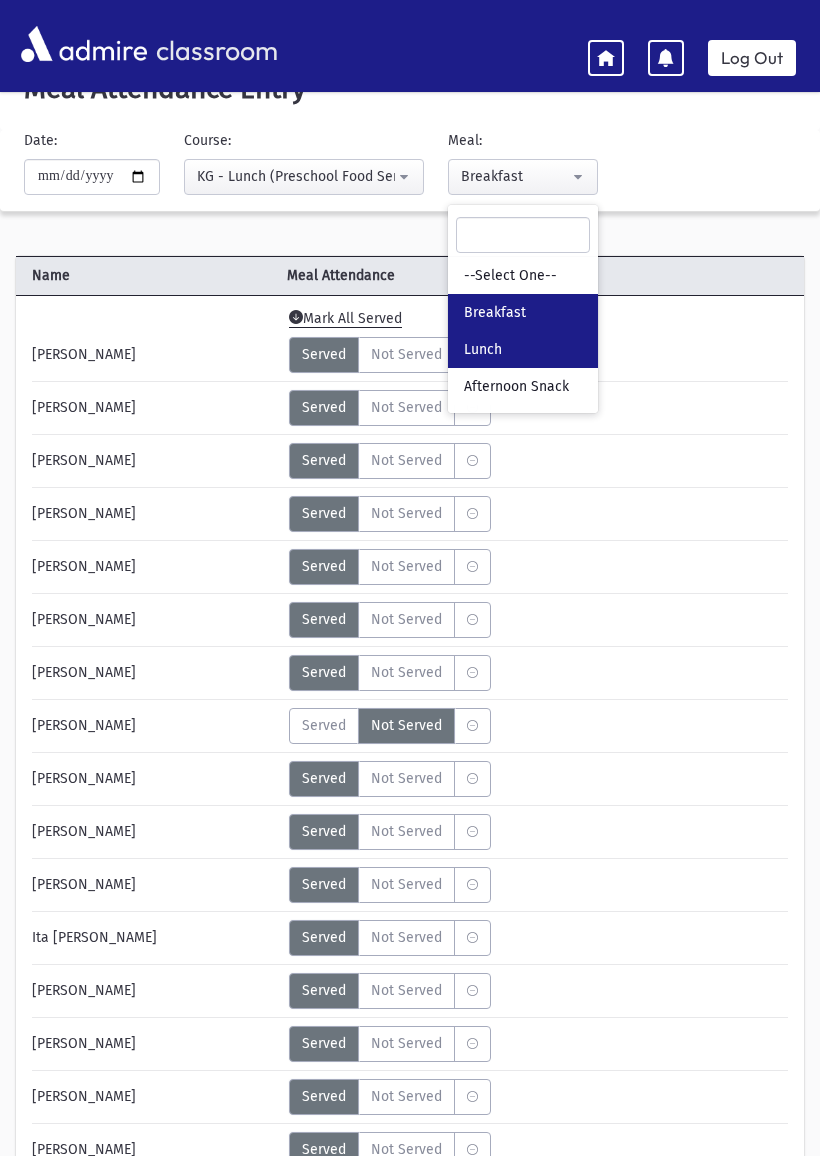 click on "Lunch" at bounding box center [523, 349] 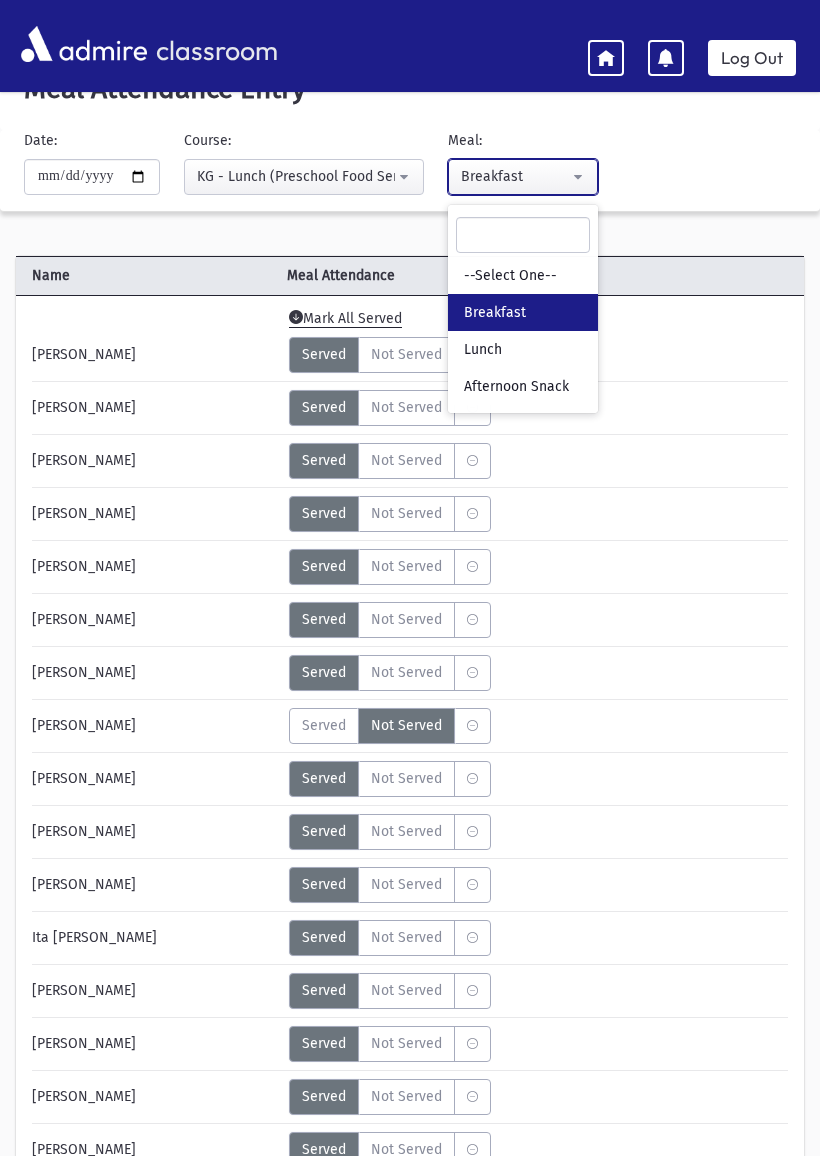 select on "*" 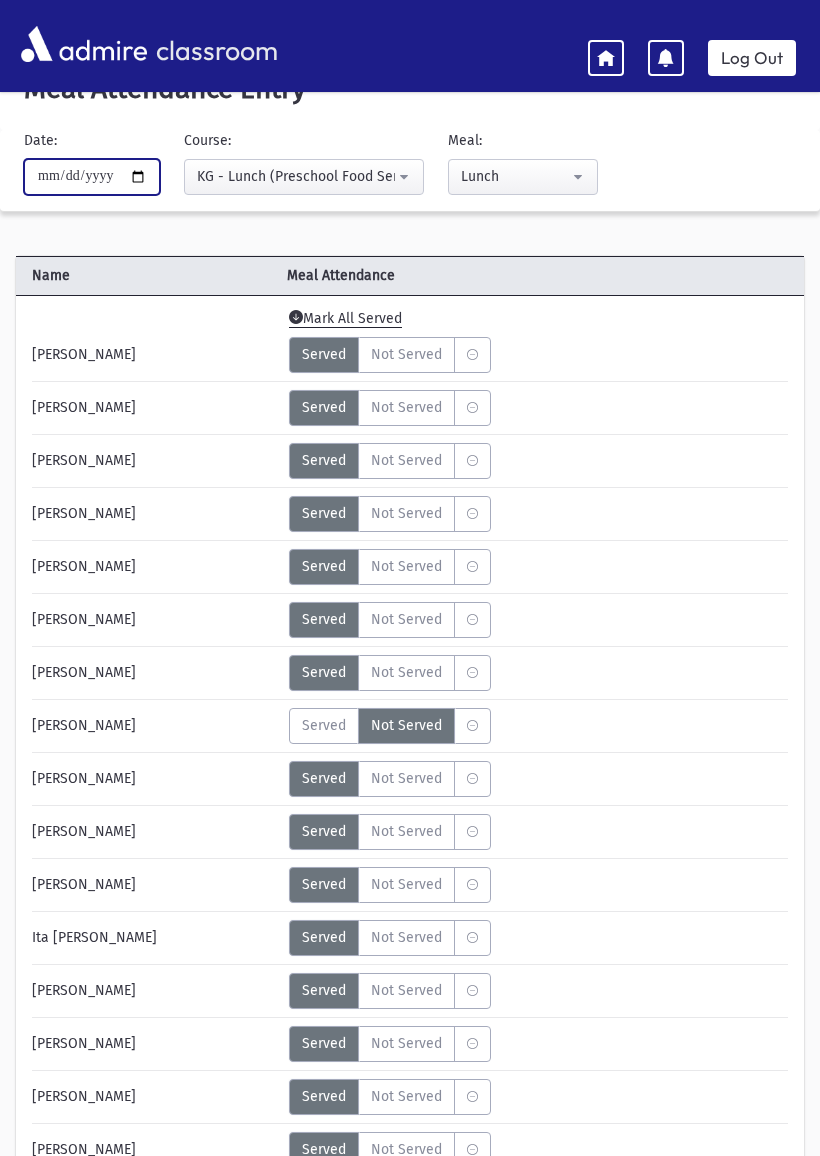click on "**********" at bounding box center (92, 177) 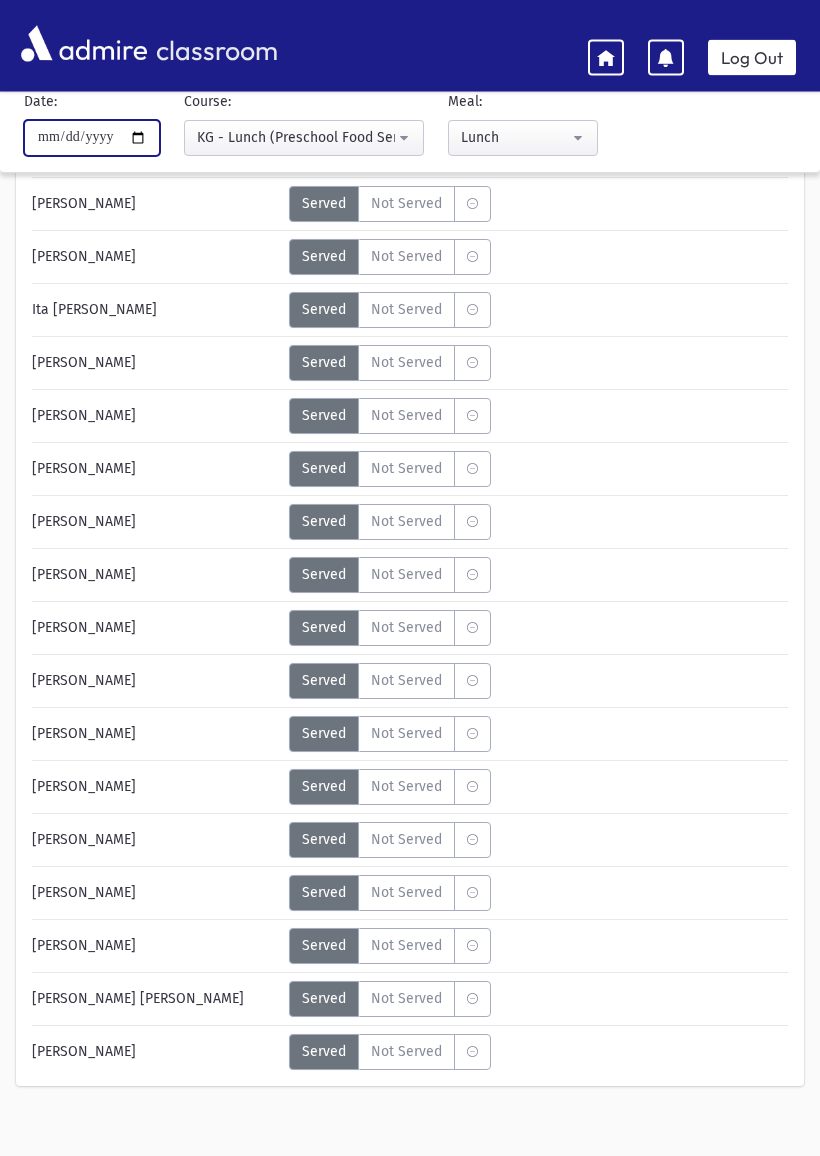 scroll, scrollTop: 675, scrollLeft: 0, axis: vertical 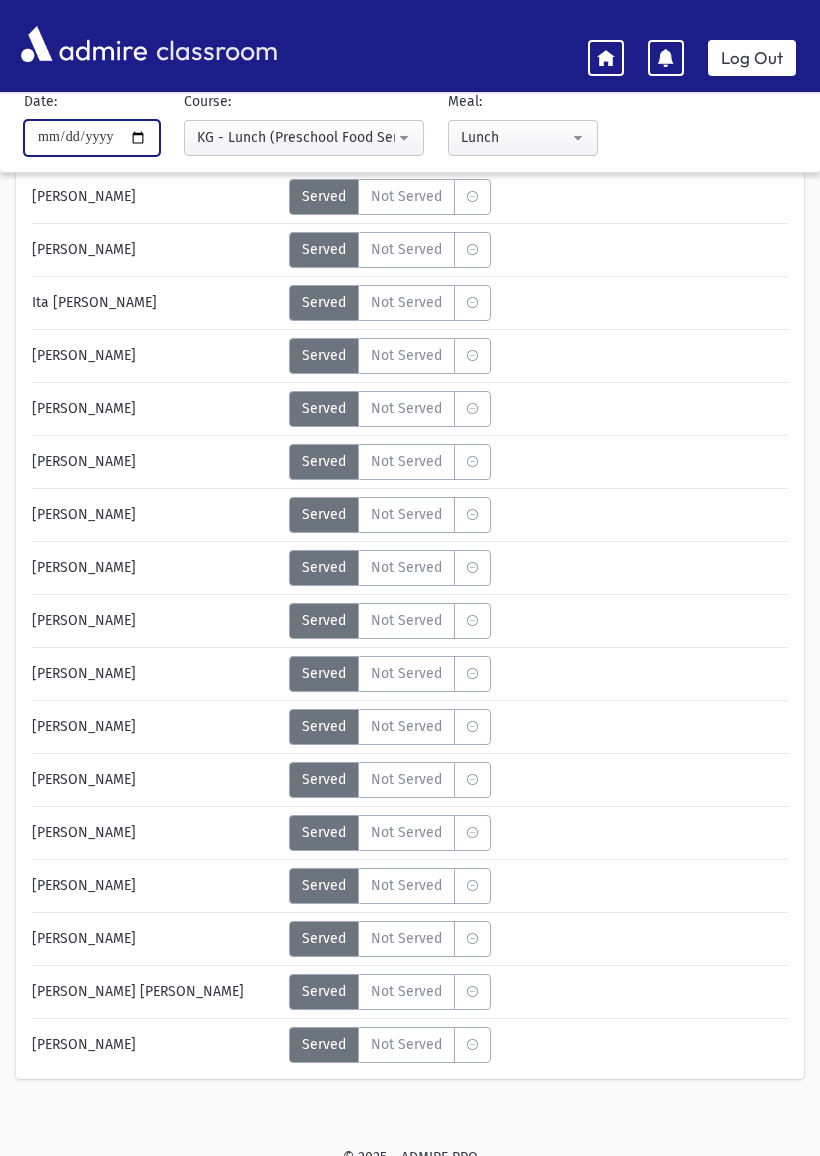 click on "**********" at bounding box center [92, 138] 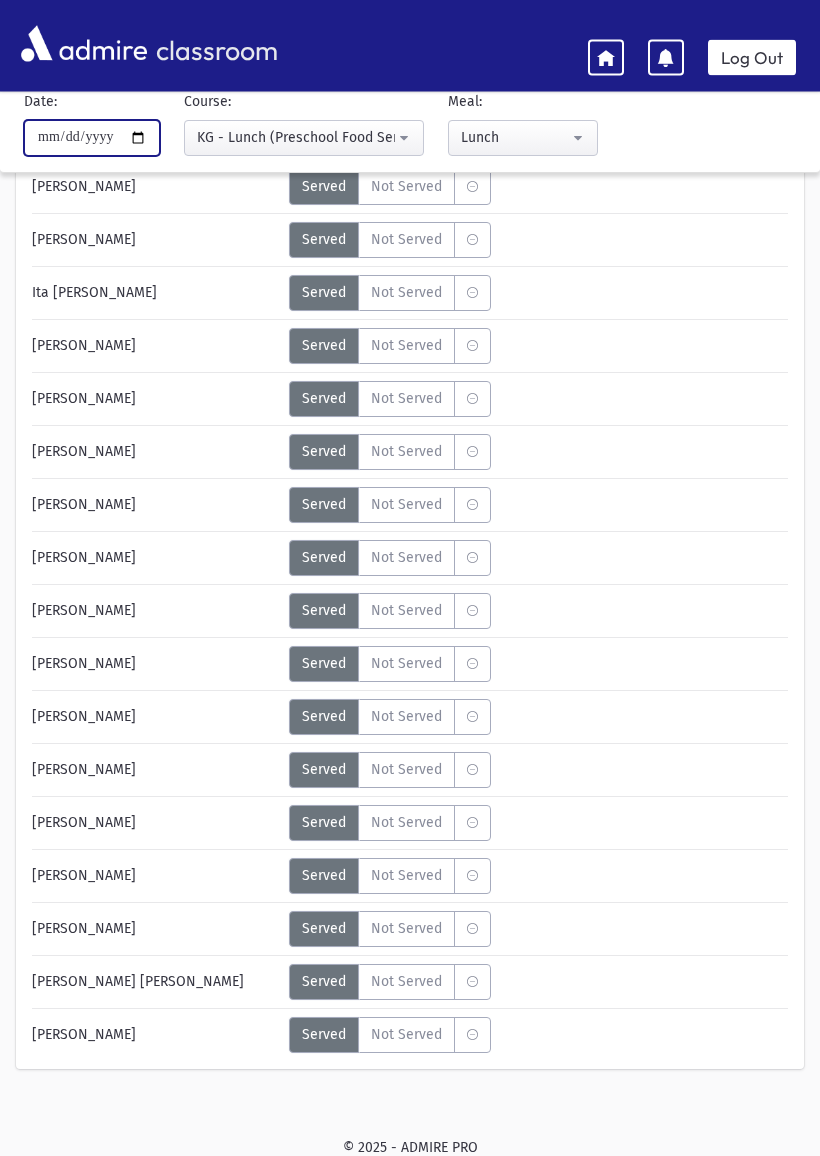 scroll, scrollTop: 687, scrollLeft: 0, axis: vertical 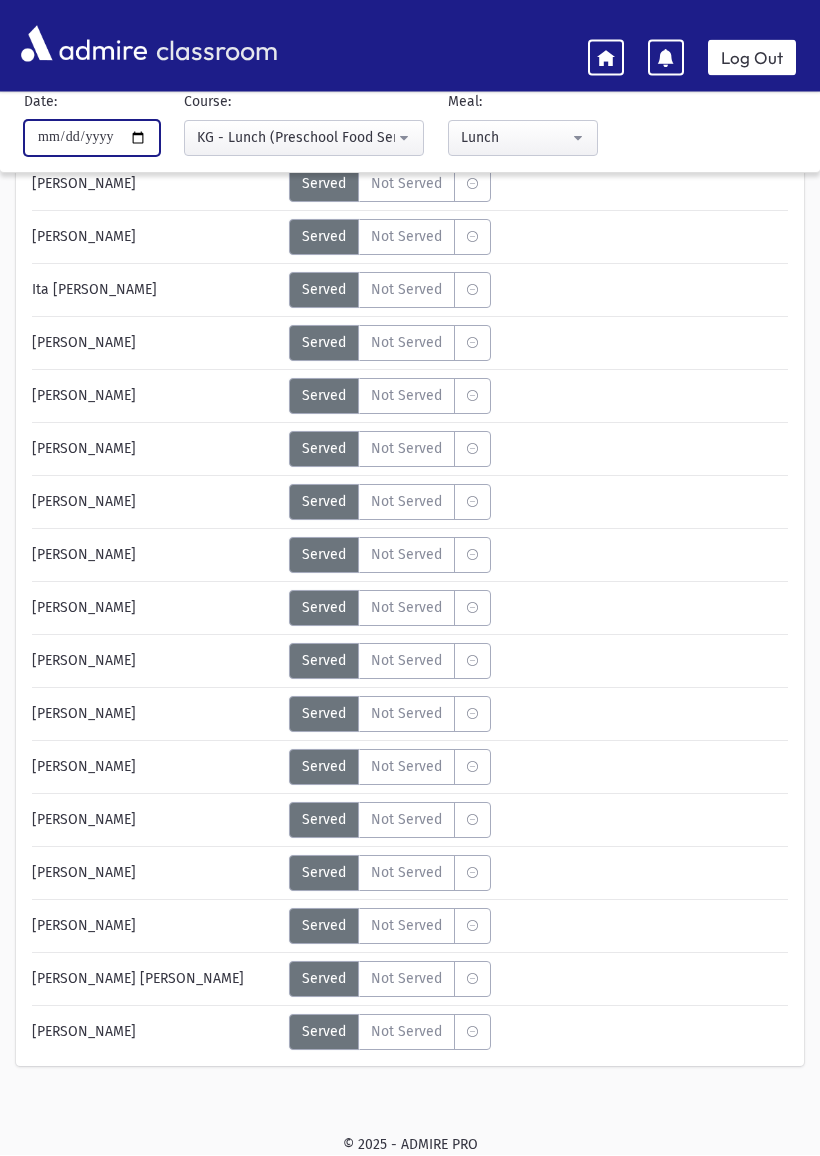 click on "**********" at bounding box center (92, 138) 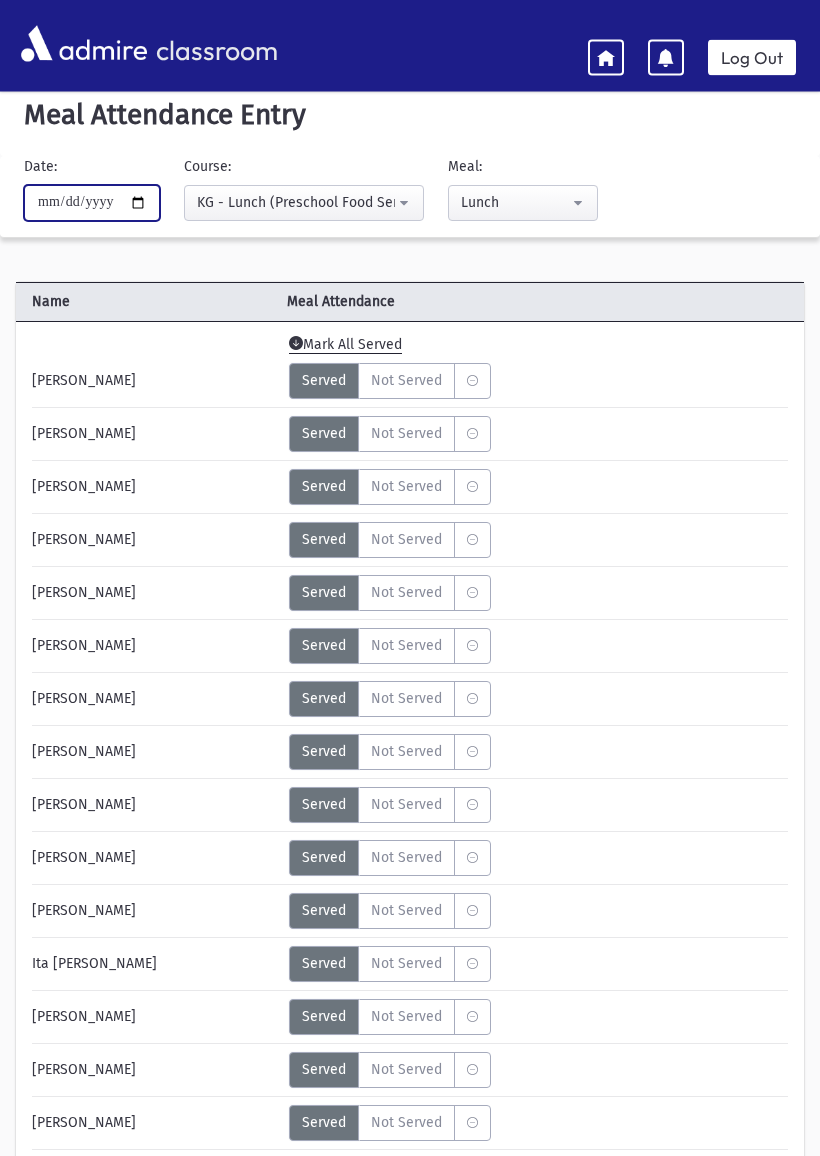 scroll, scrollTop: 33, scrollLeft: 0, axis: vertical 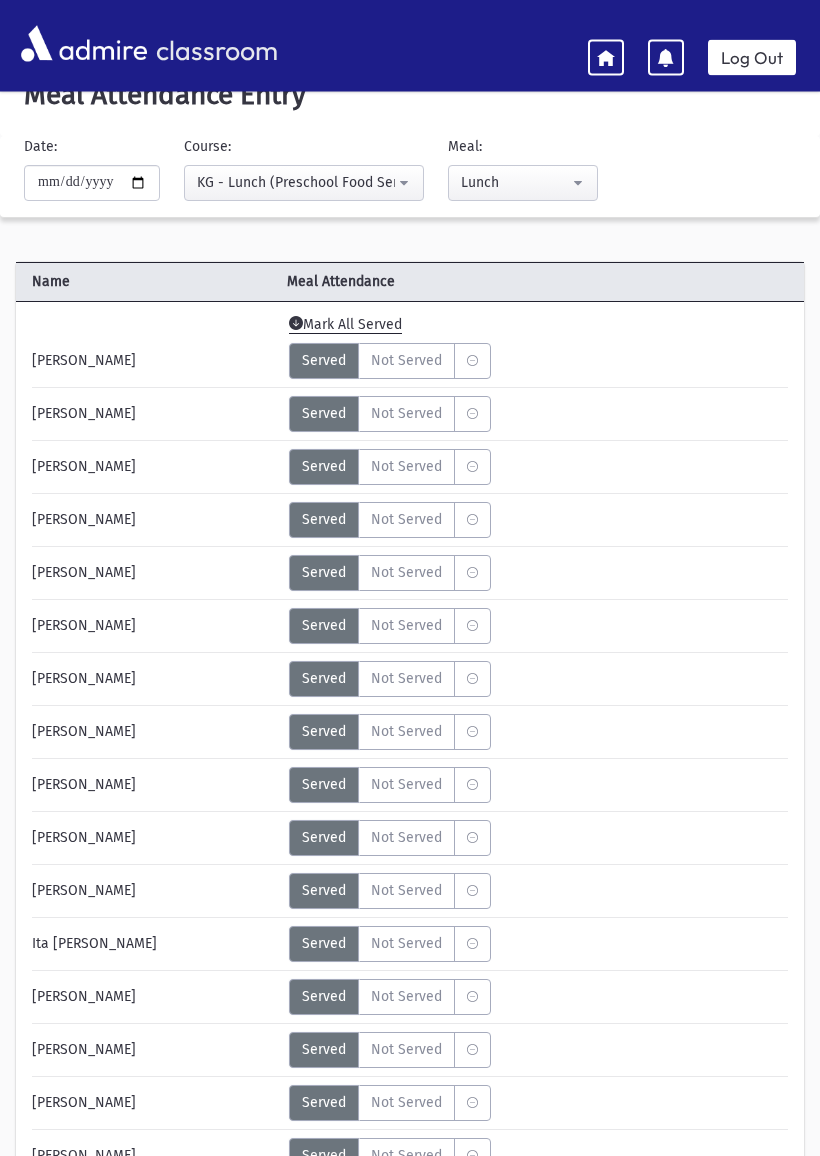 click on "Name
[GEOGRAPHIC_DATA] Attendance
Mark All Served
[PERSON_NAME]
Declined
Served
Not Served
[PERSON_NAME]
Declined
Served" at bounding box center (410, 1002) 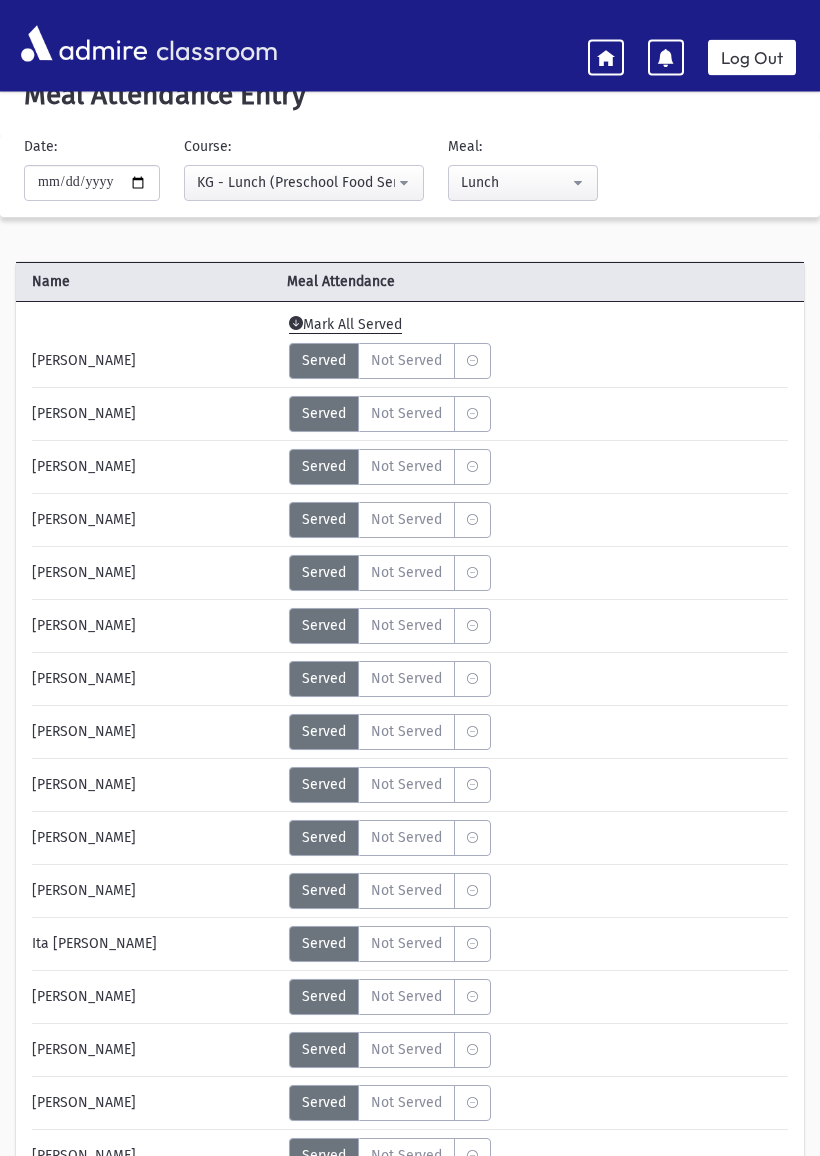 click on "Meal Attendance Entry" at bounding box center [410, 100] 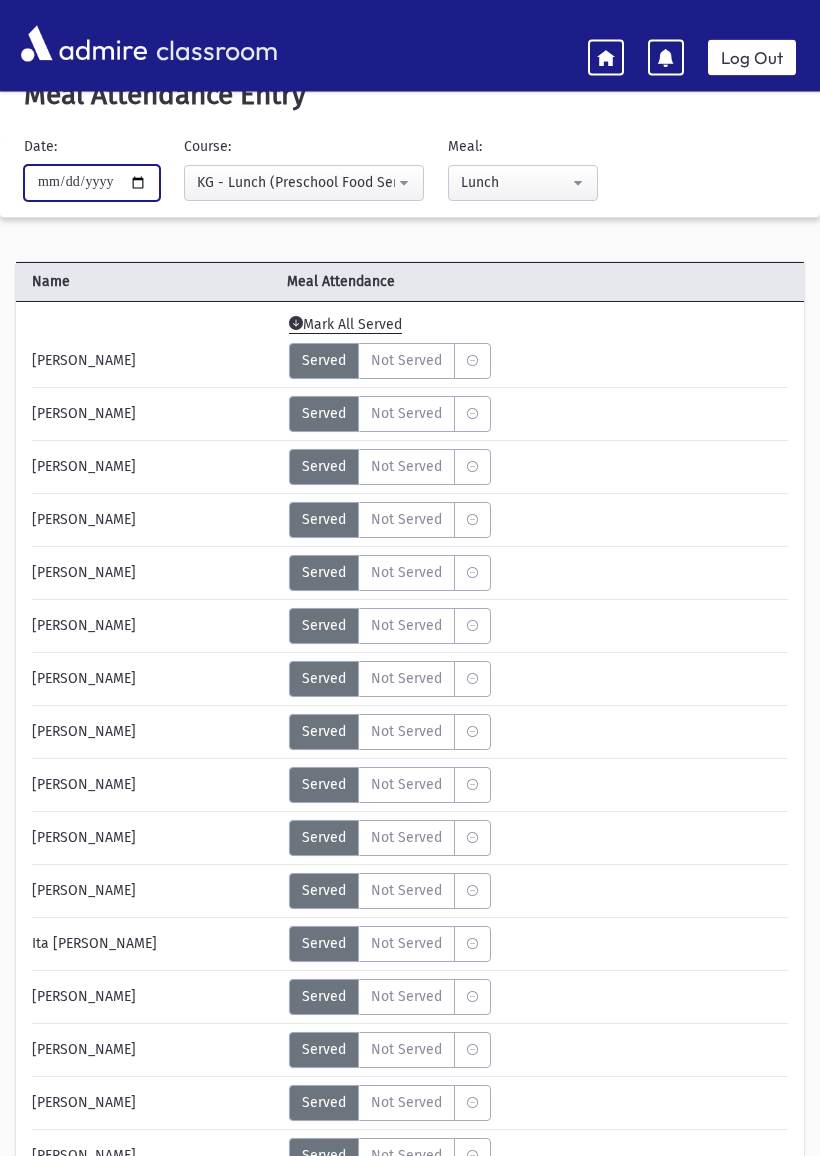 click on "**********" at bounding box center [92, 184] 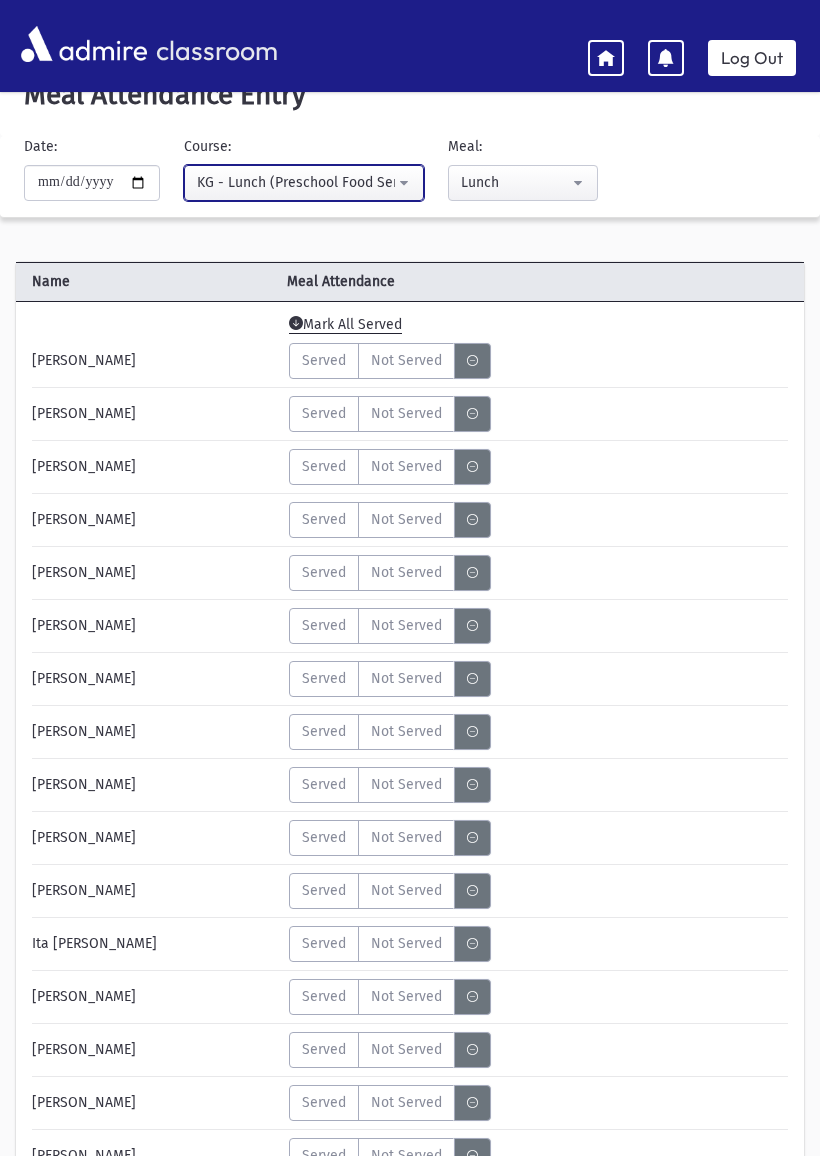 click on "KG - Lunch (Preschool Food Service)" at bounding box center (296, 182) 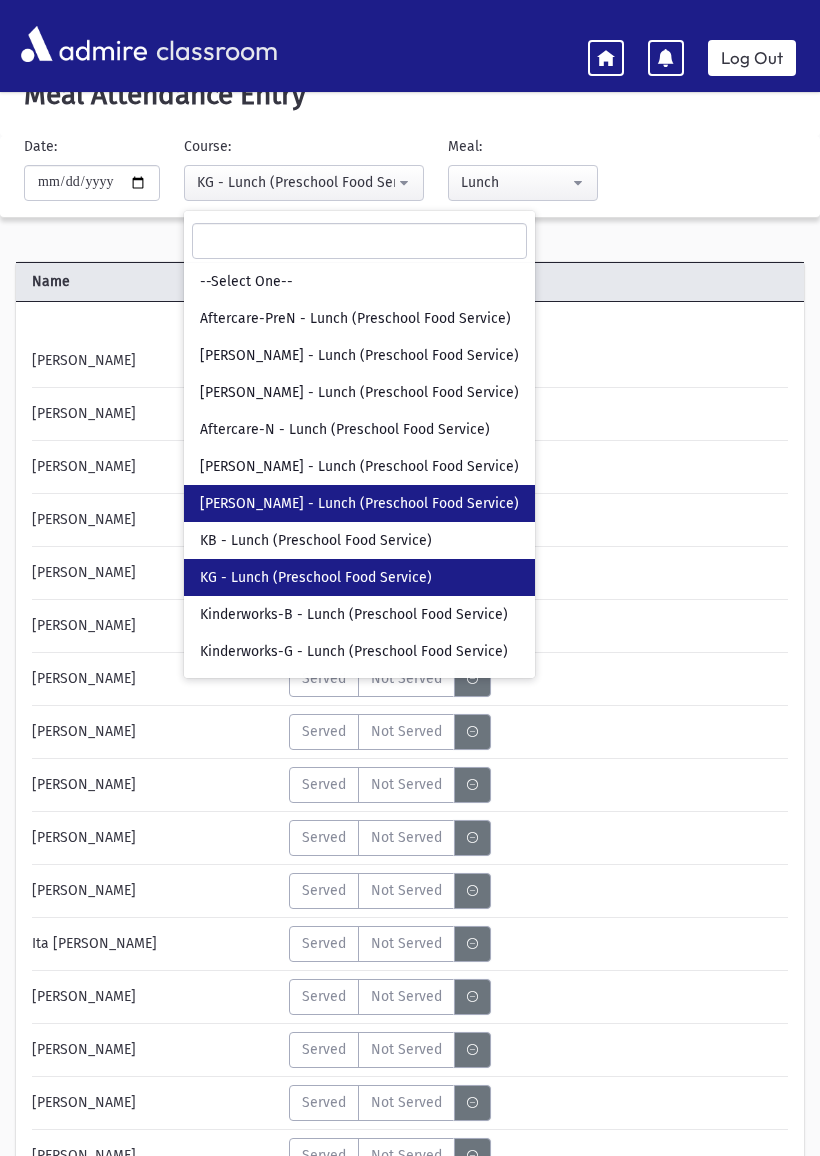 click on "[PERSON_NAME] - Lunch (Preschool Food Service)" at bounding box center [359, 503] 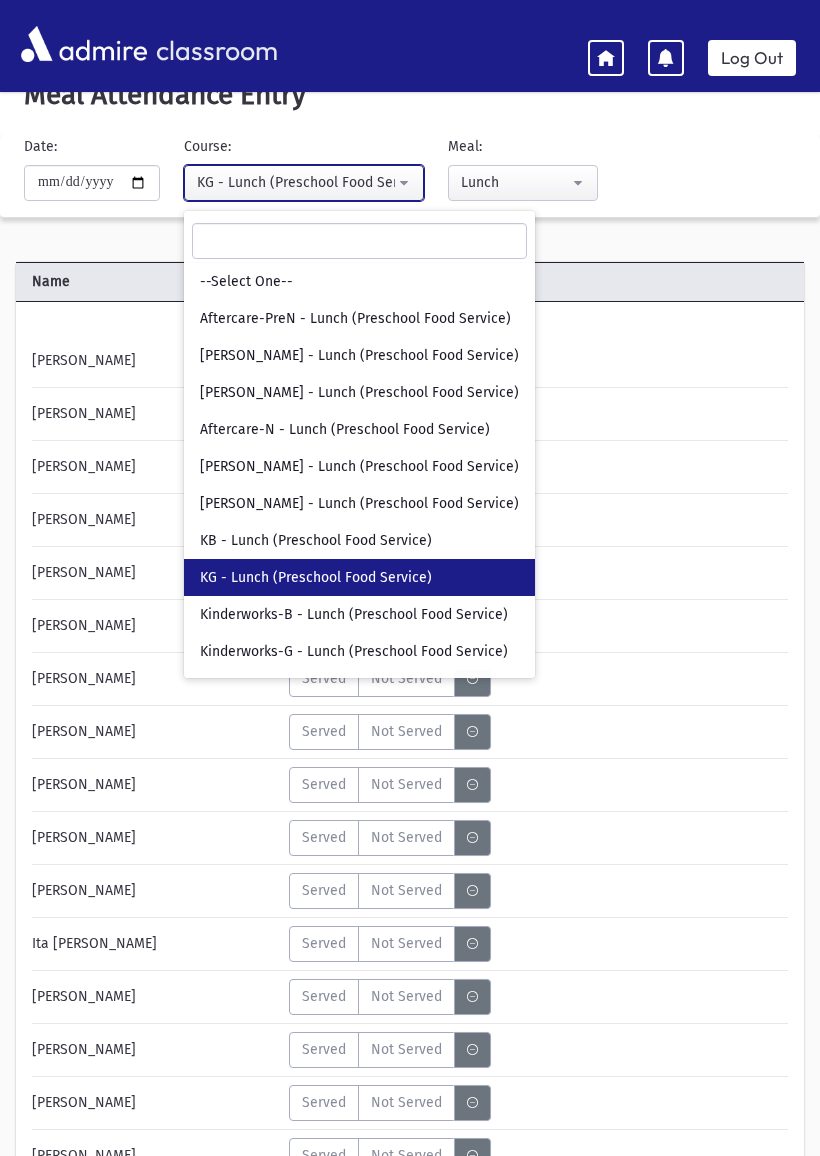 select on "***" 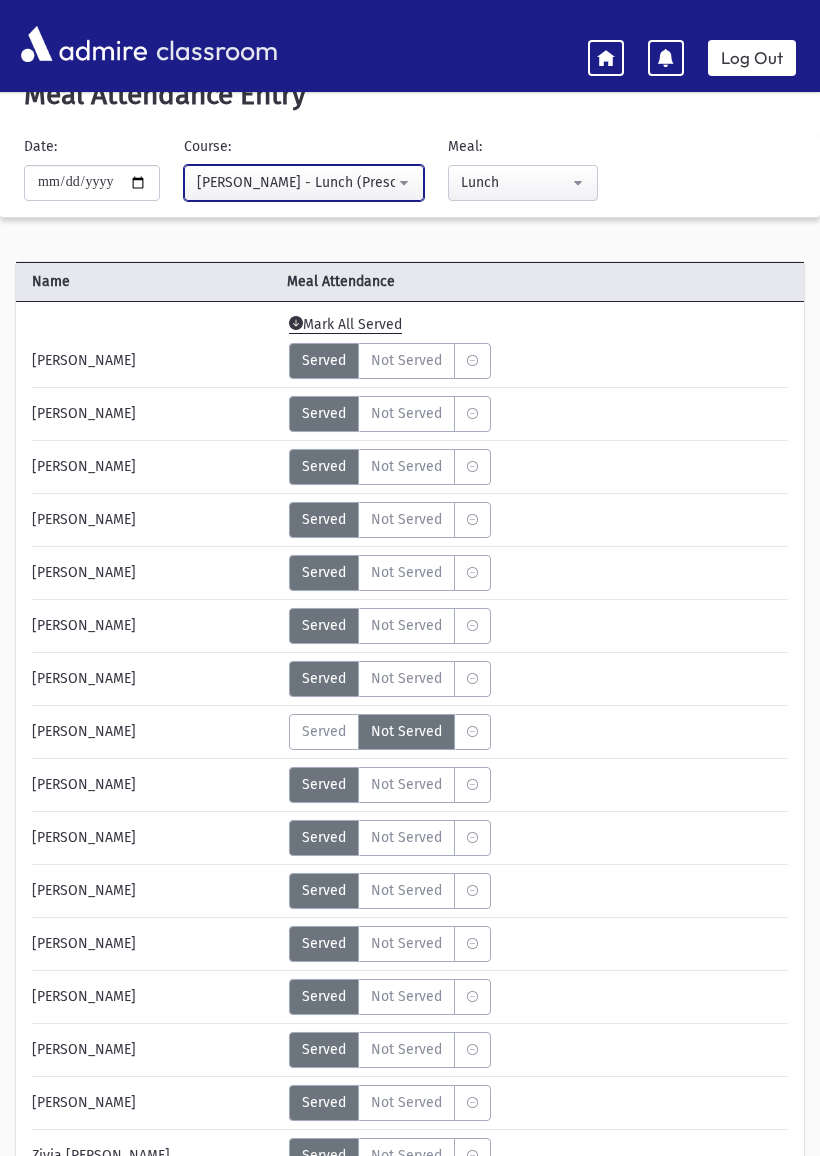 scroll, scrollTop: 32, scrollLeft: 0, axis: vertical 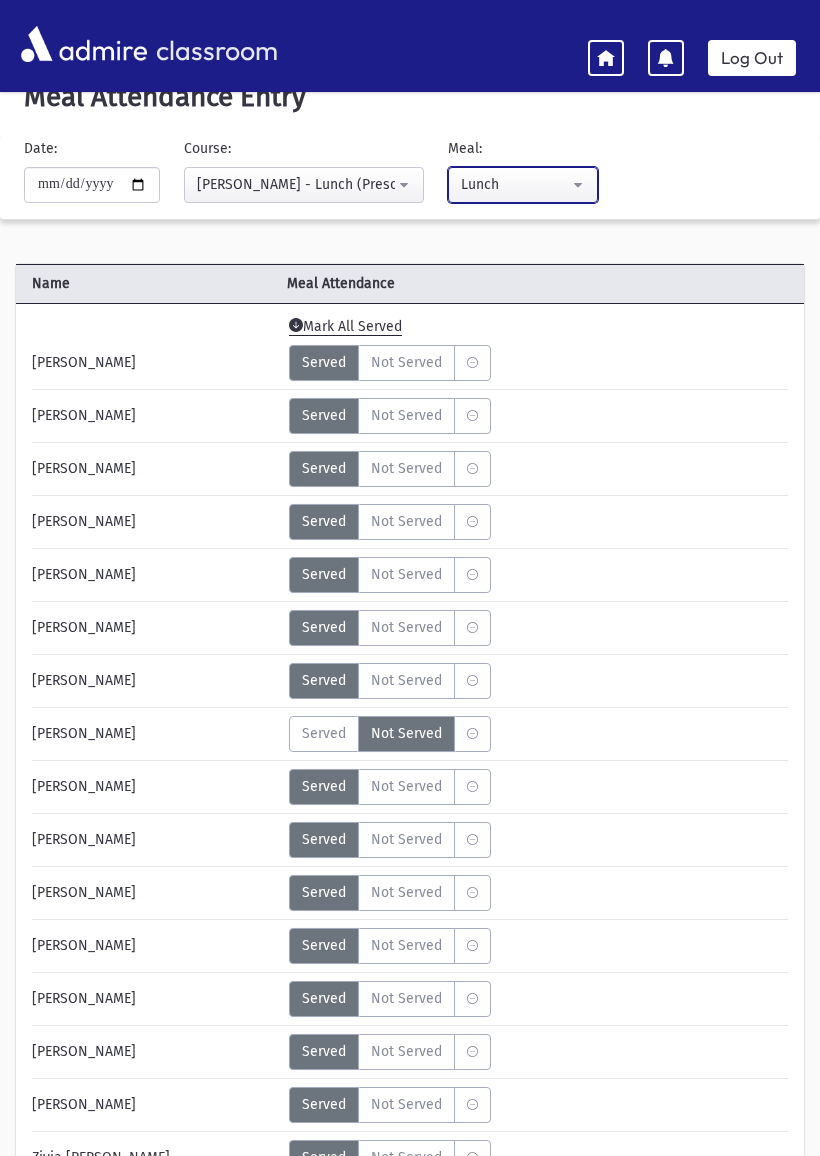 click on "Lunch" at bounding box center (523, 185) 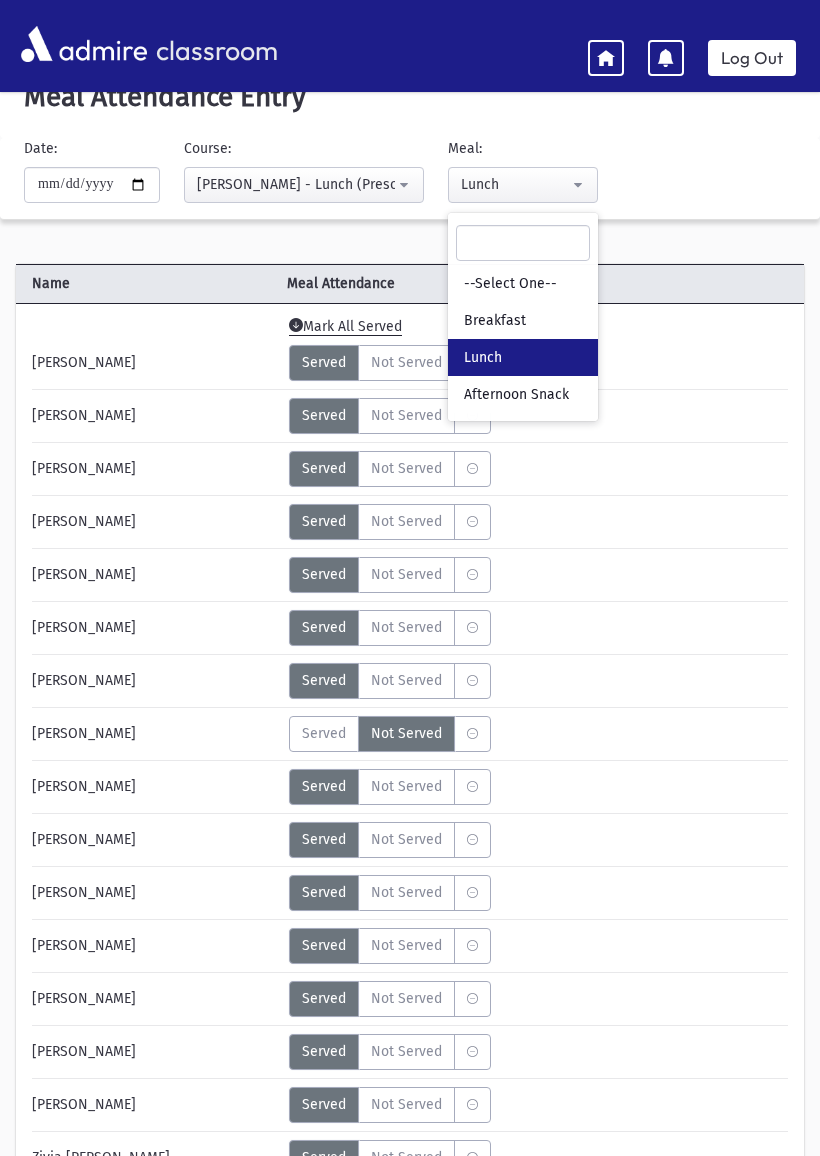 click on "Served
Not Served" at bounding box center (539, 416) 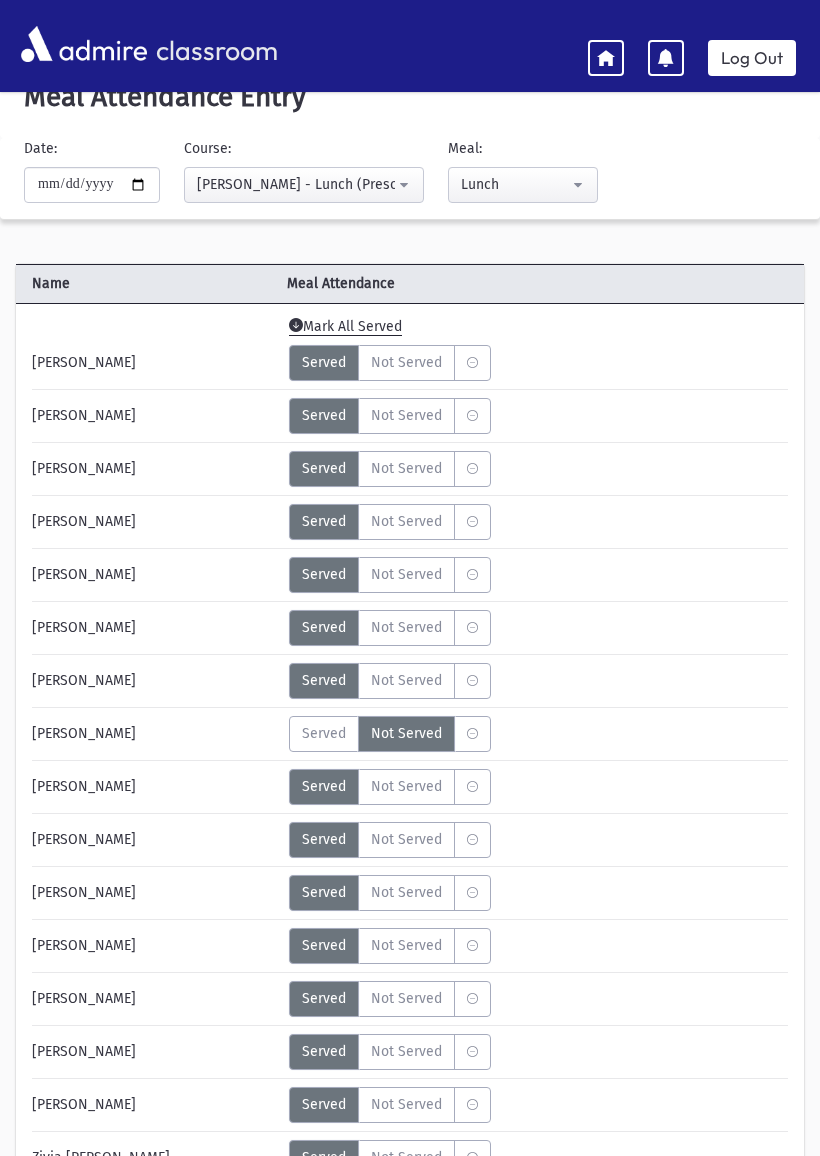 click at bounding box center [472, 363] 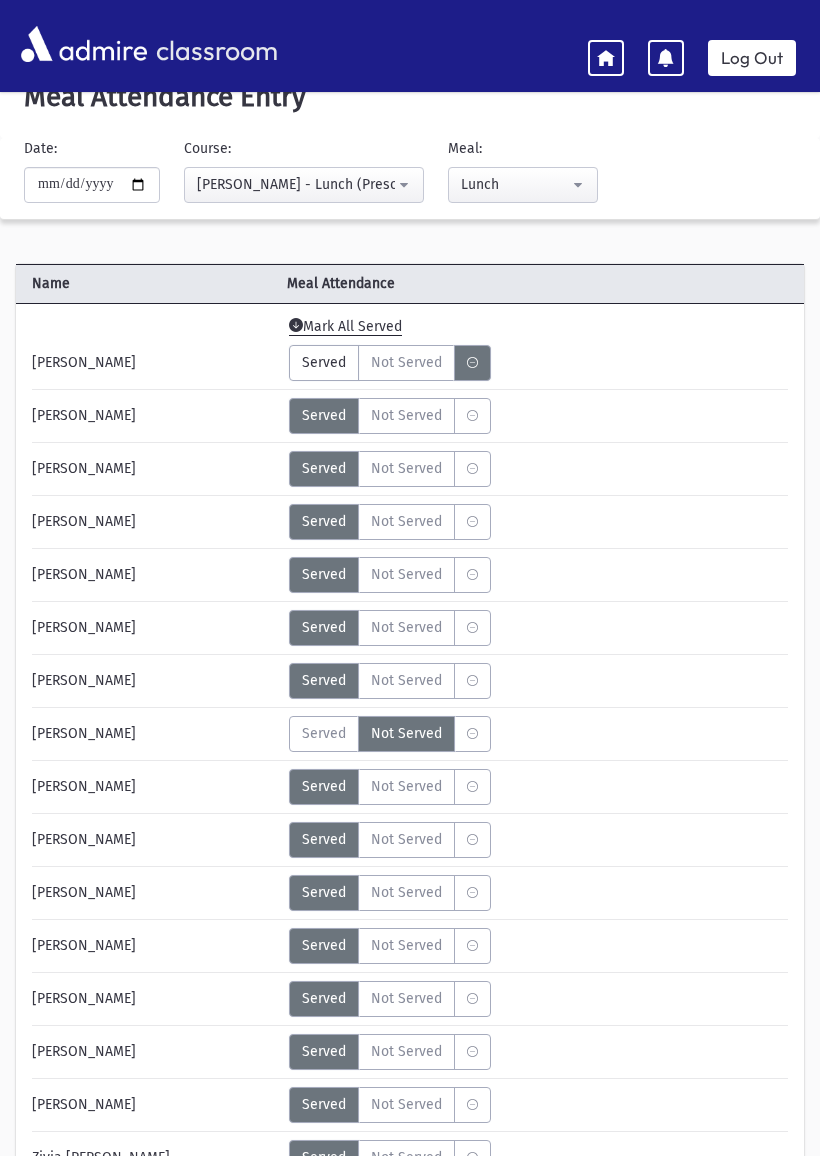 click at bounding box center (472, 416) 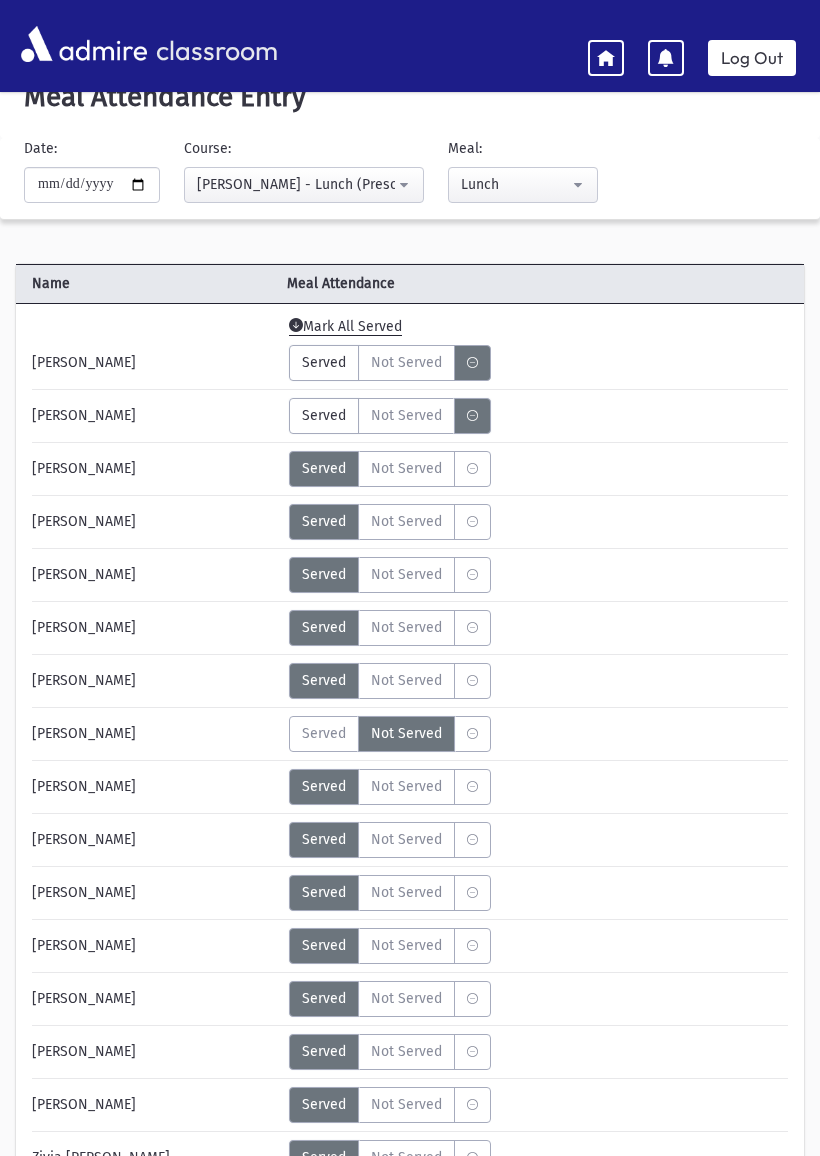 click at bounding box center (472, 469) 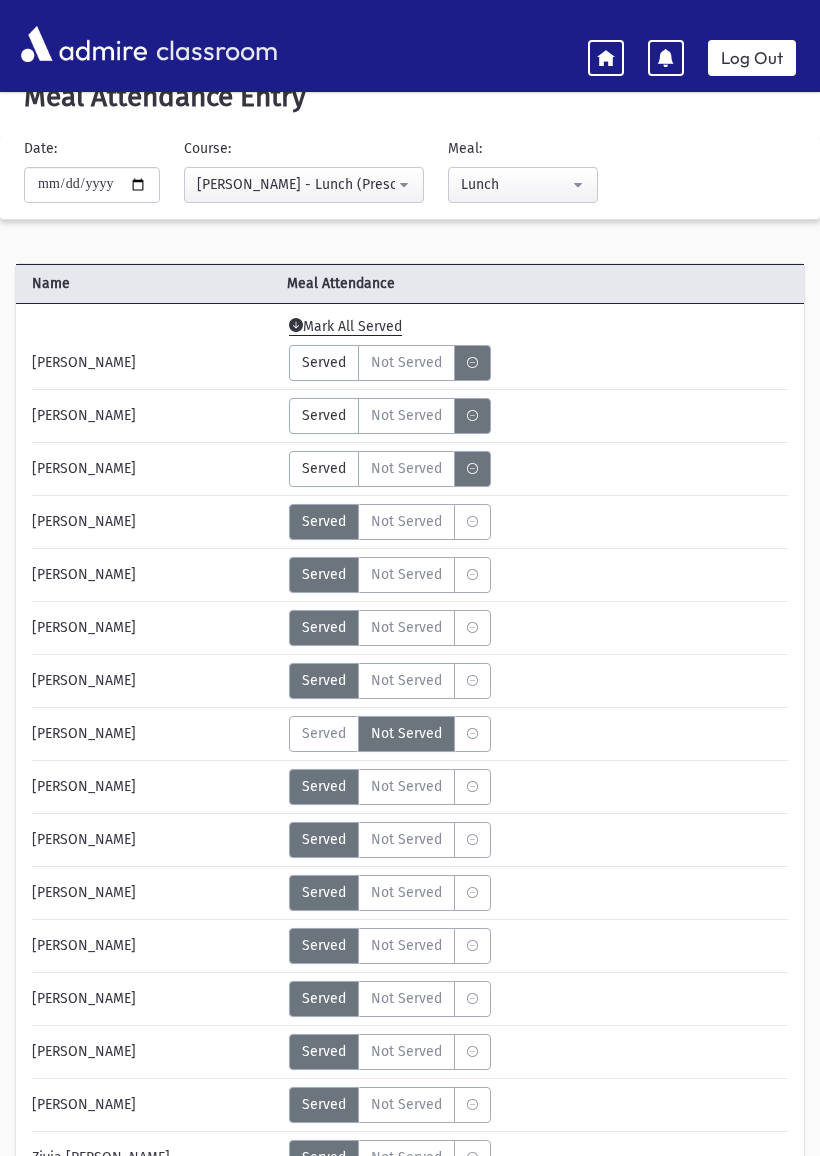 click at bounding box center [472, 522] 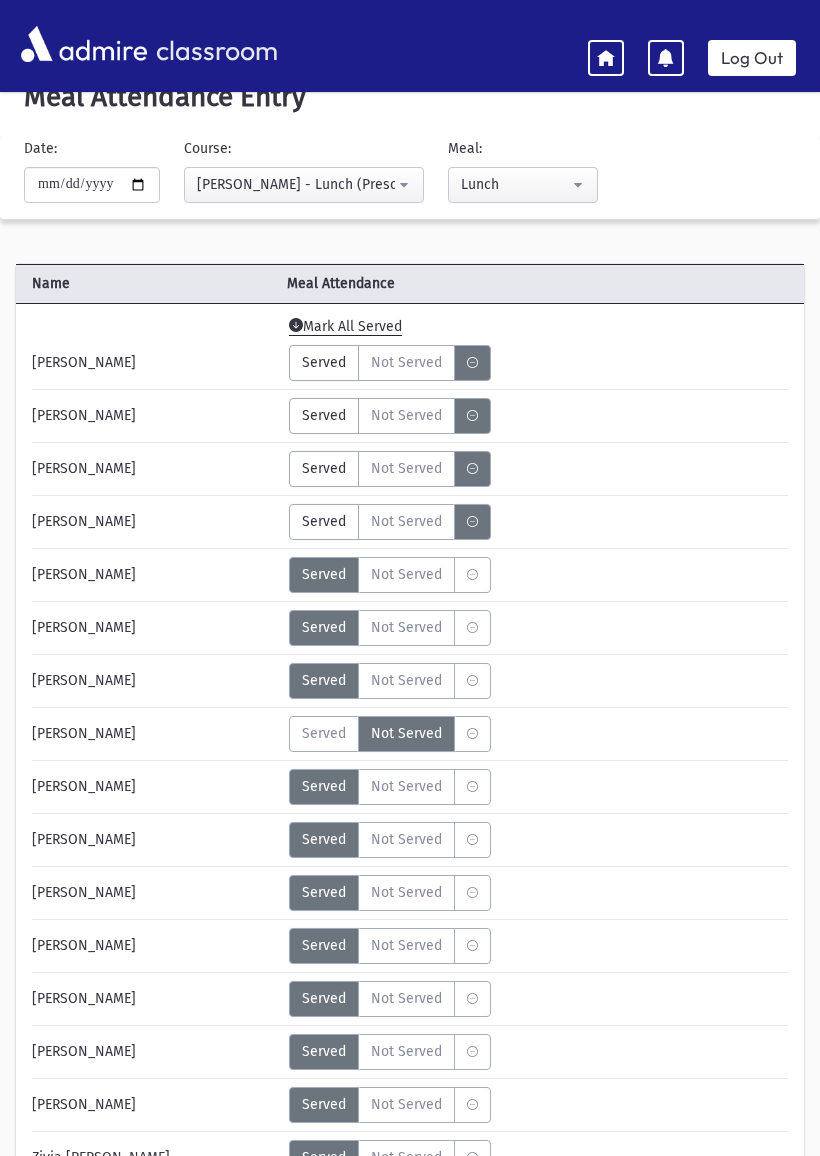 click at bounding box center [472, 575] 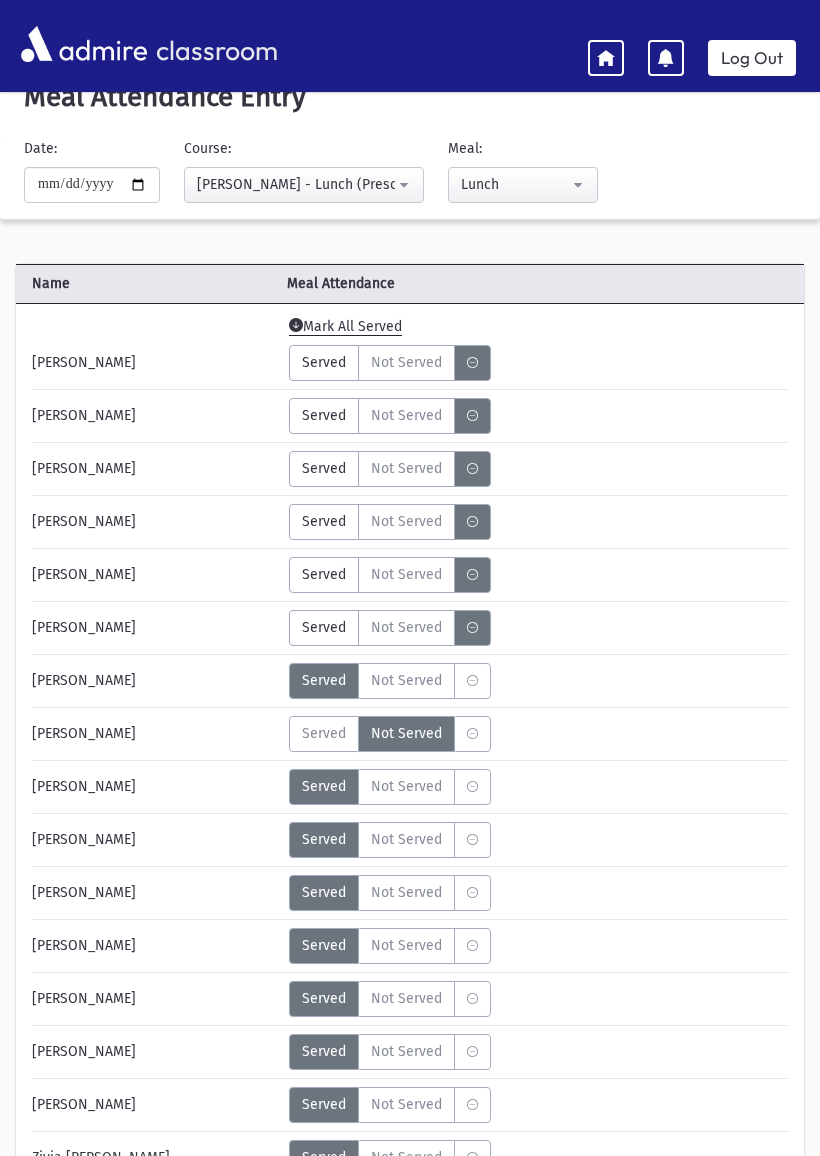 click at bounding box center [472, 681] 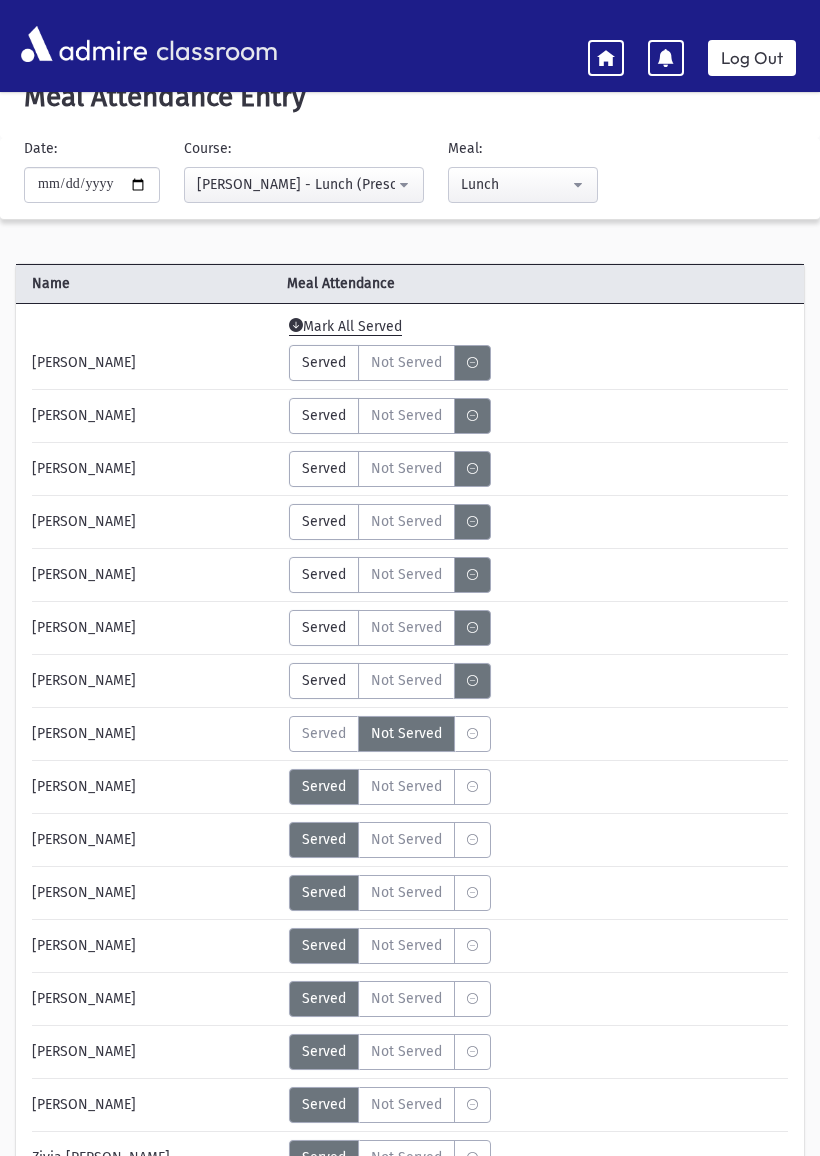 click on "[PERSON_NAME]
Declined
Served
Not Served
[PERSON_NAME]
Declined
Served
Not Served" at bounding box center (410, 813) 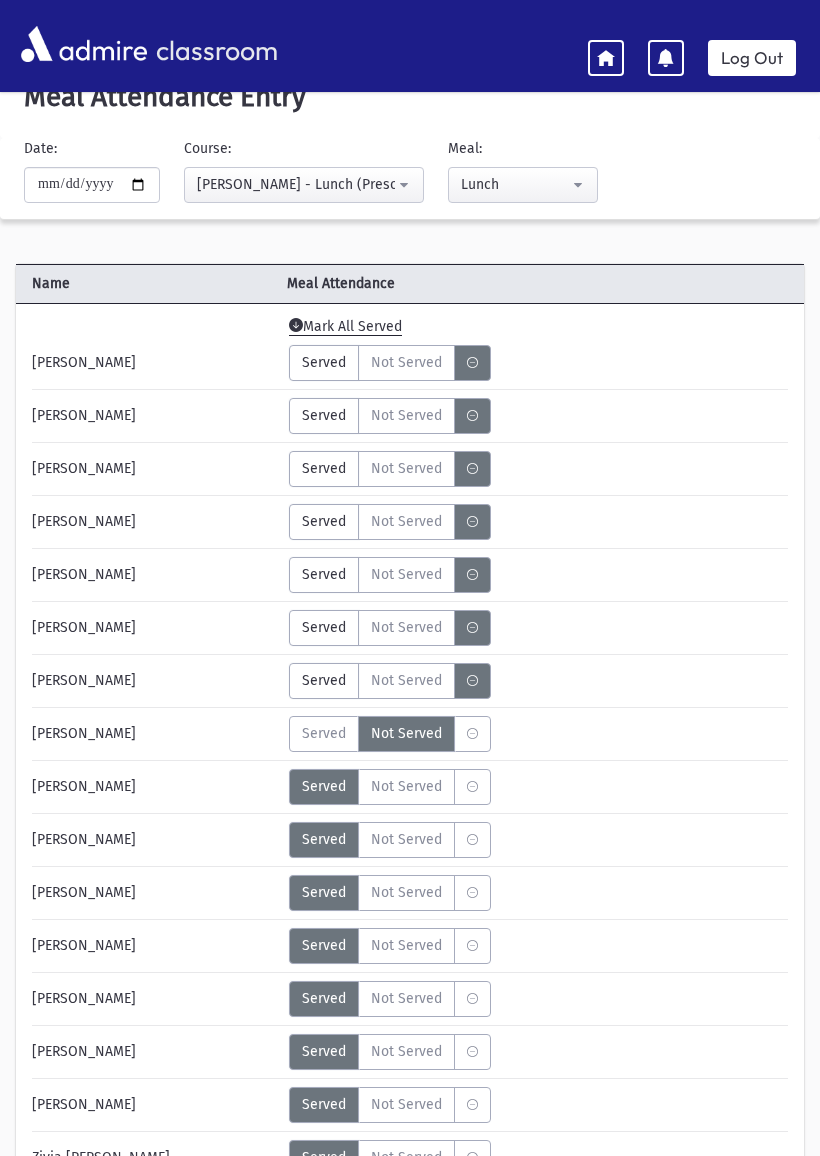 click at bounding box center (472, 787) 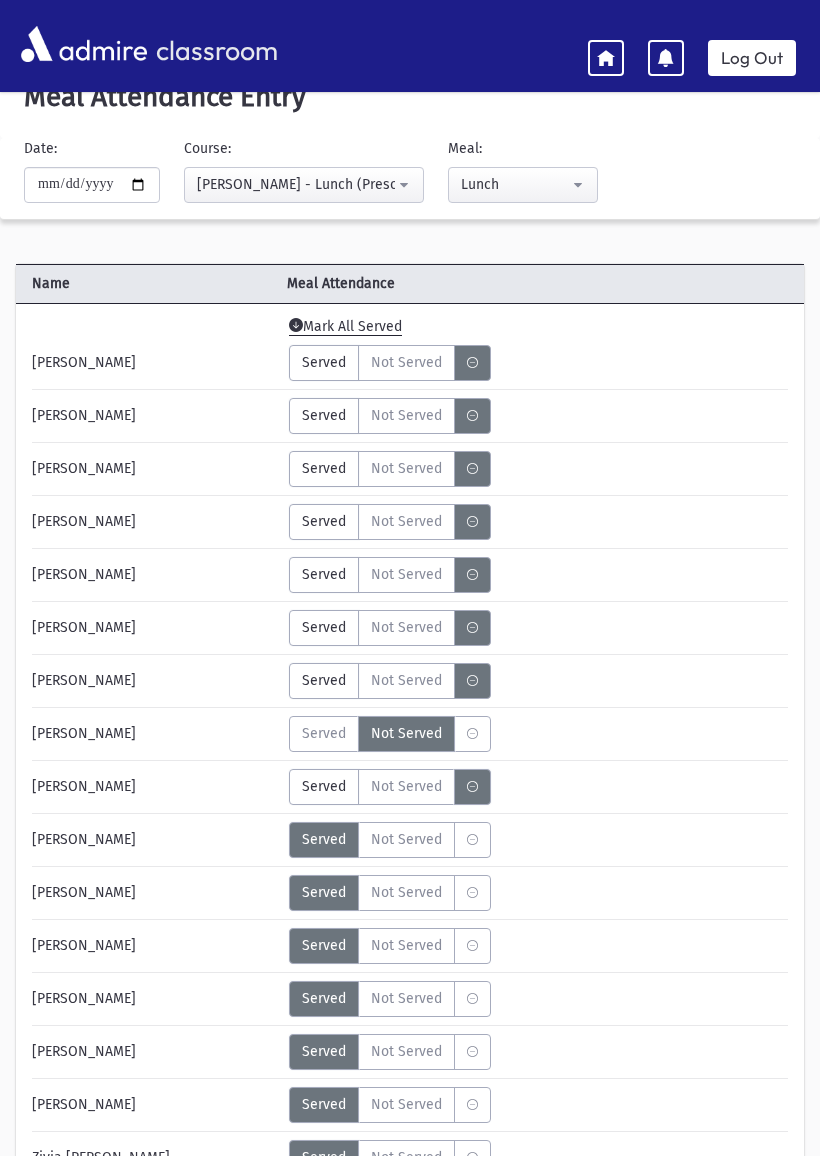 click at bounding box center [472, 893] 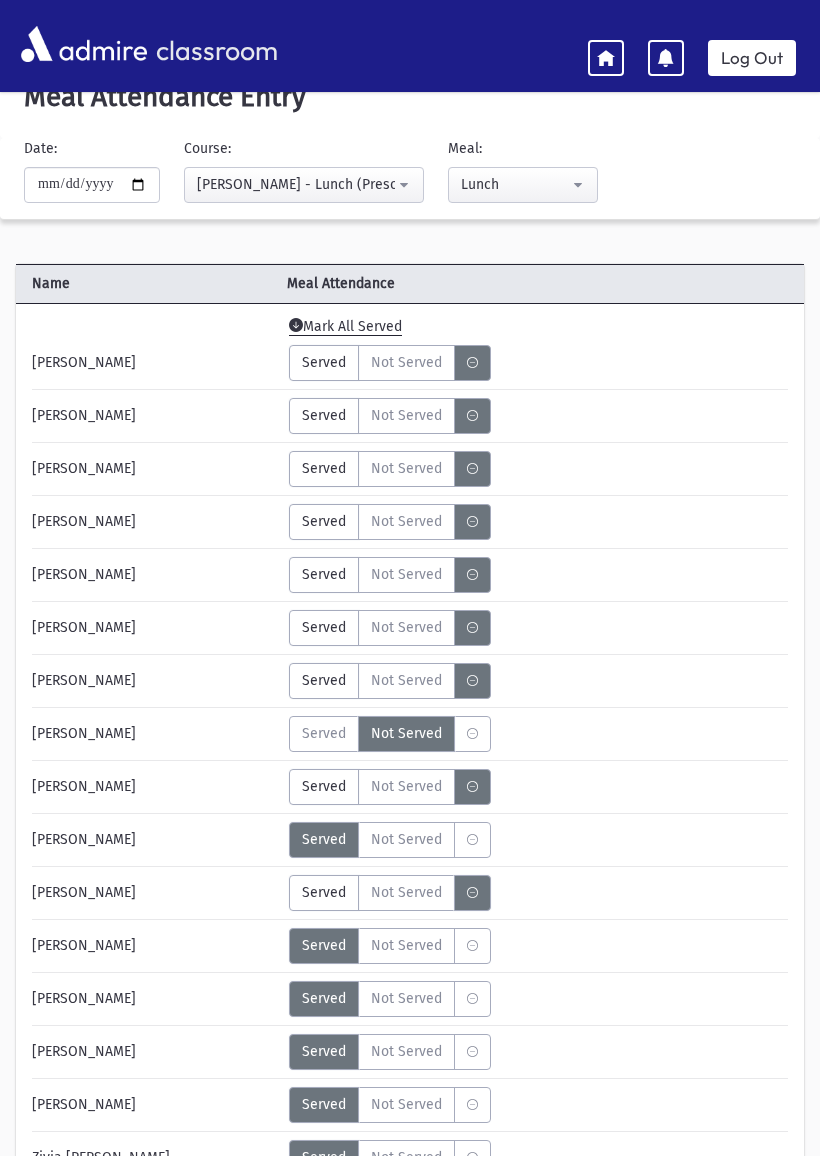 click at bounding box center [472, 999] 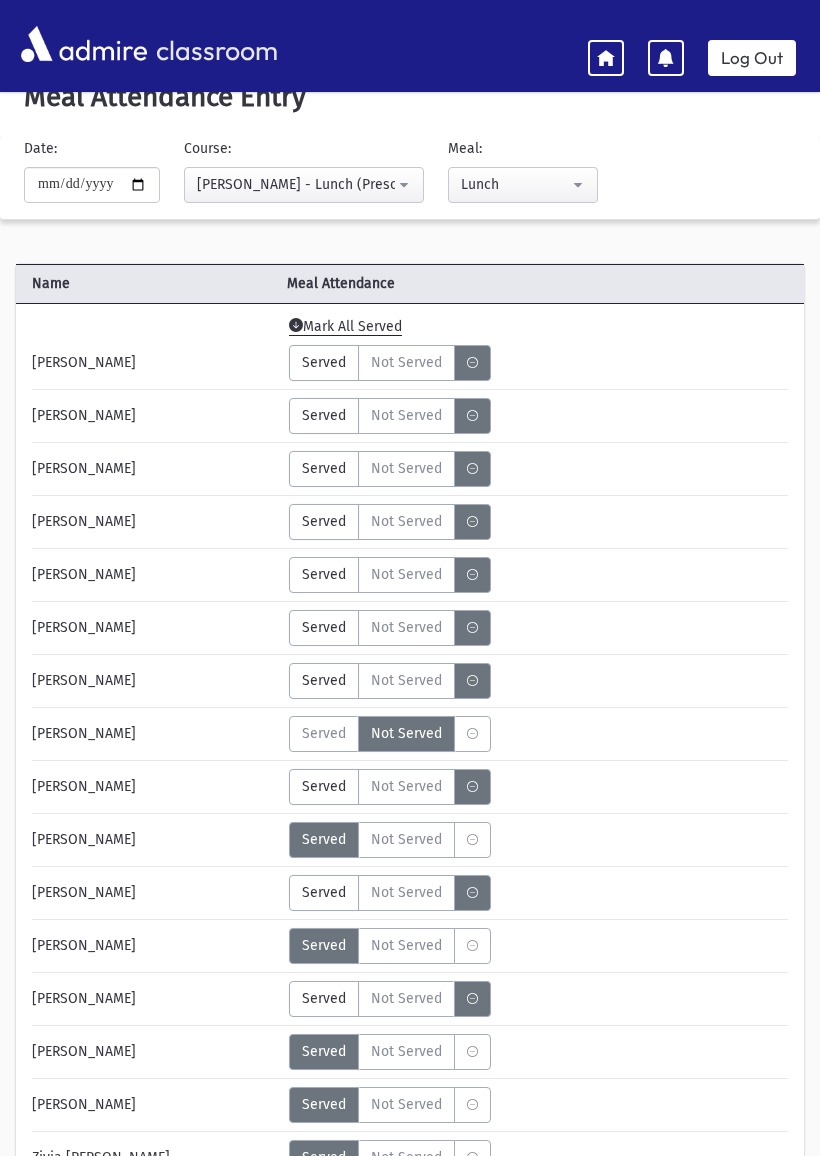 click at bounding box center [472, 1052] 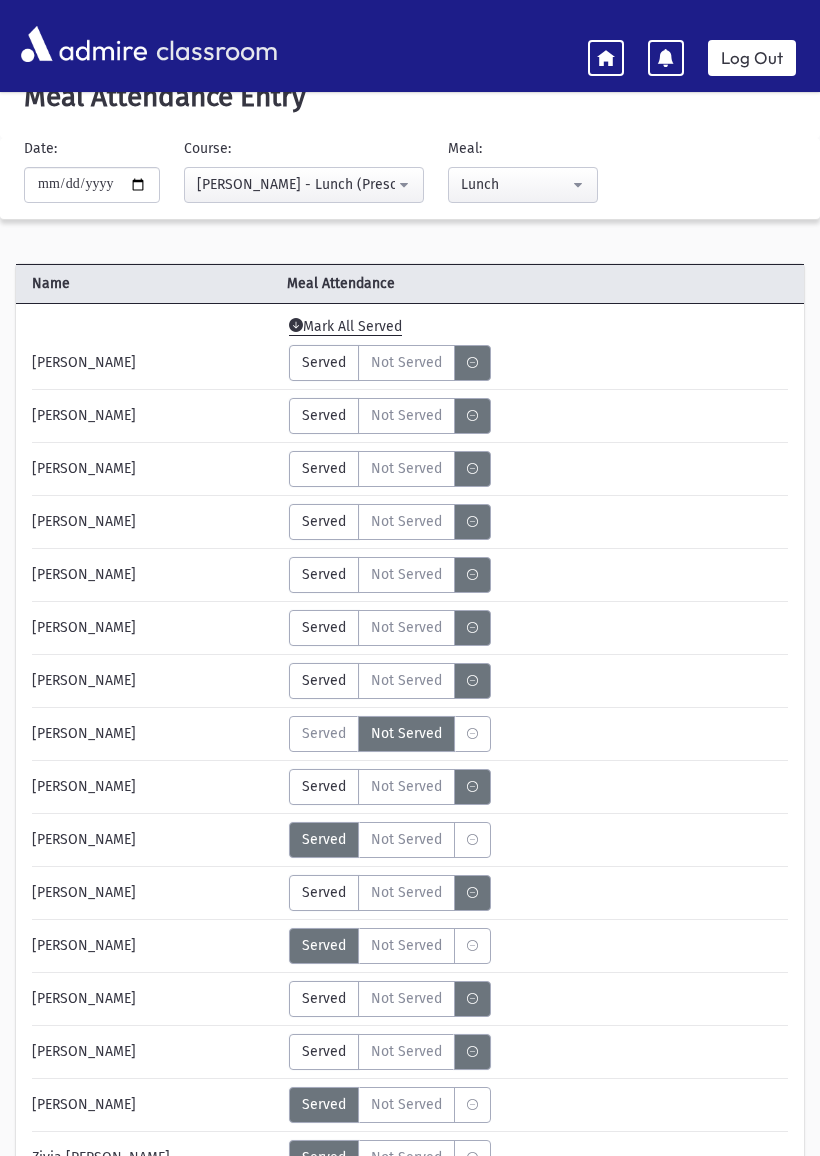 click on "Error occurred. Unable to update record." at bounding box center [410, 1132] 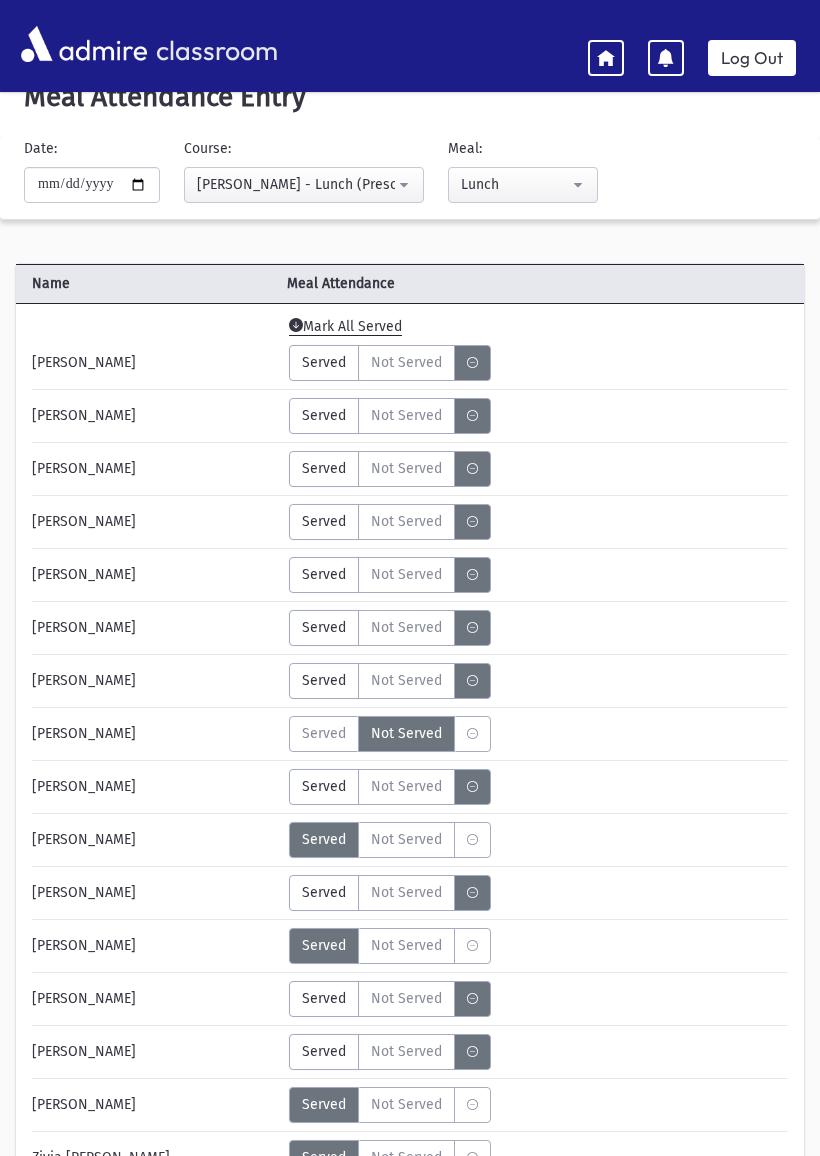 click at bounding box center (472, 946) 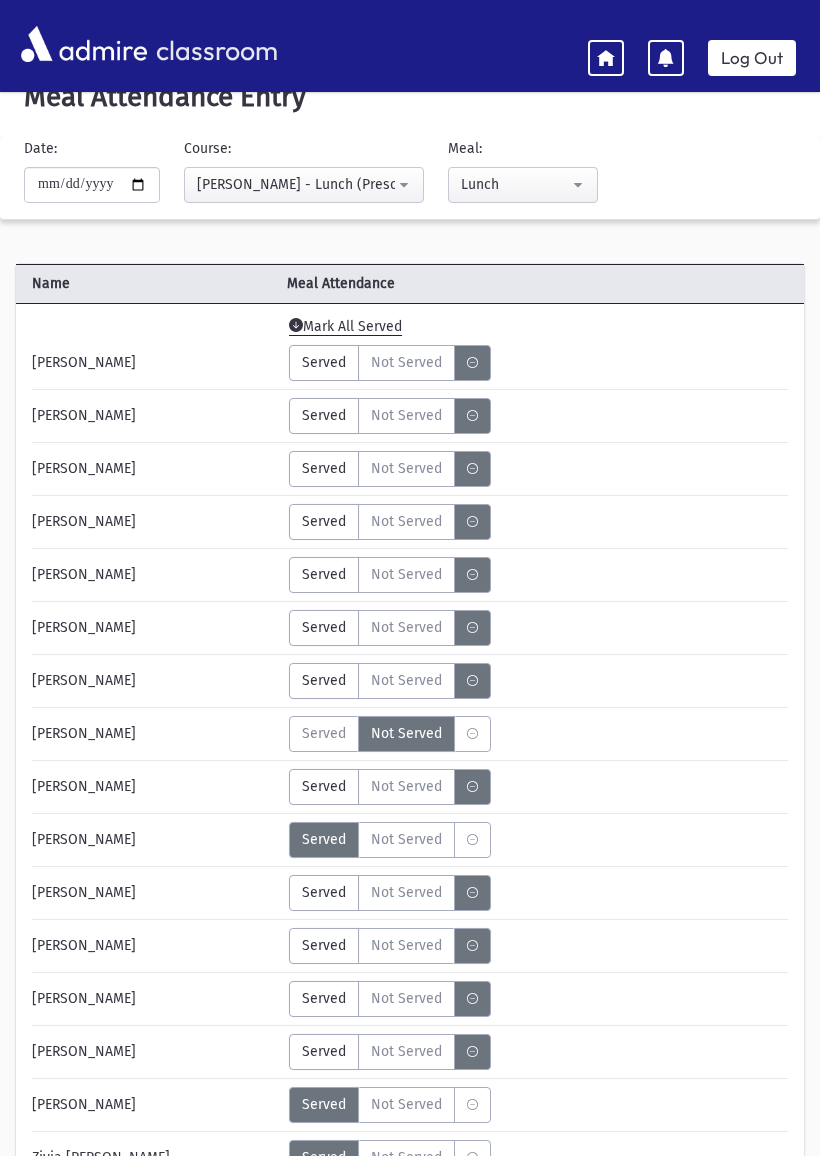 click at bounding box center [472, 840] 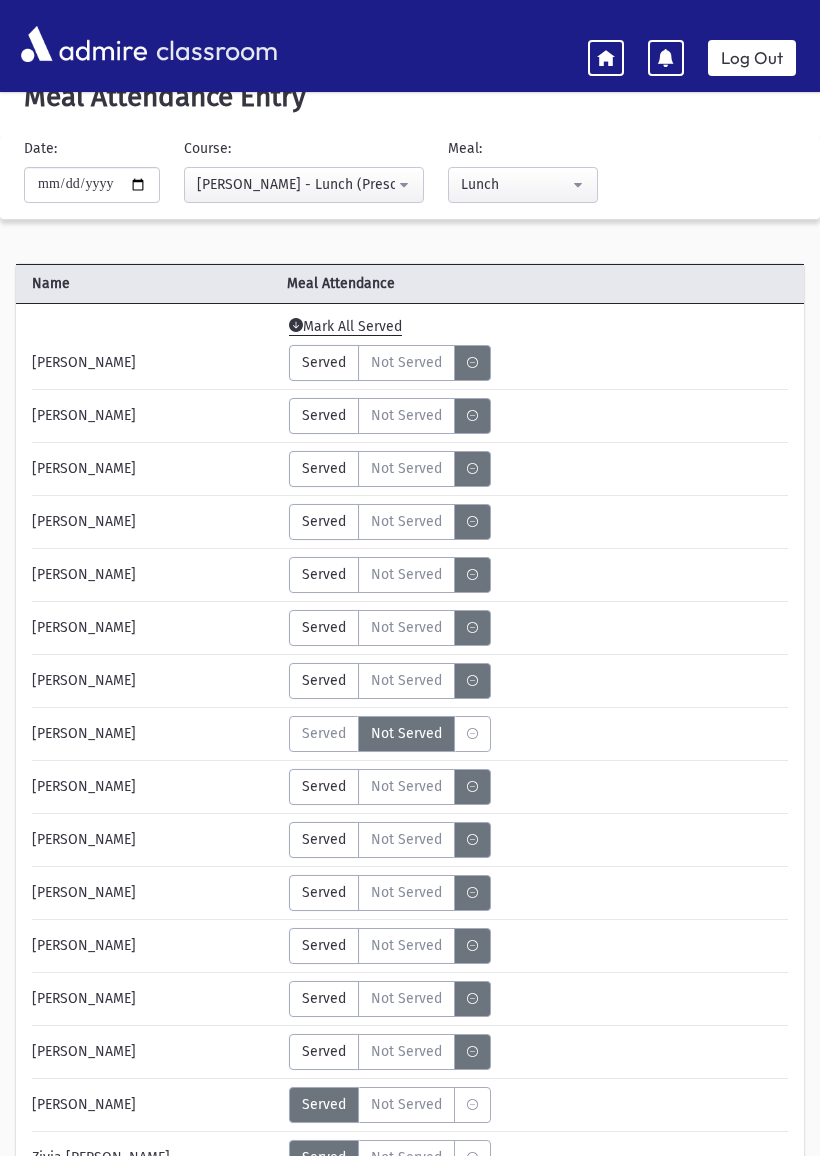 click at bounding box center [472, 734] 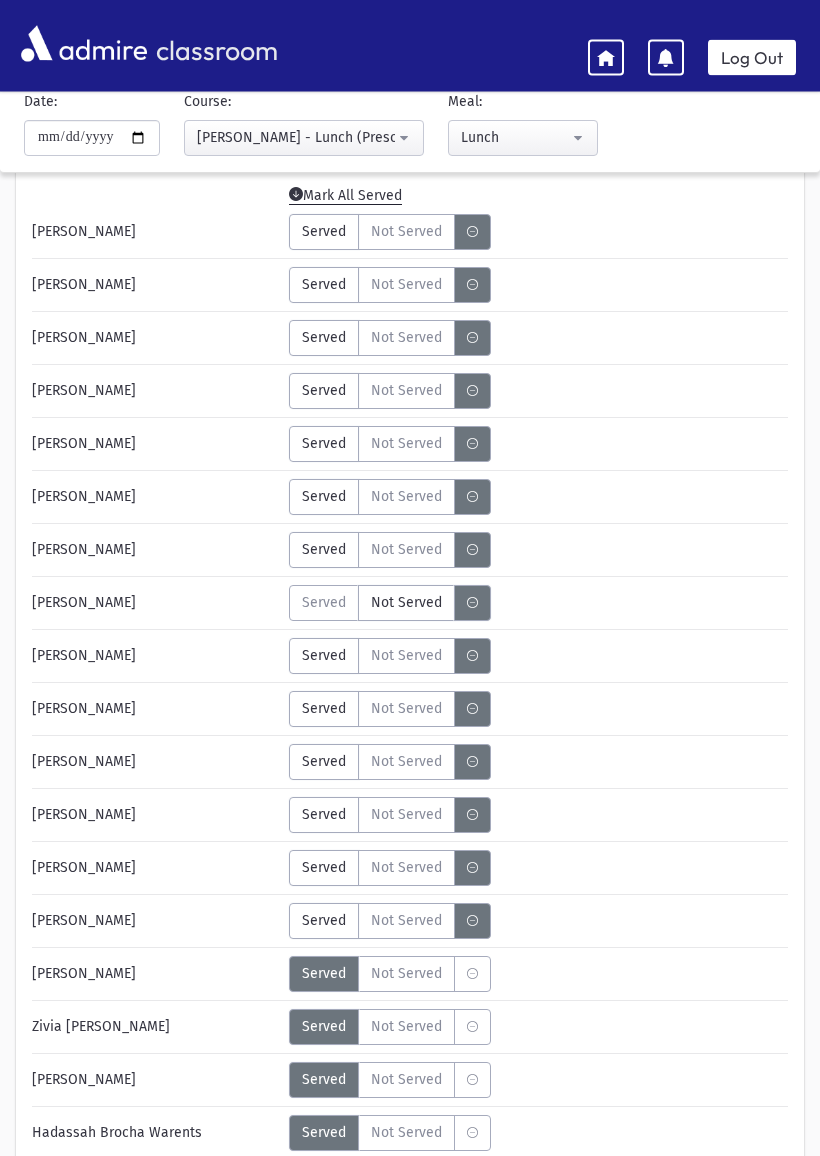 scroll, scrollTop: 264, scrollLeft: 0, axis: vertical 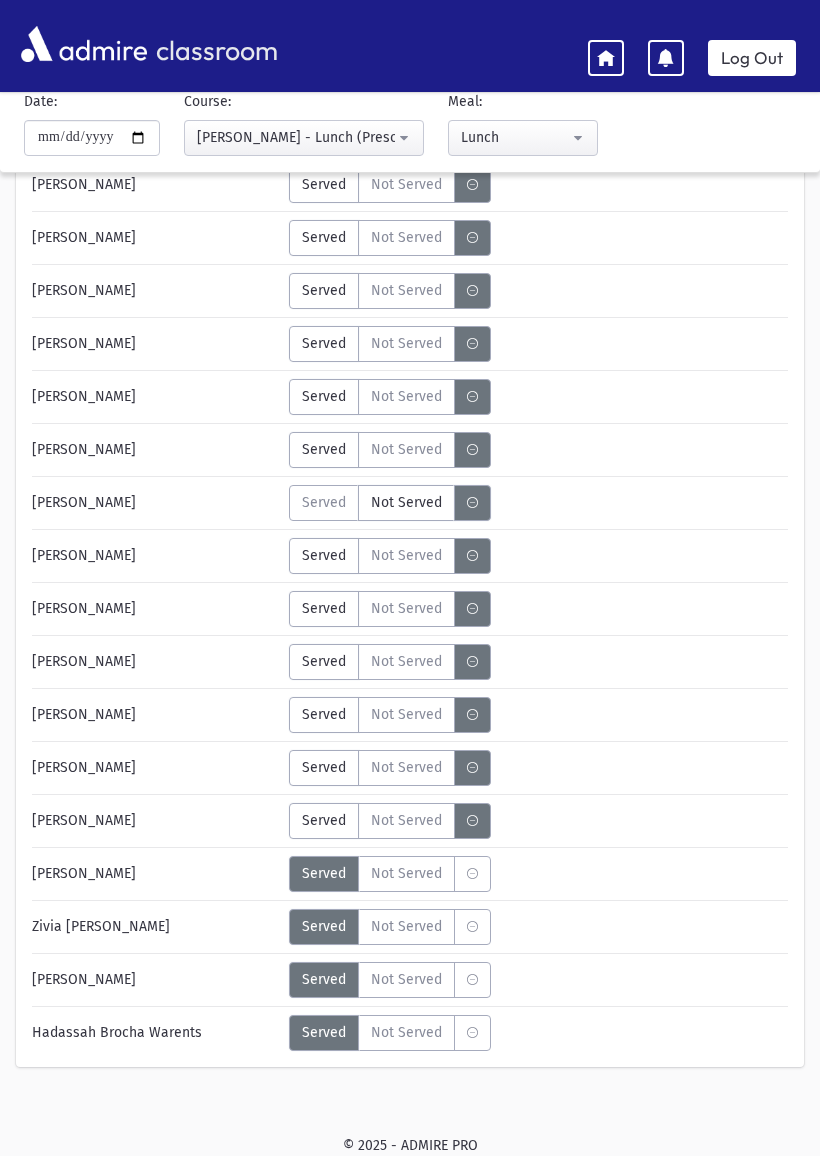 click at bounding box center [472, 1033] 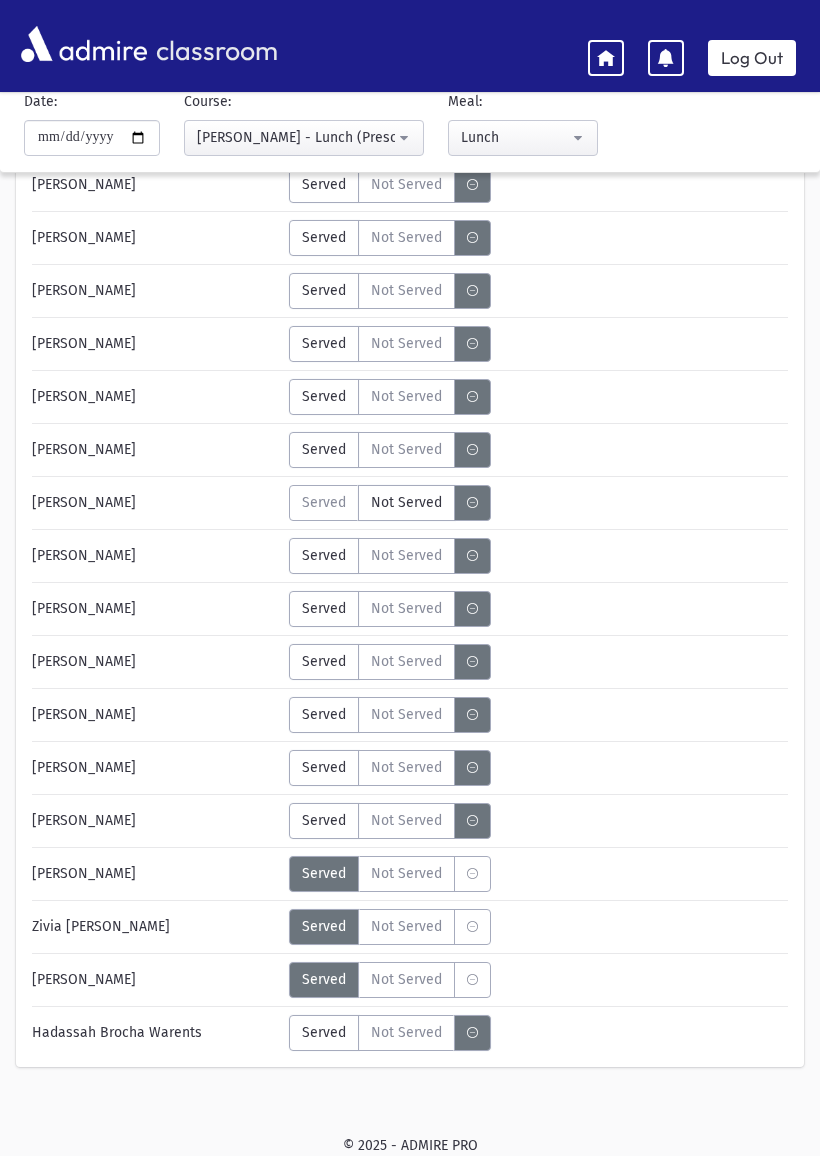 click at bounding box center (472, 980) 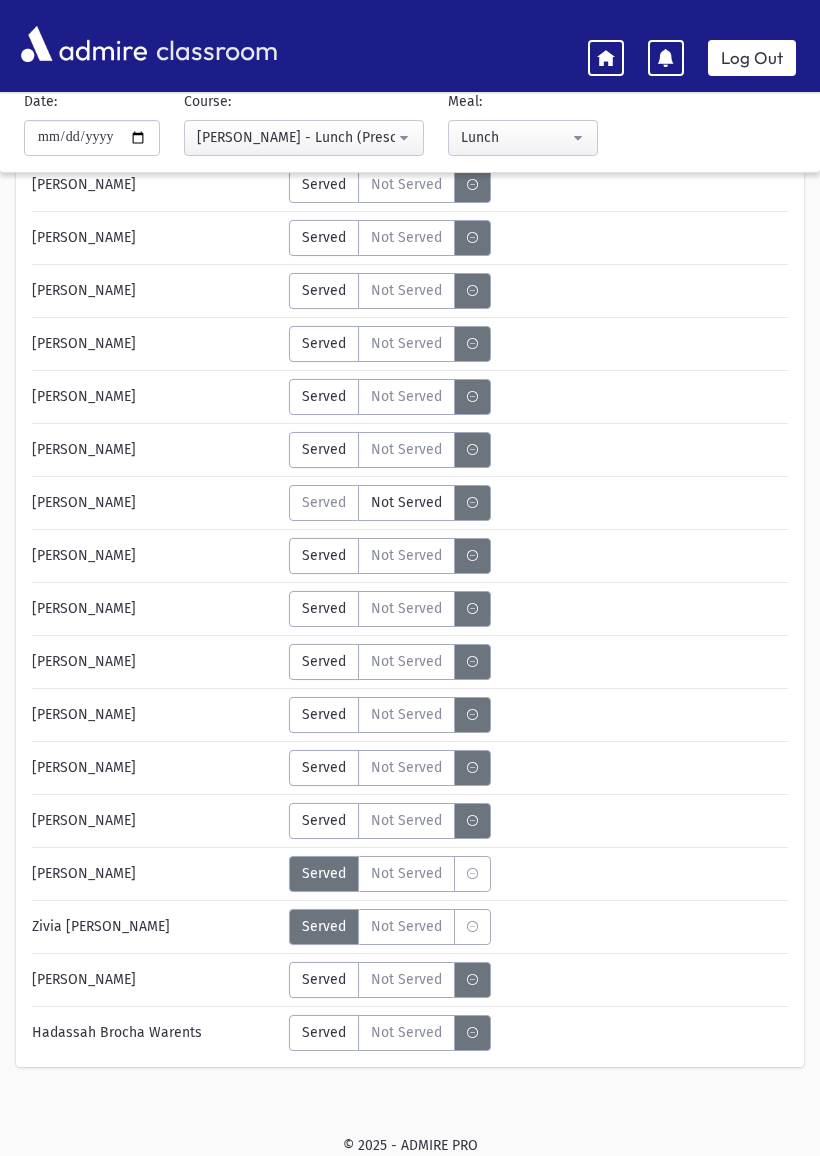 click at bounding box center [472, 927] 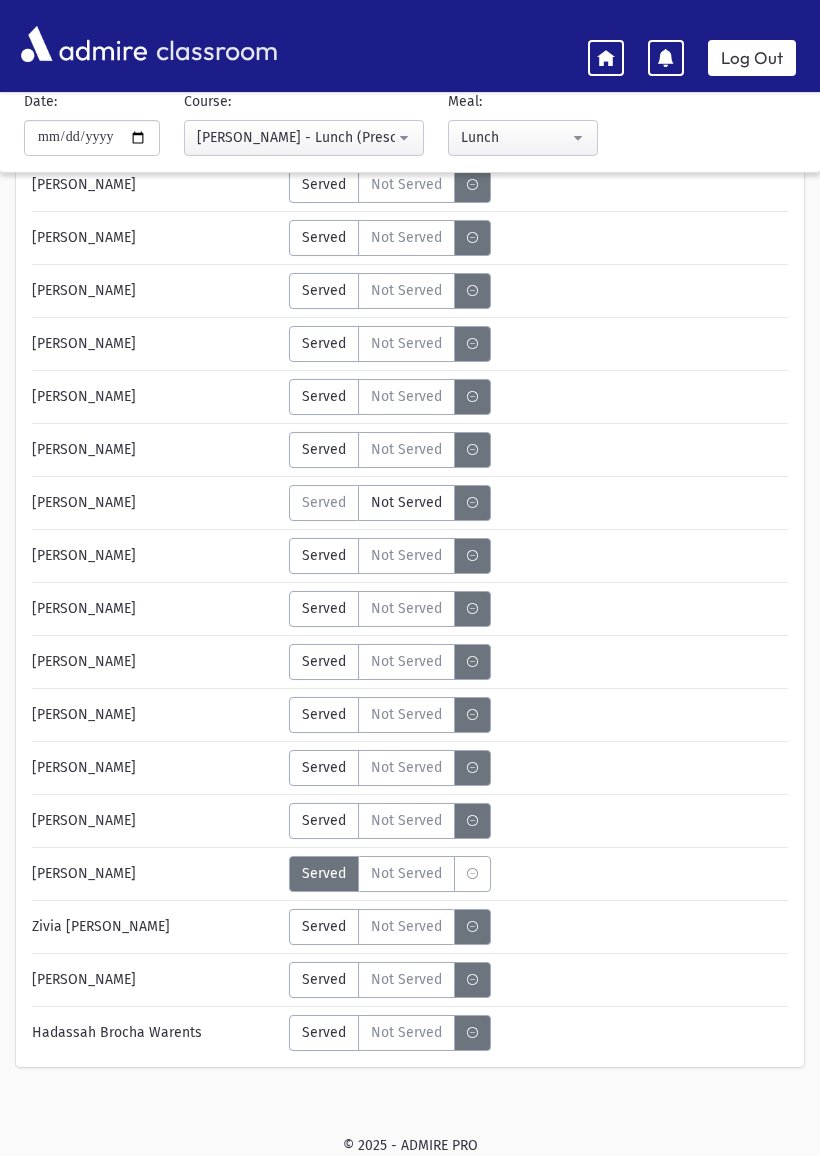 click at bounding box center [472, 874] 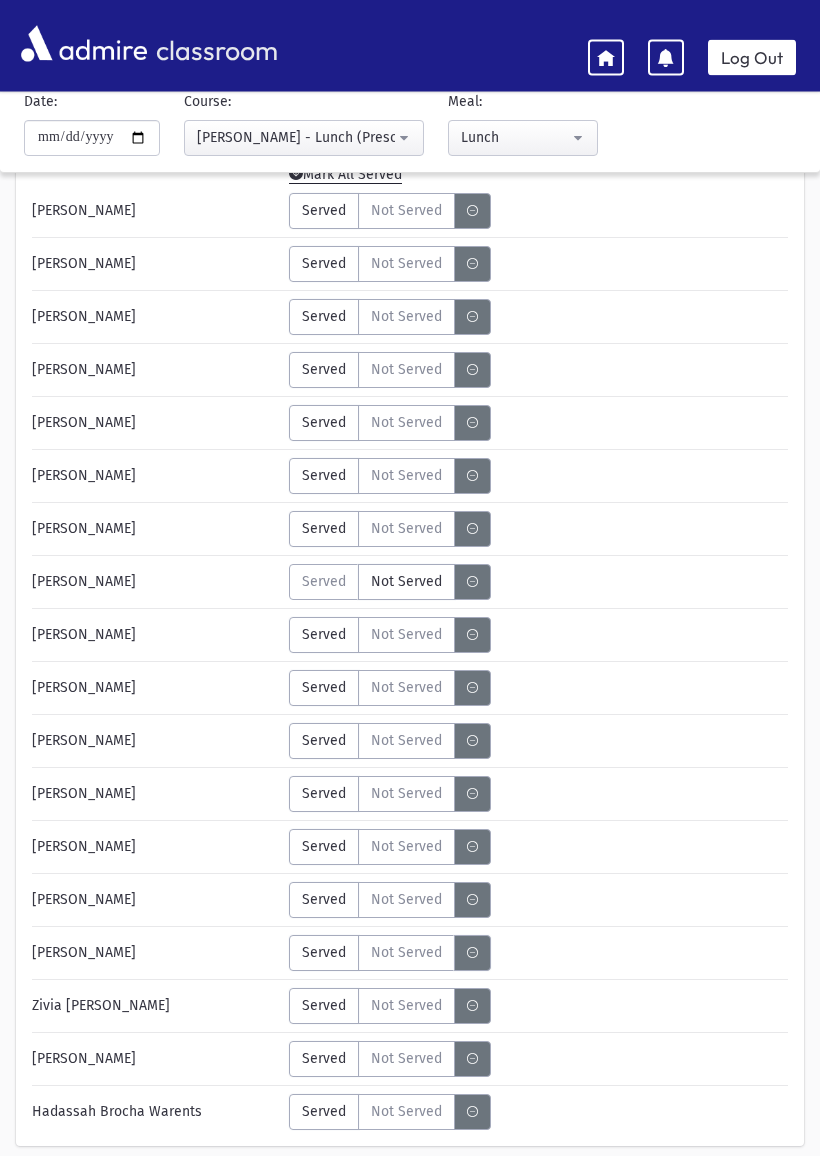 scroll, scrollTop: 166, scrollLeft: 0, axis: vertical 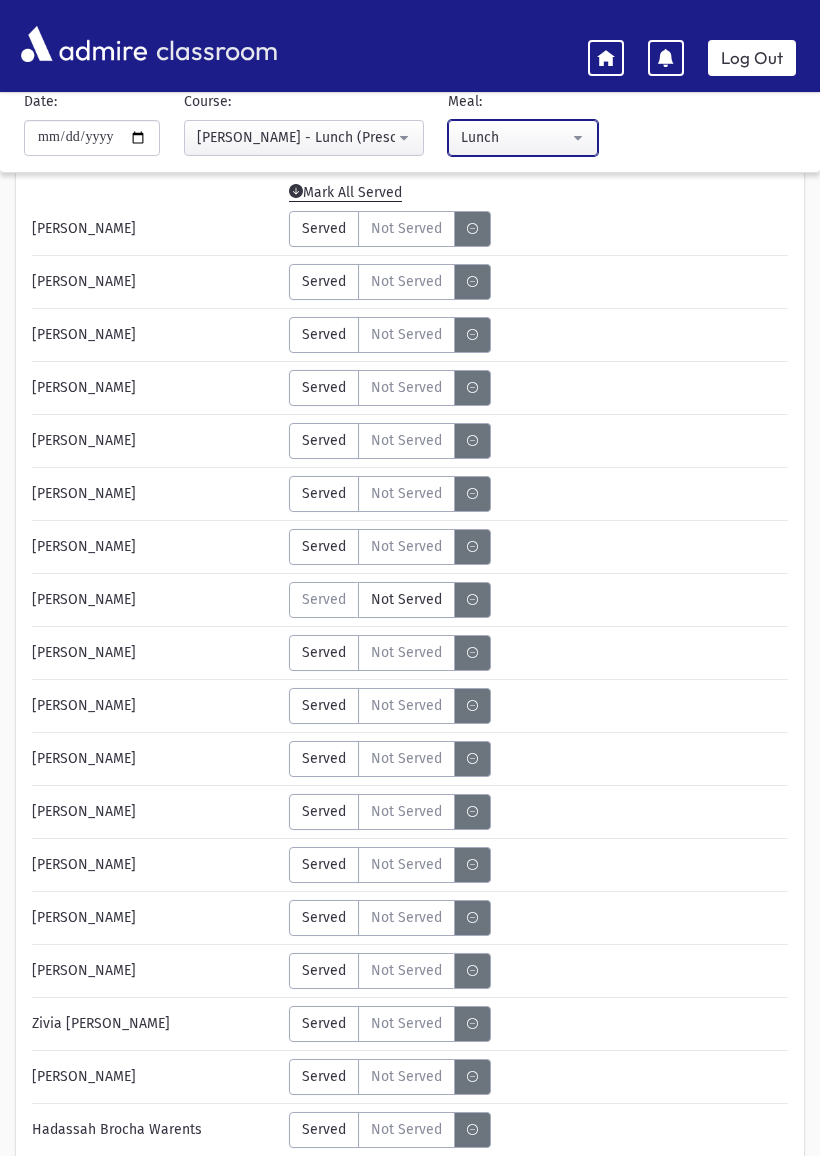 click on "Lunch" at bounding box center [523, 138] 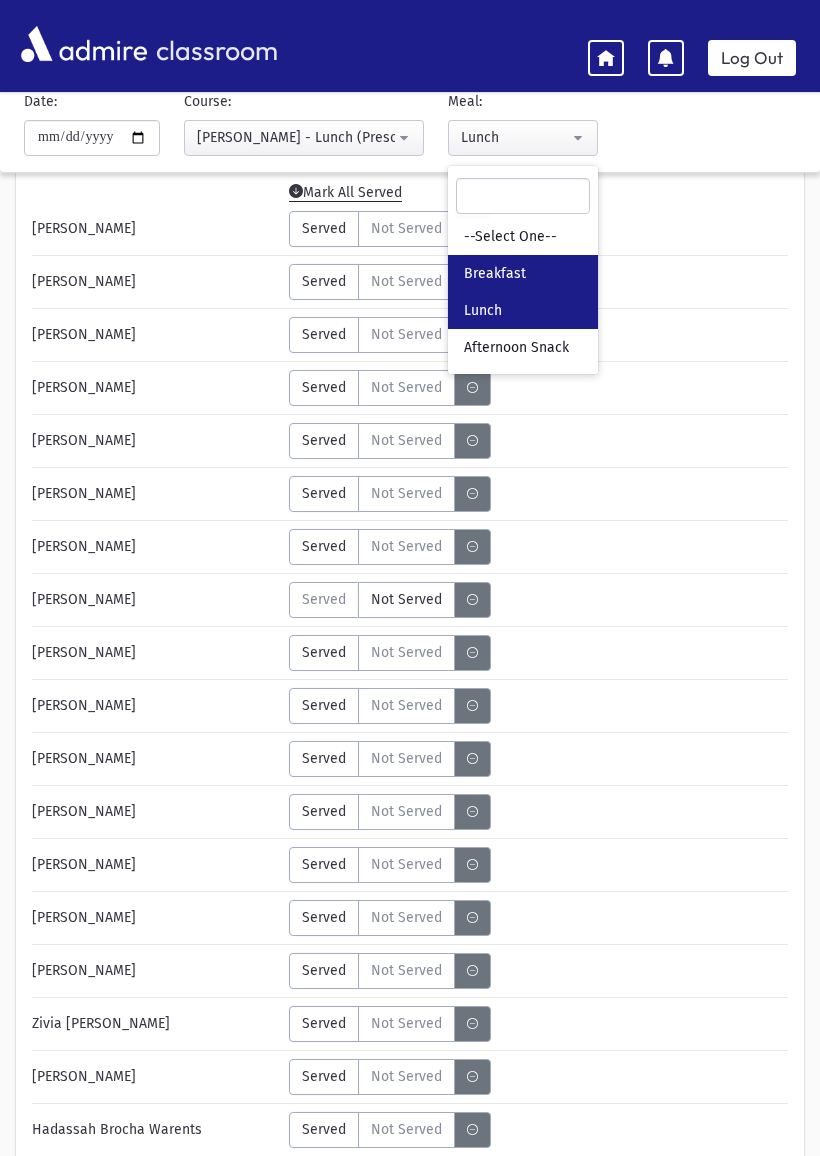 click on "Breakfast" at bounding box center [523, 273] 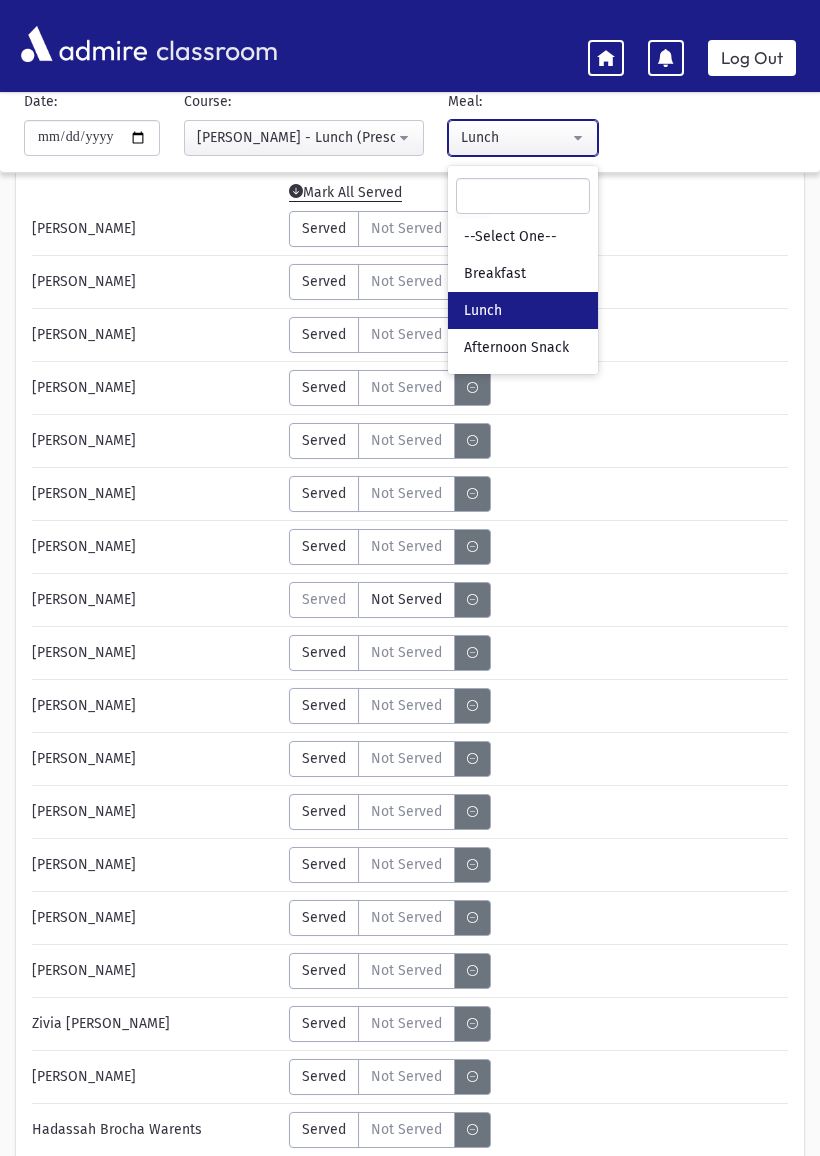 select on "*" 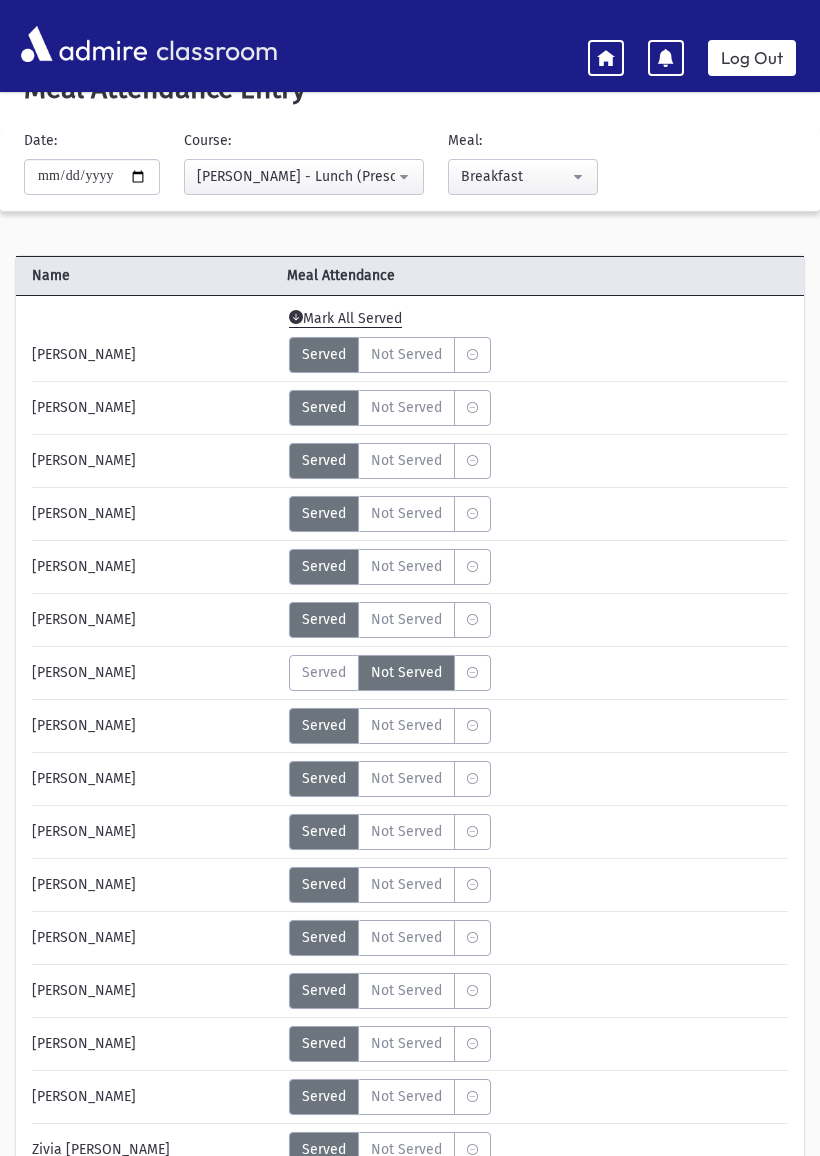click on "Not Served" at bounding box center (406, 726) 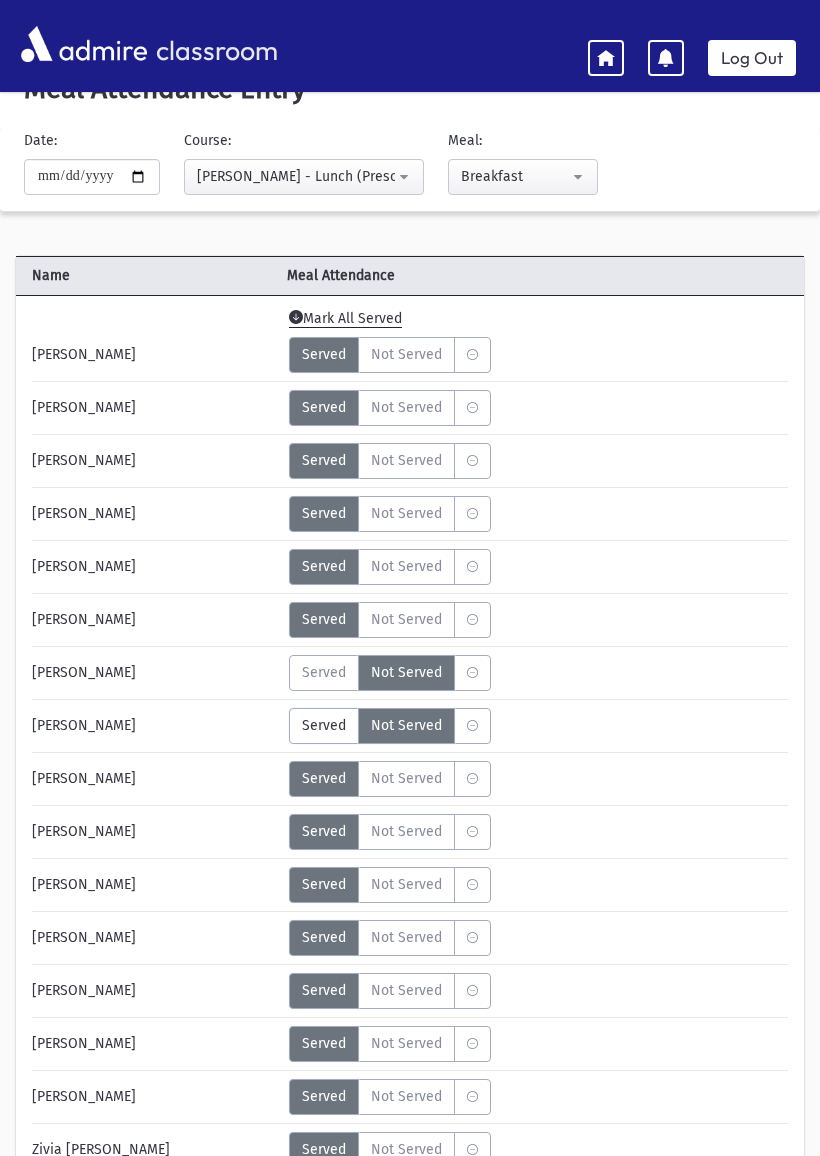 click on "Served" at bounding box center [324, 672] 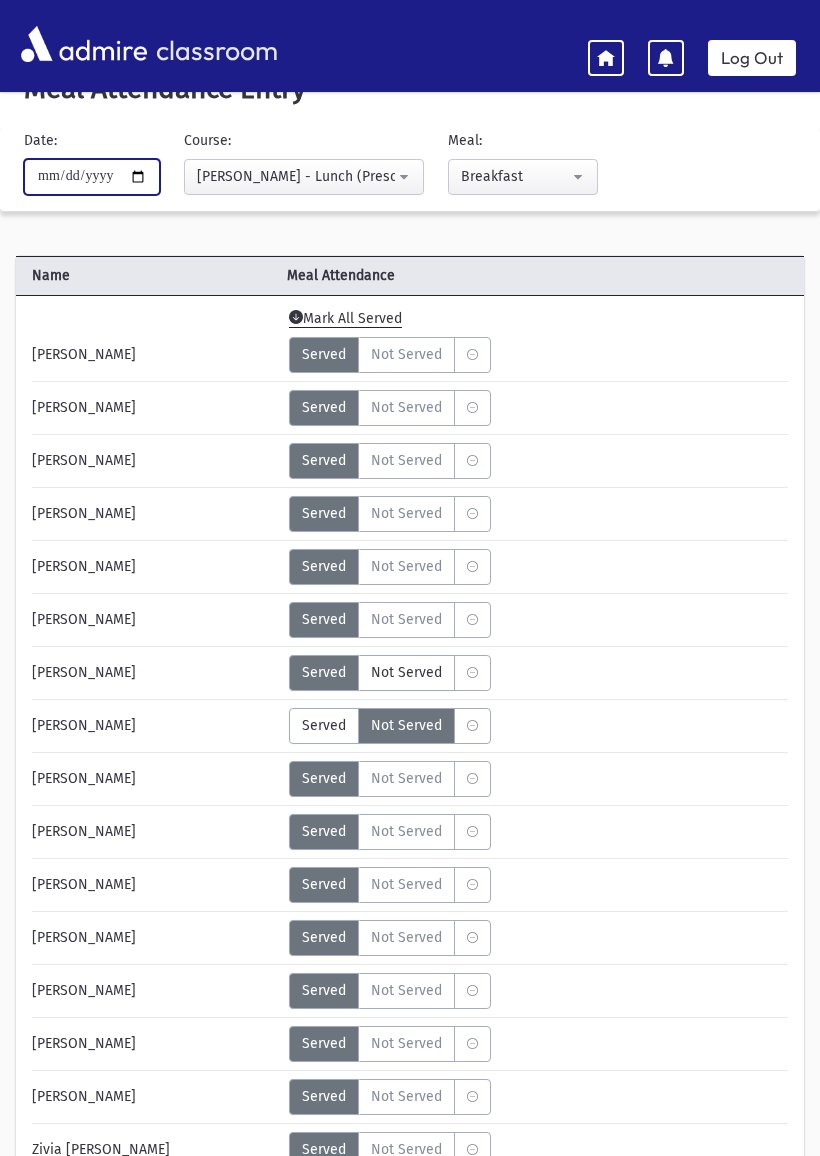click on "**********" at bounding box center [92, 177] 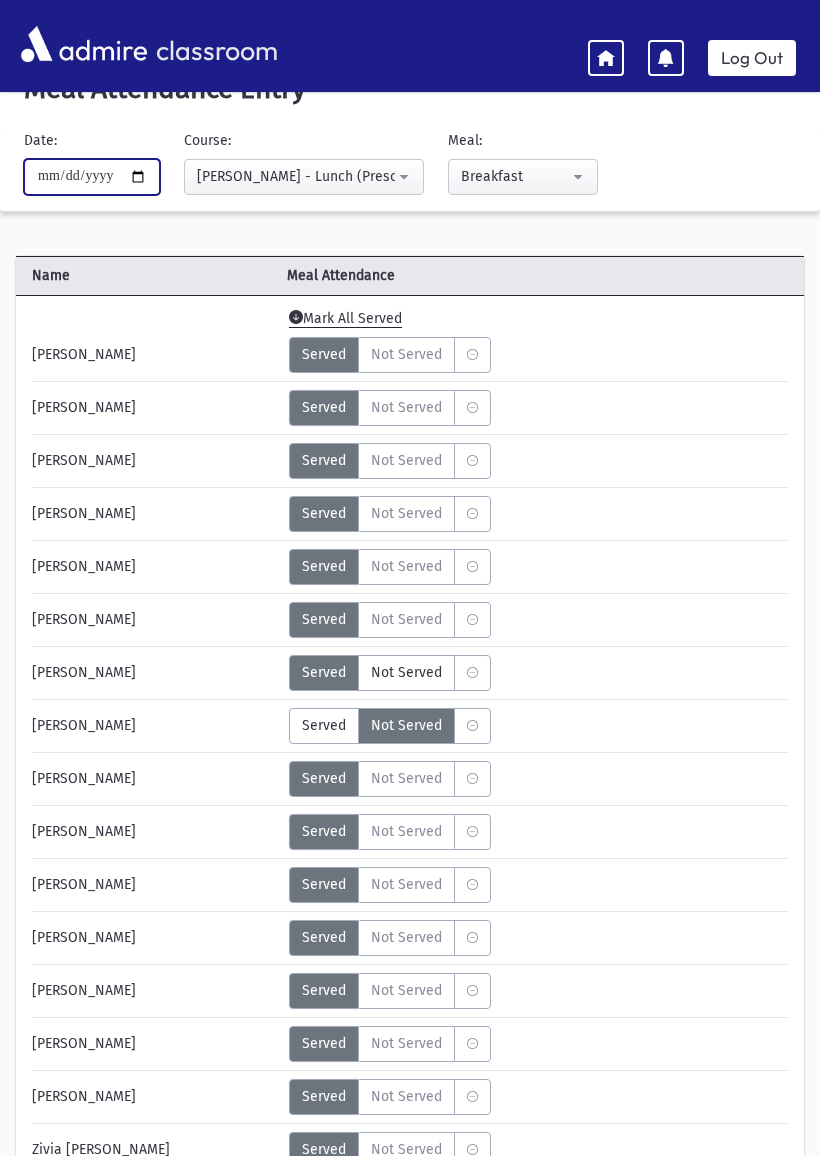 type on "**********" 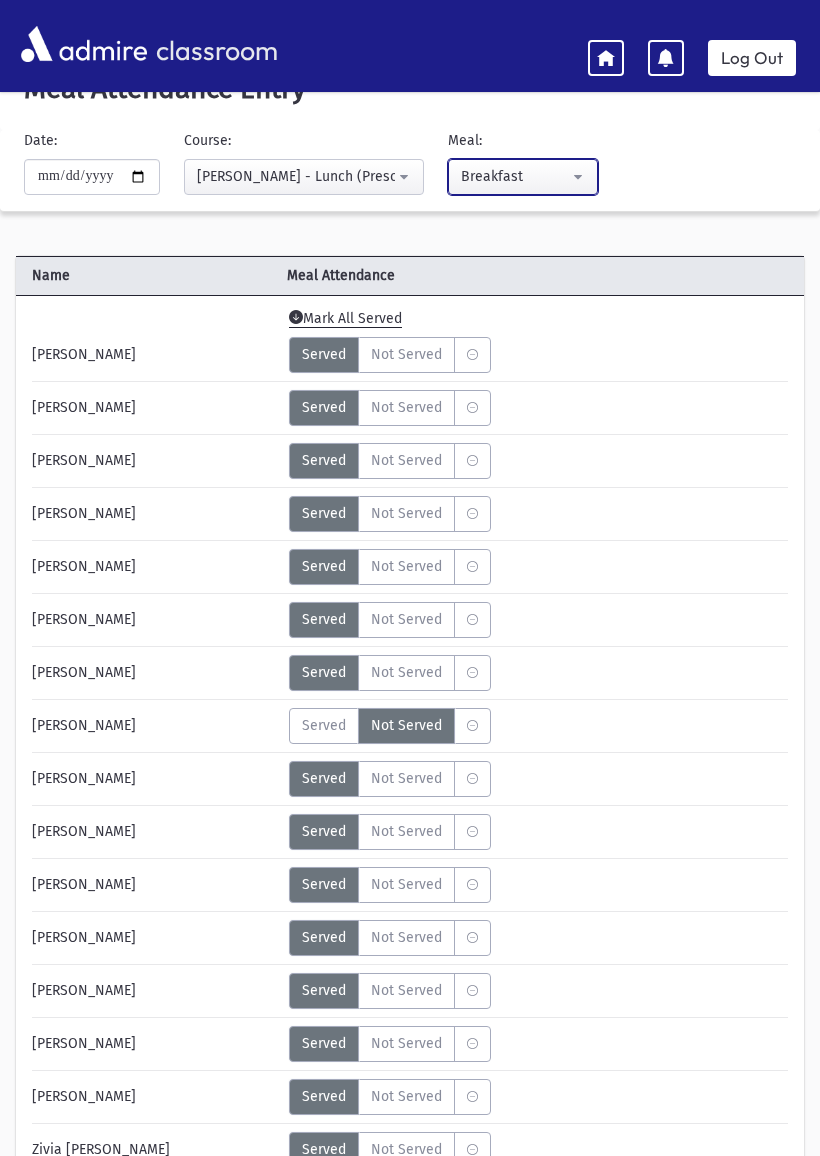 click on "Breakfast" at bounding box center [523, 177] 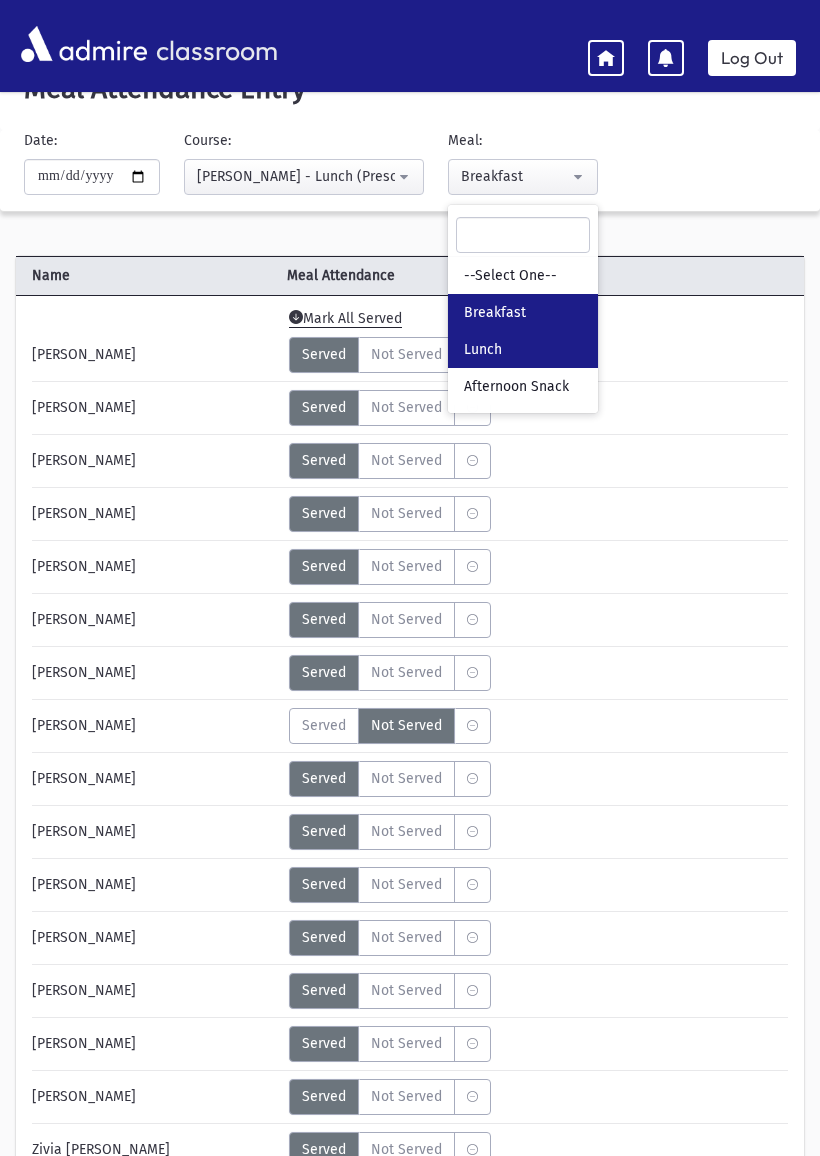 click on "Lunch" at bounding box center (523, 349) 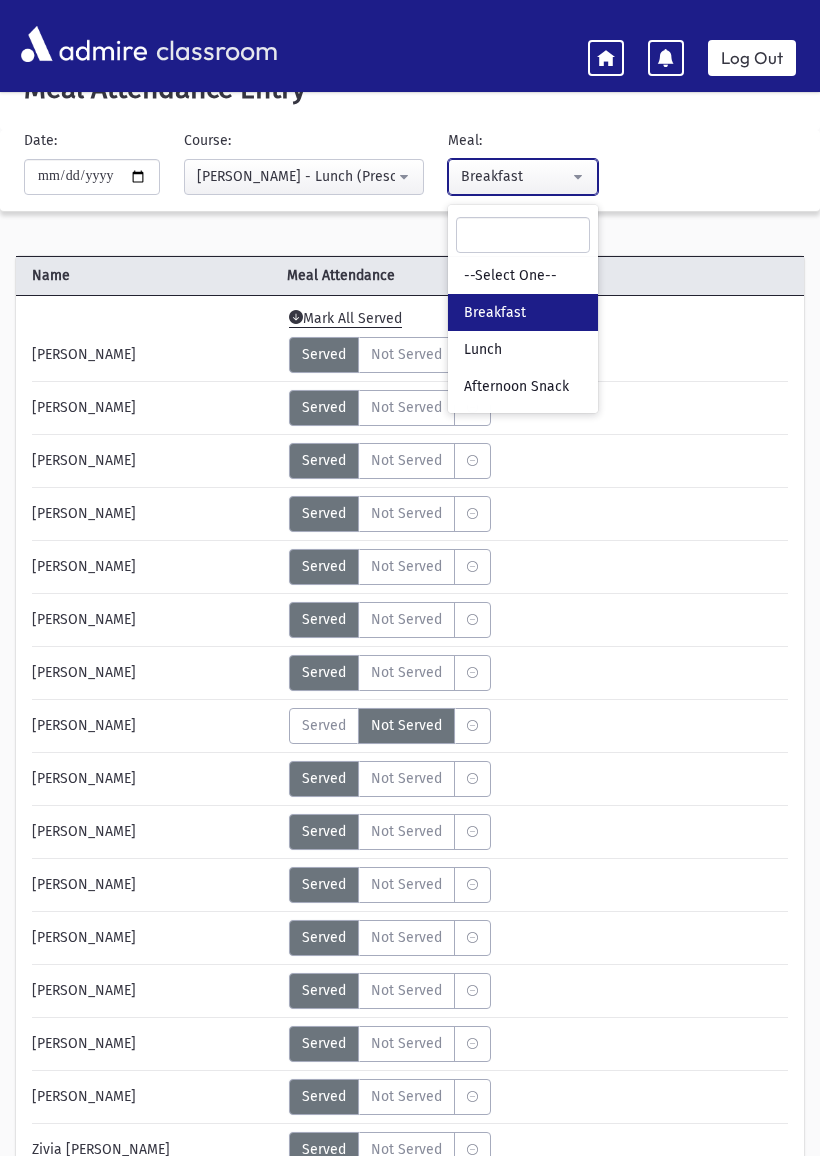 select on "*" 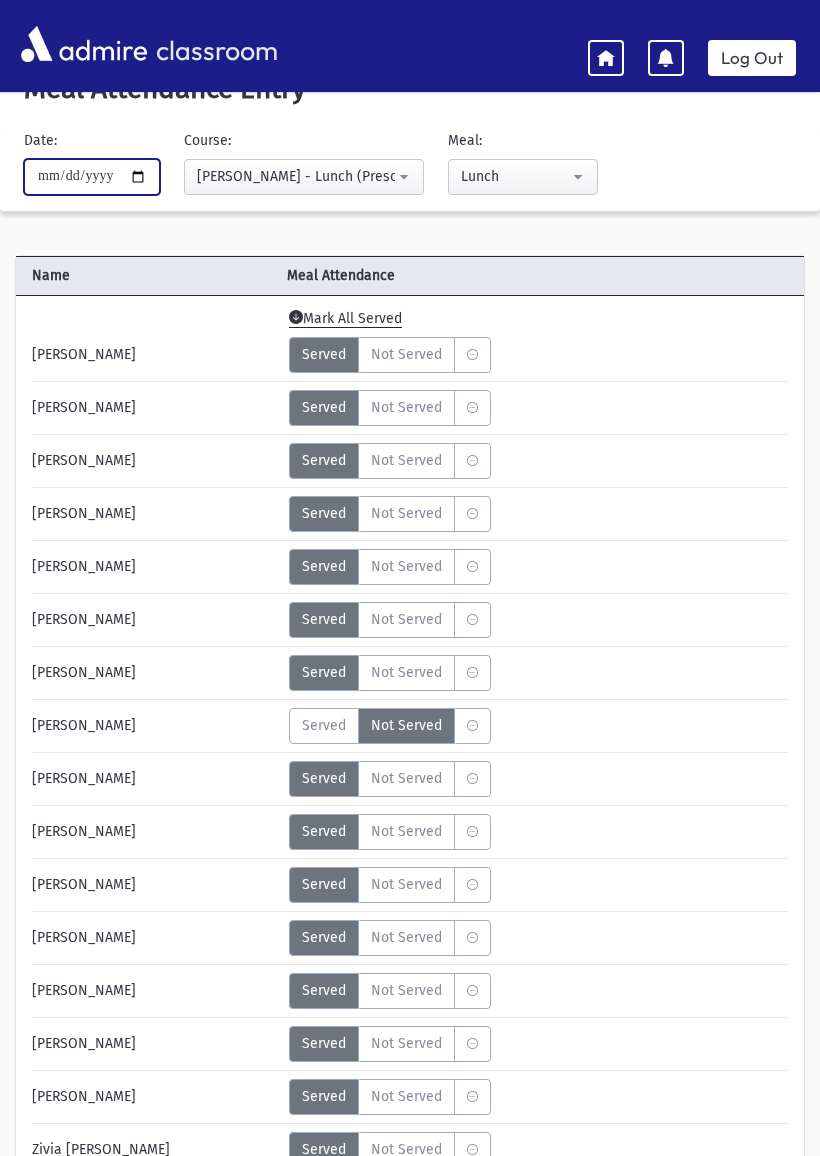 click on "**********" at bounding box center (92, 177) 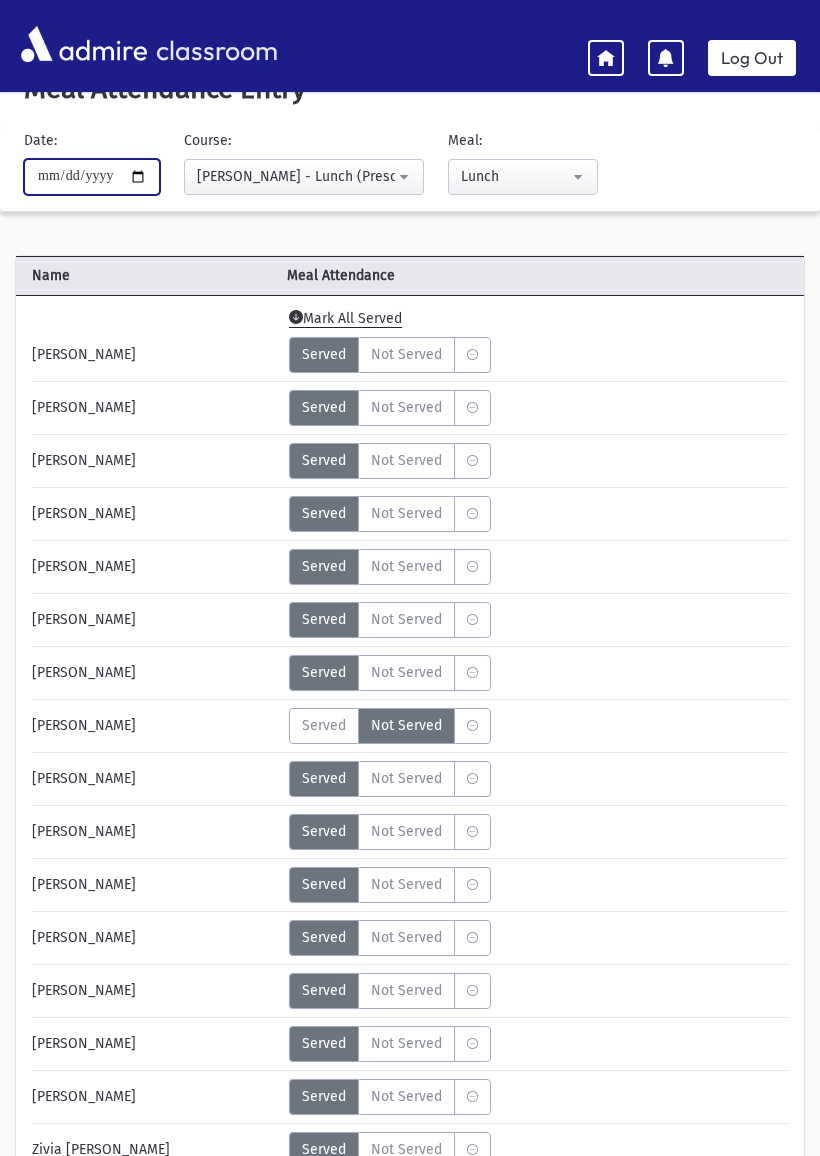 type on "**********" 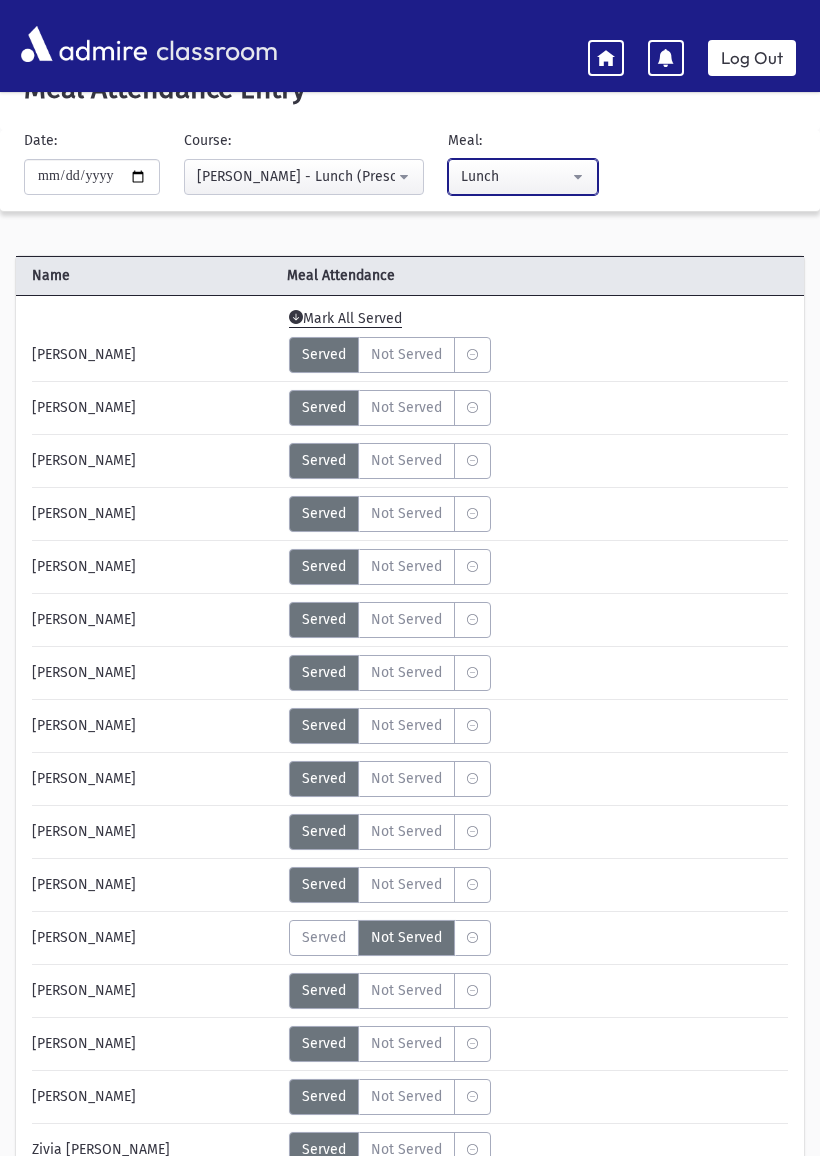 click on "Lunch" at bounding box center [515, 176] 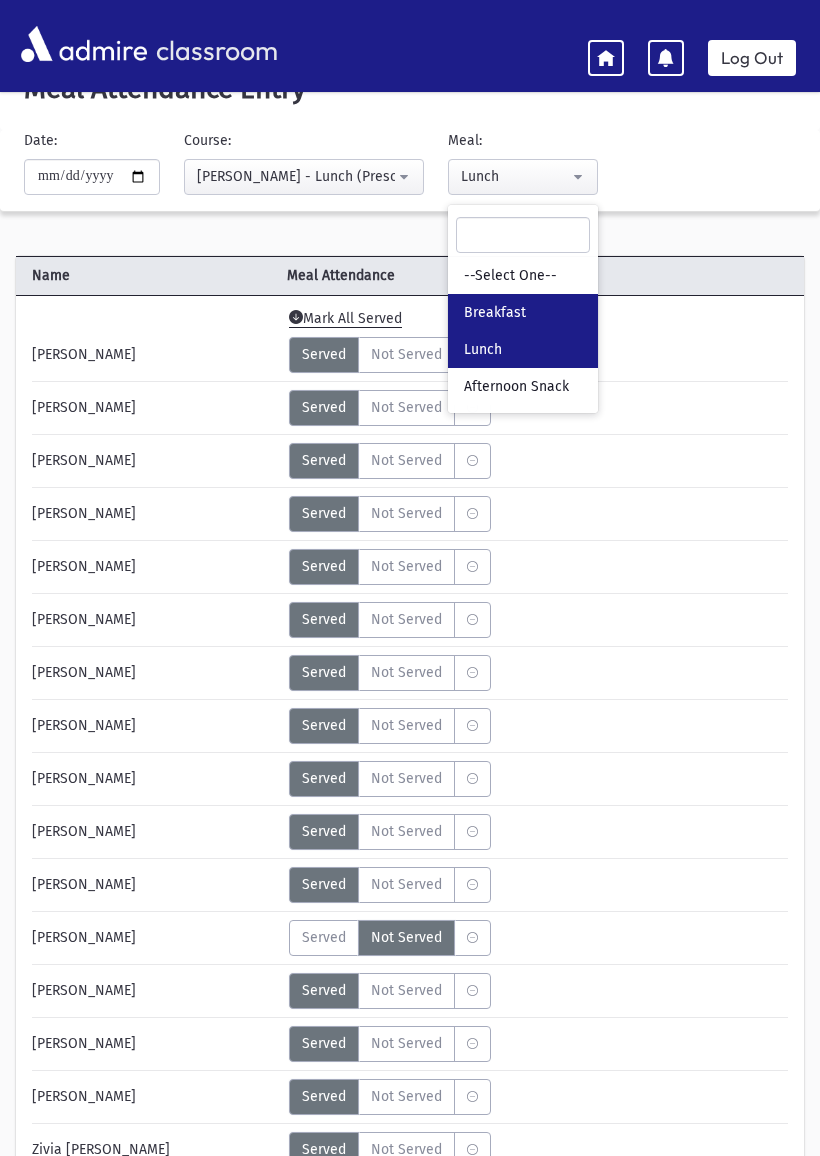 click on "Breakfast" at bounding box center [523, 312] 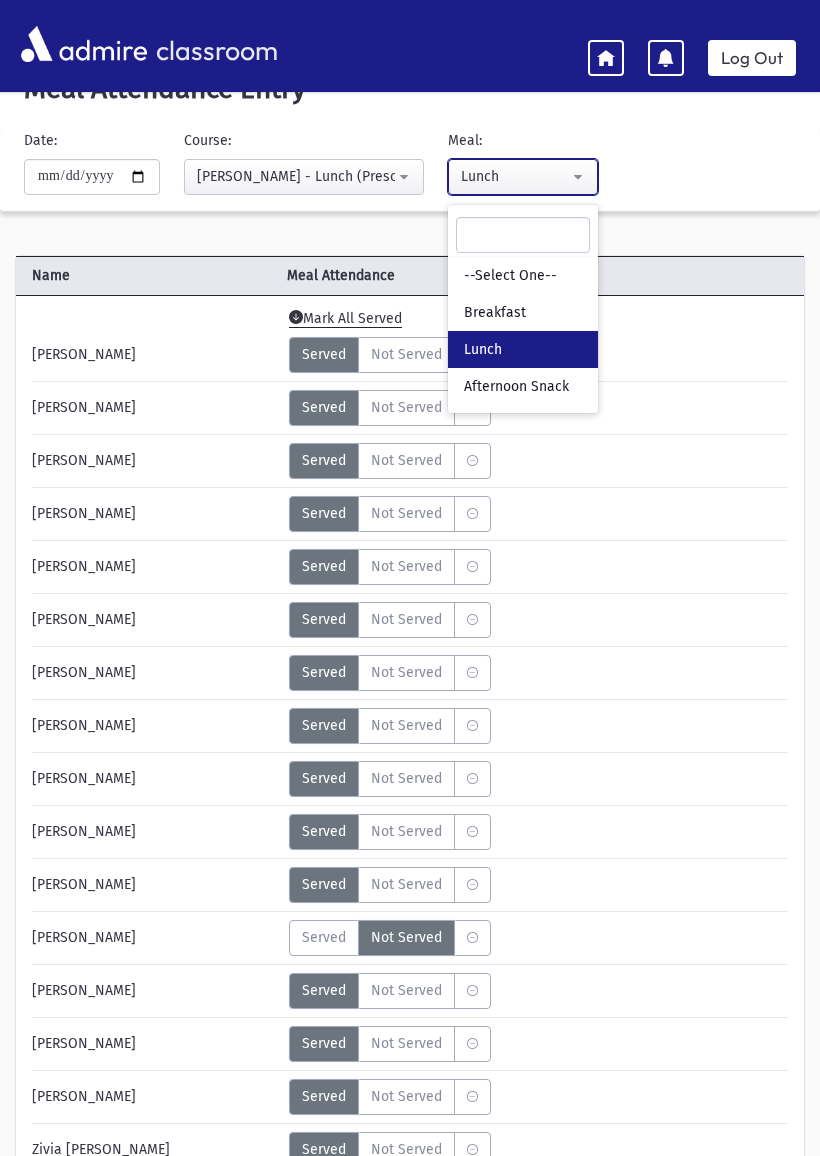 select on "*" 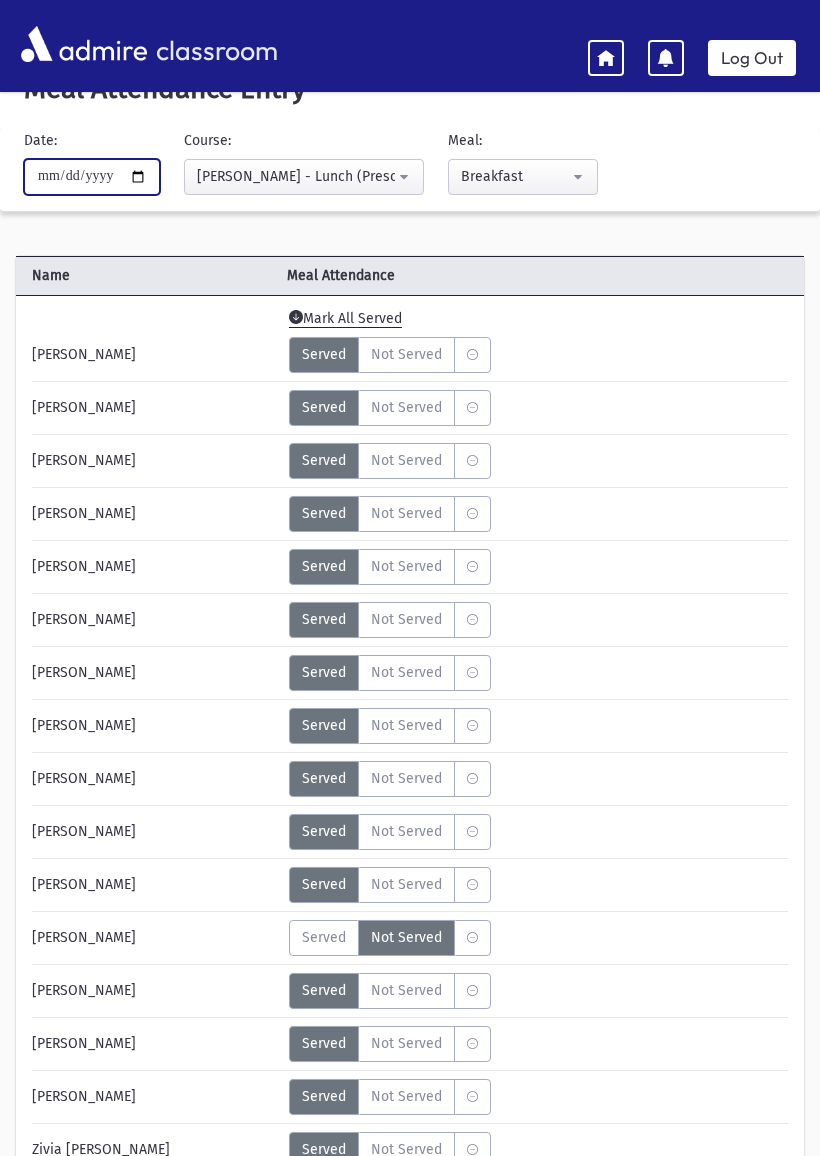 click on "**********" at bounding box center (92, 177) 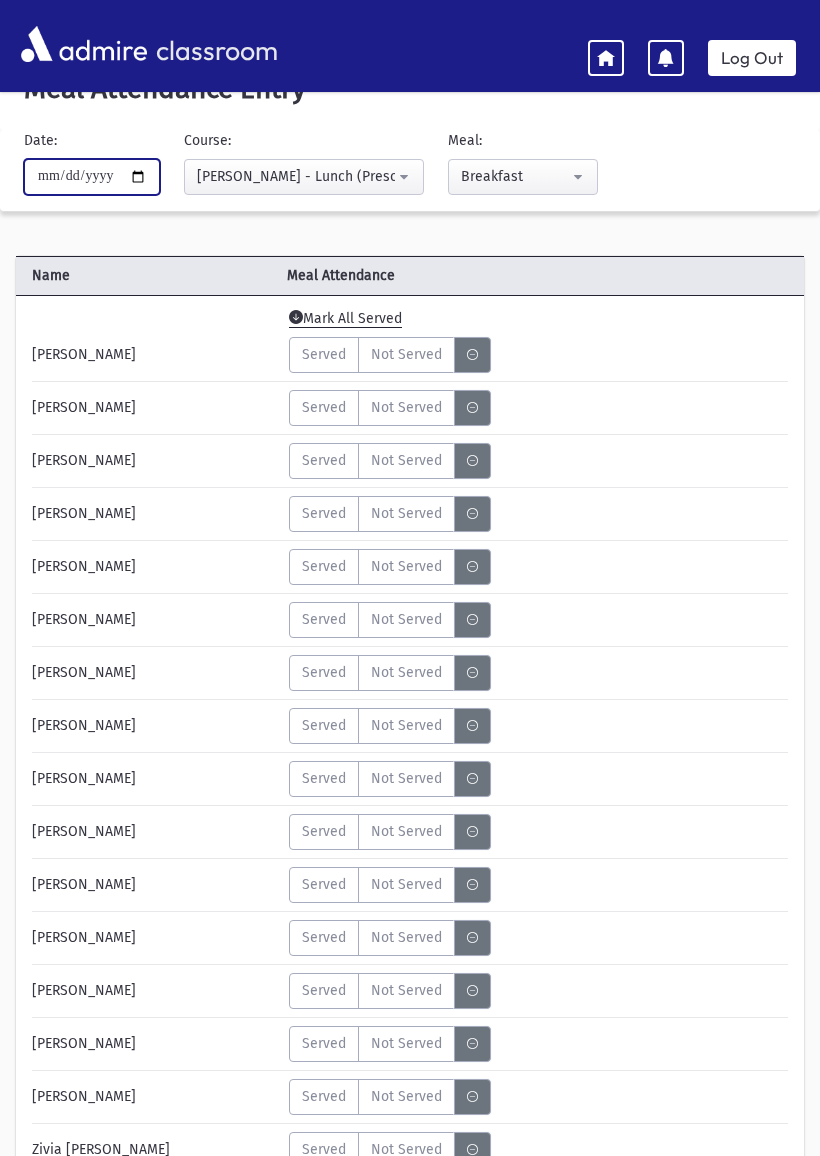 click on "**********" at bounding box center [92, 177] 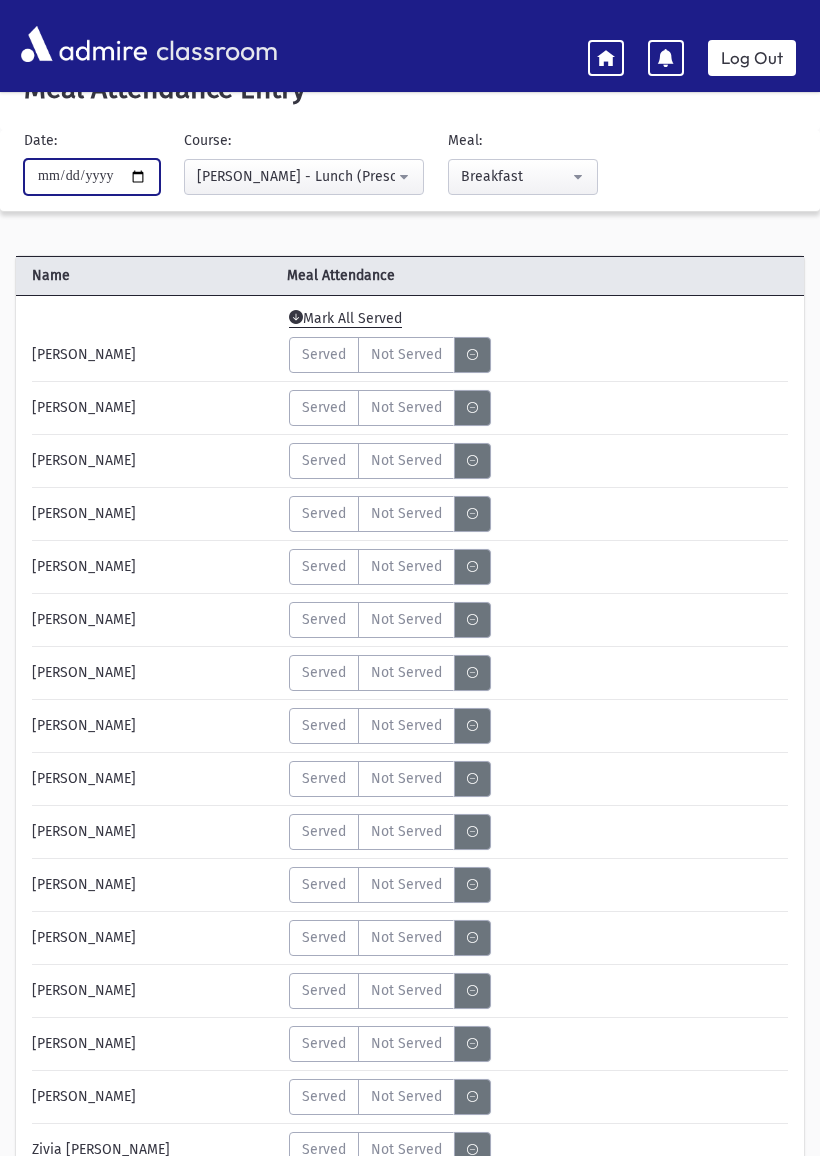 type on "**********" 